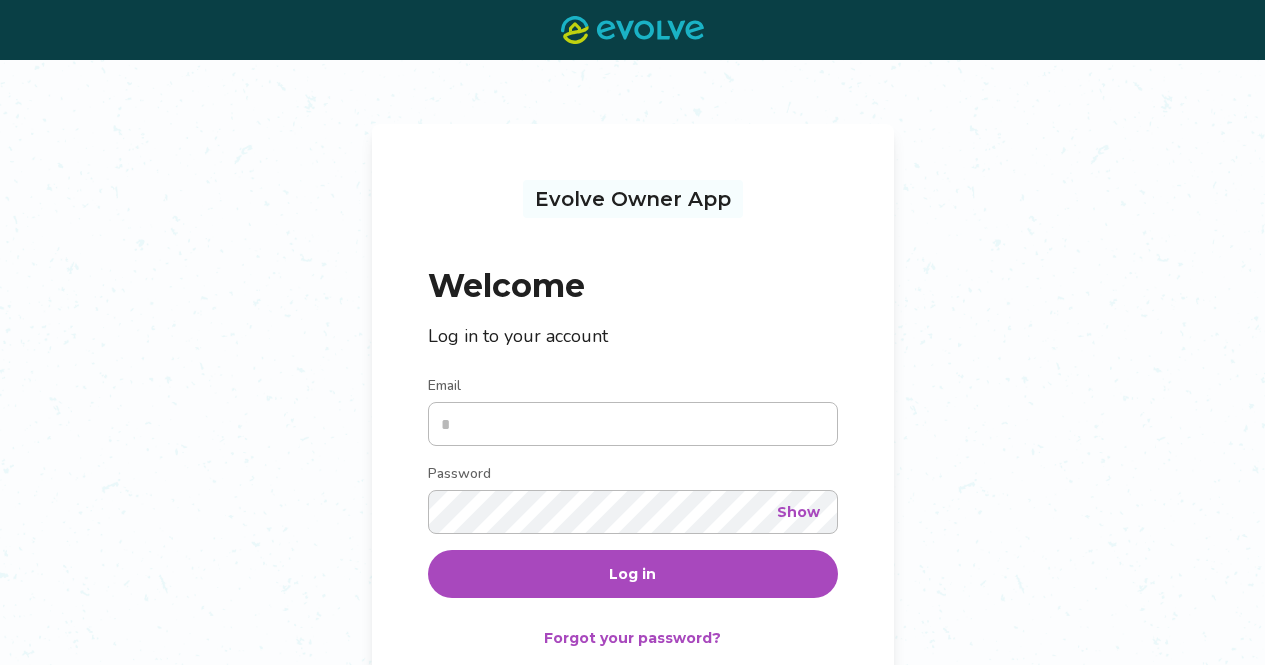 scroll, scrollTop: 0, scrollLeft: 0, axis: both 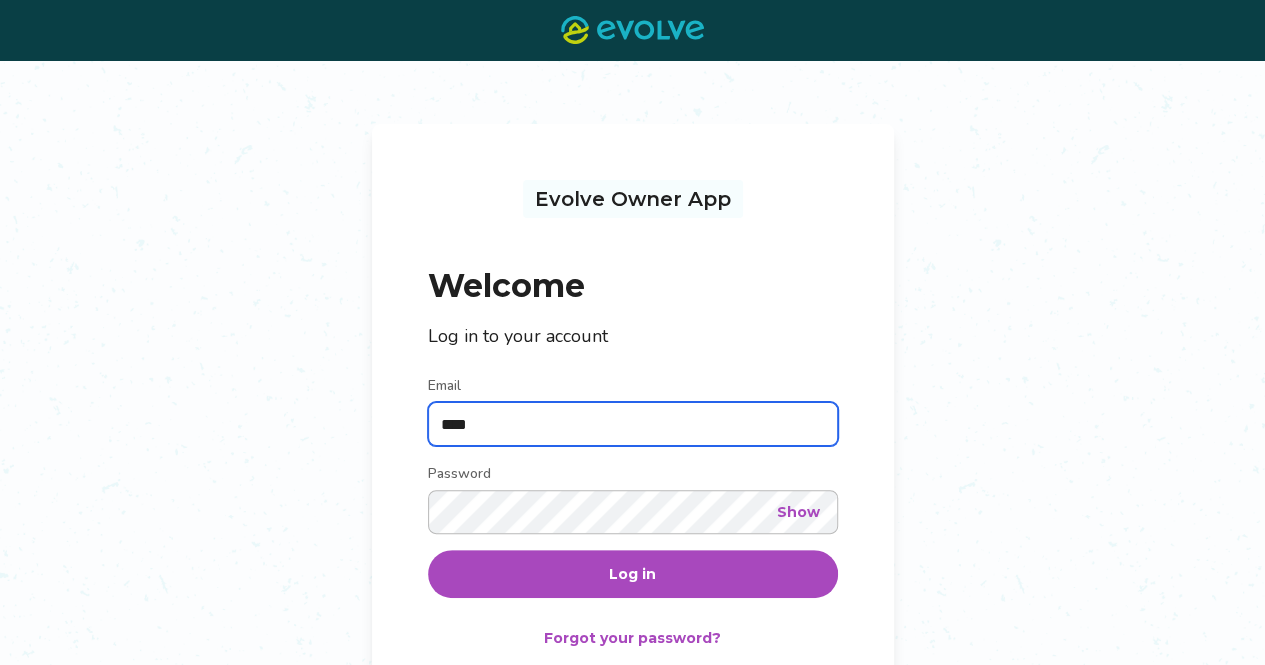 type on "**********" 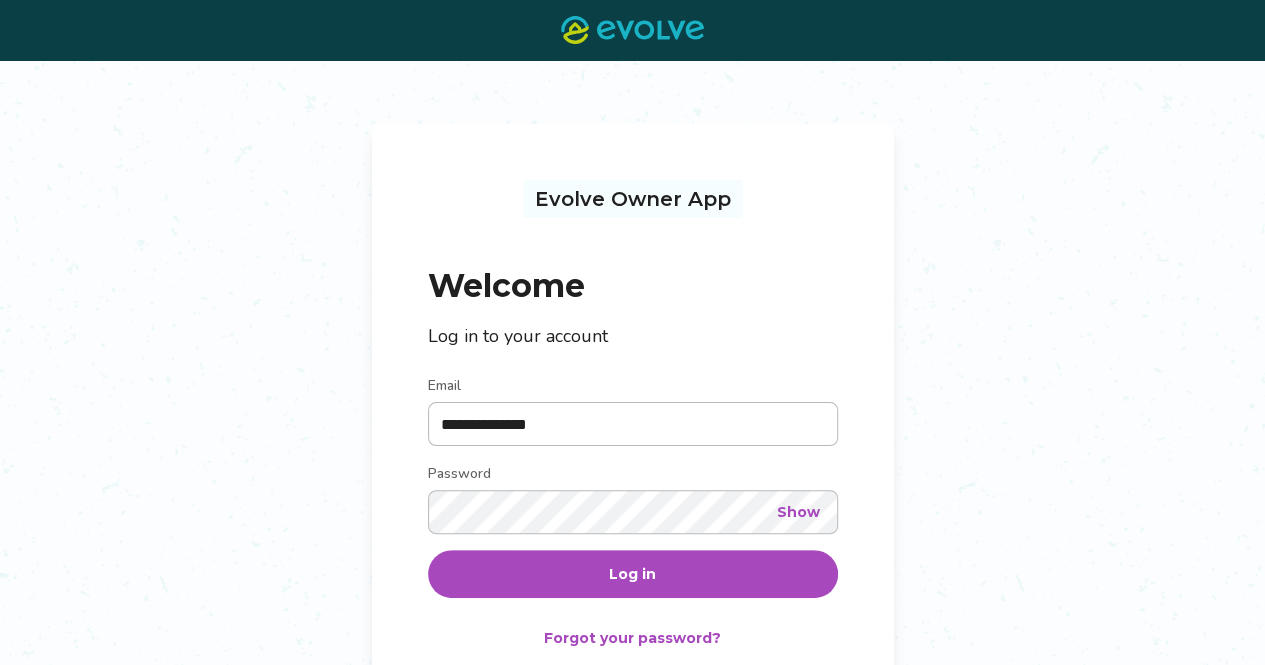 click on "Log in" at bounding box center (632, 574) 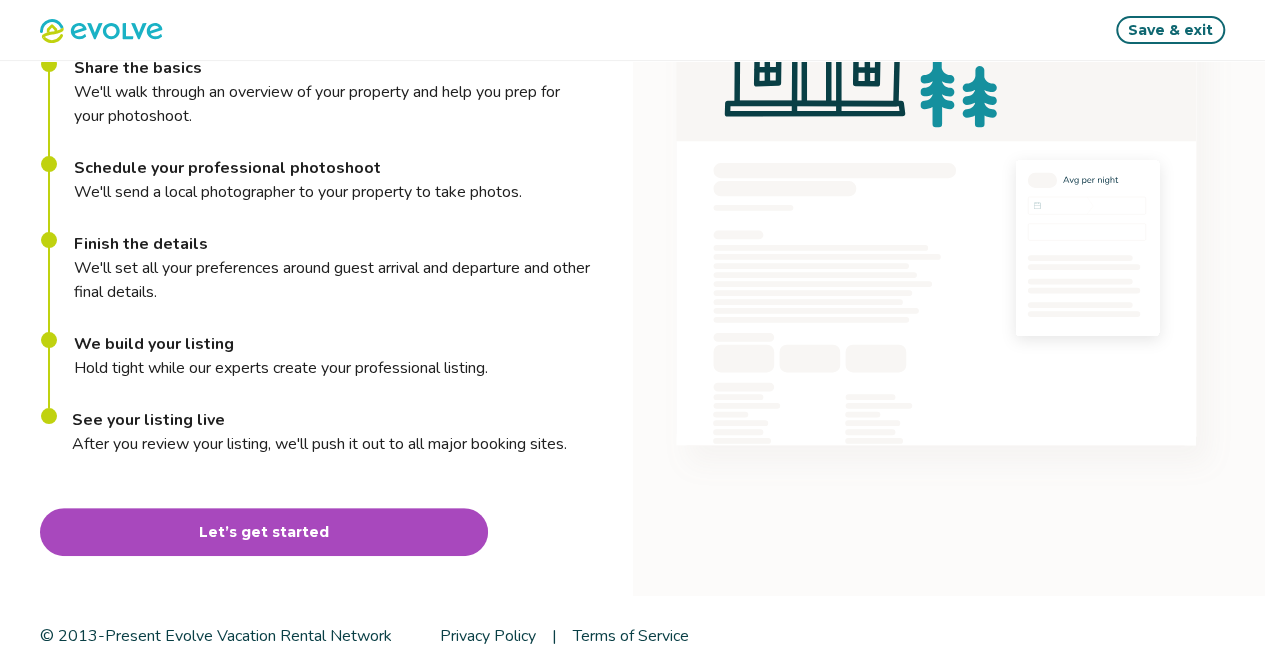 scroll, scrollTop: 239, scrollLeft: 0, axis: vertical 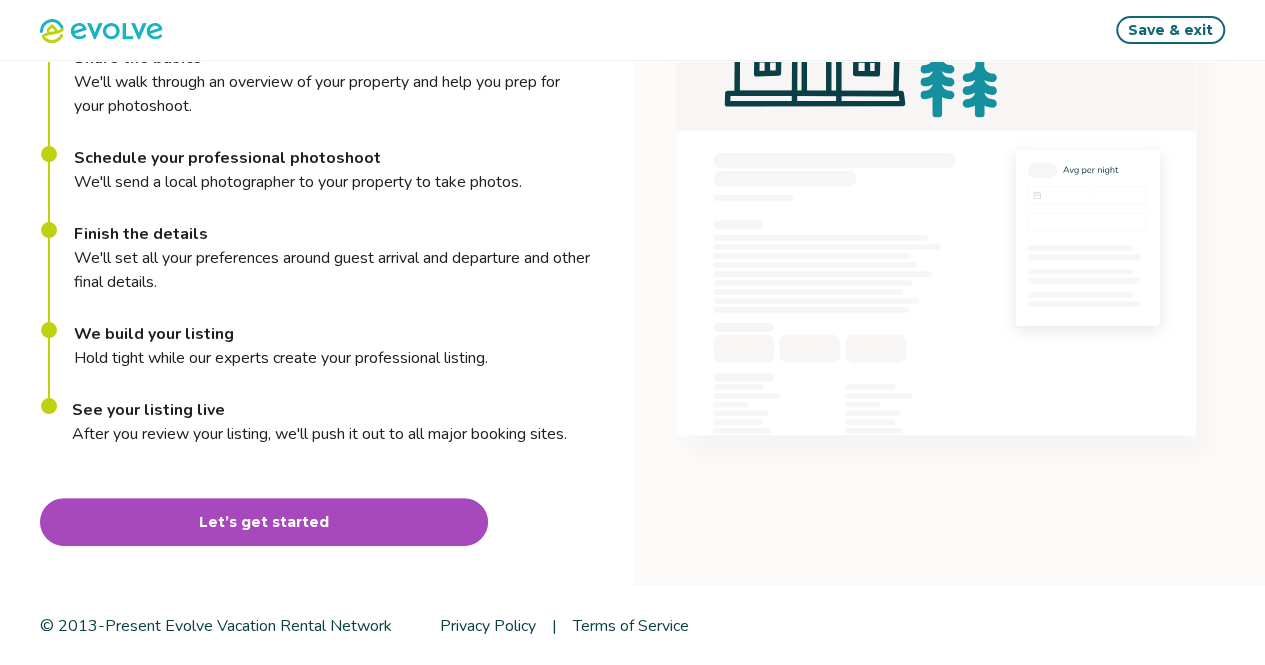 click on "Let’s get started" at bounding box center (264, 522) 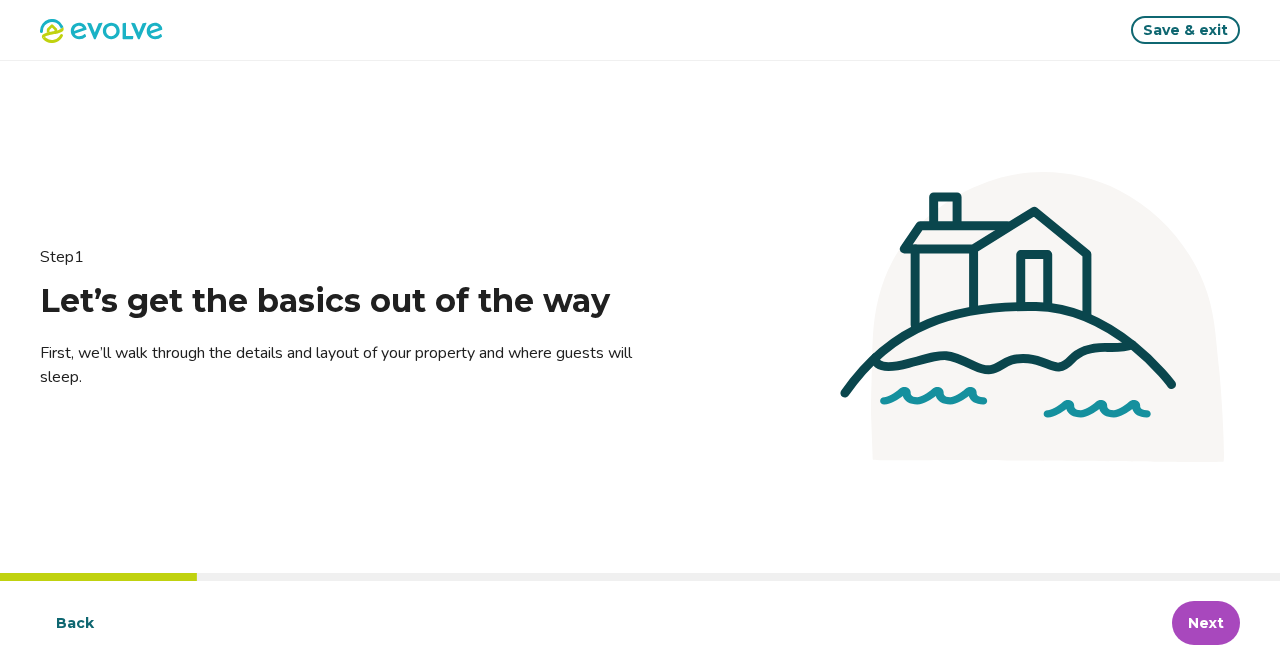 click on "Next" at bounding box center [1206, 623] 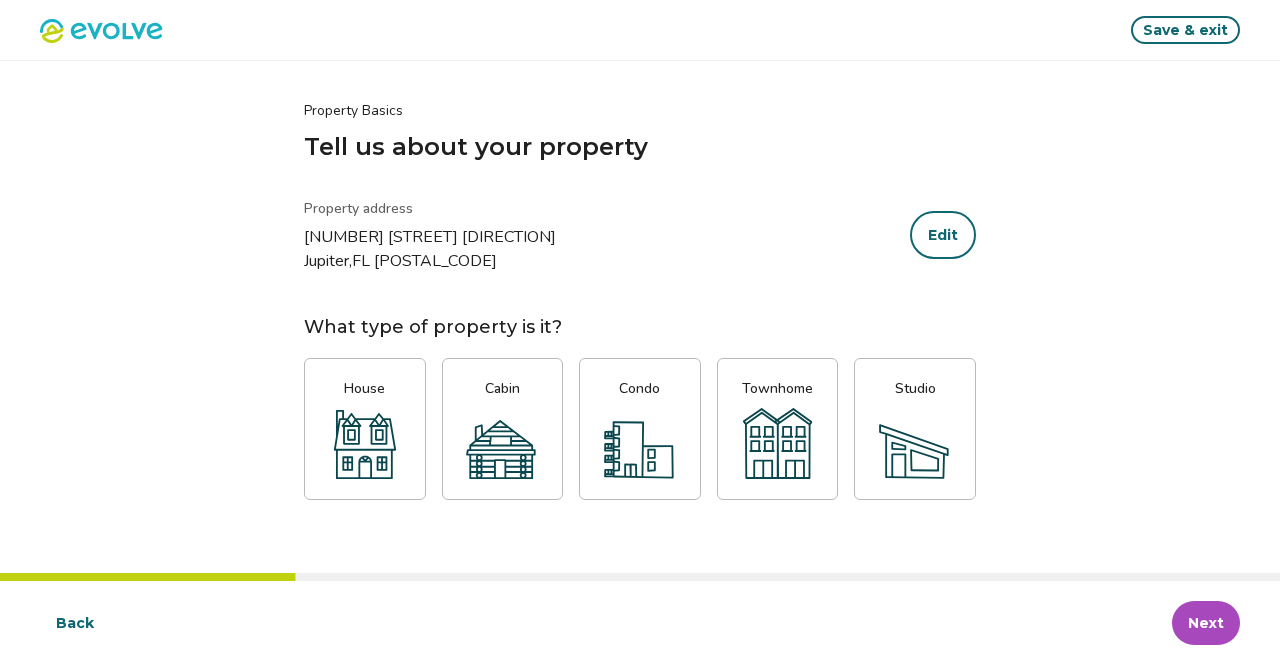 click 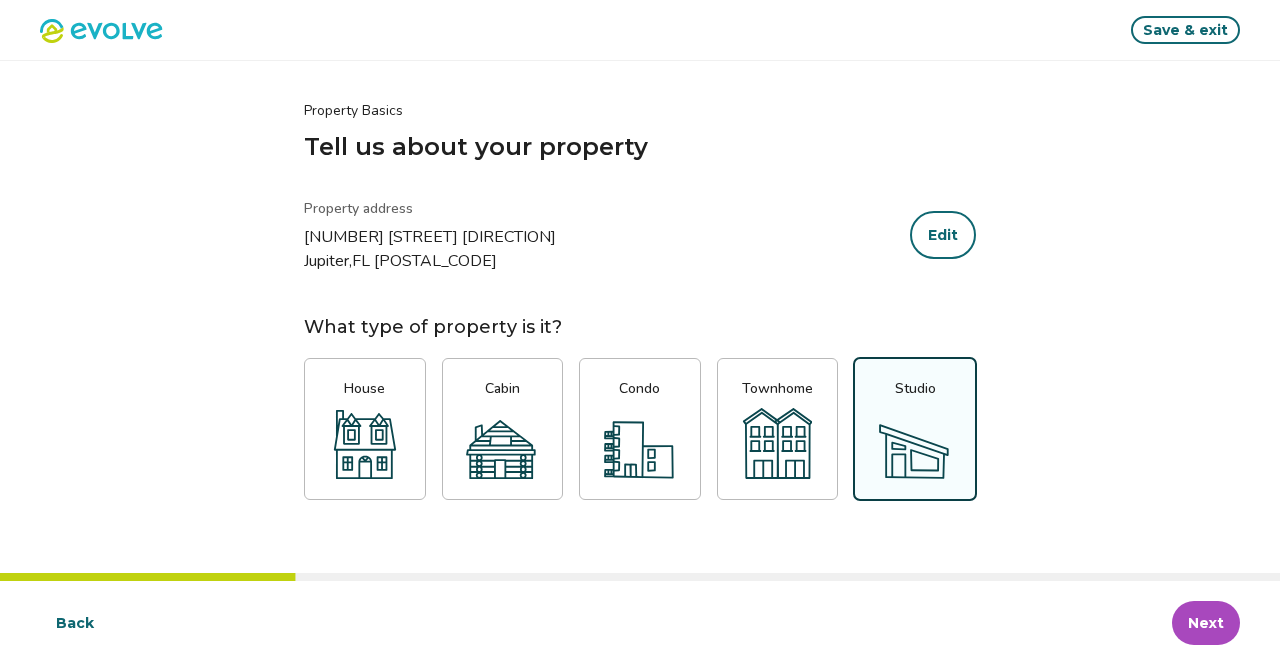 click on "Next" at bounding box center (1206, 623) 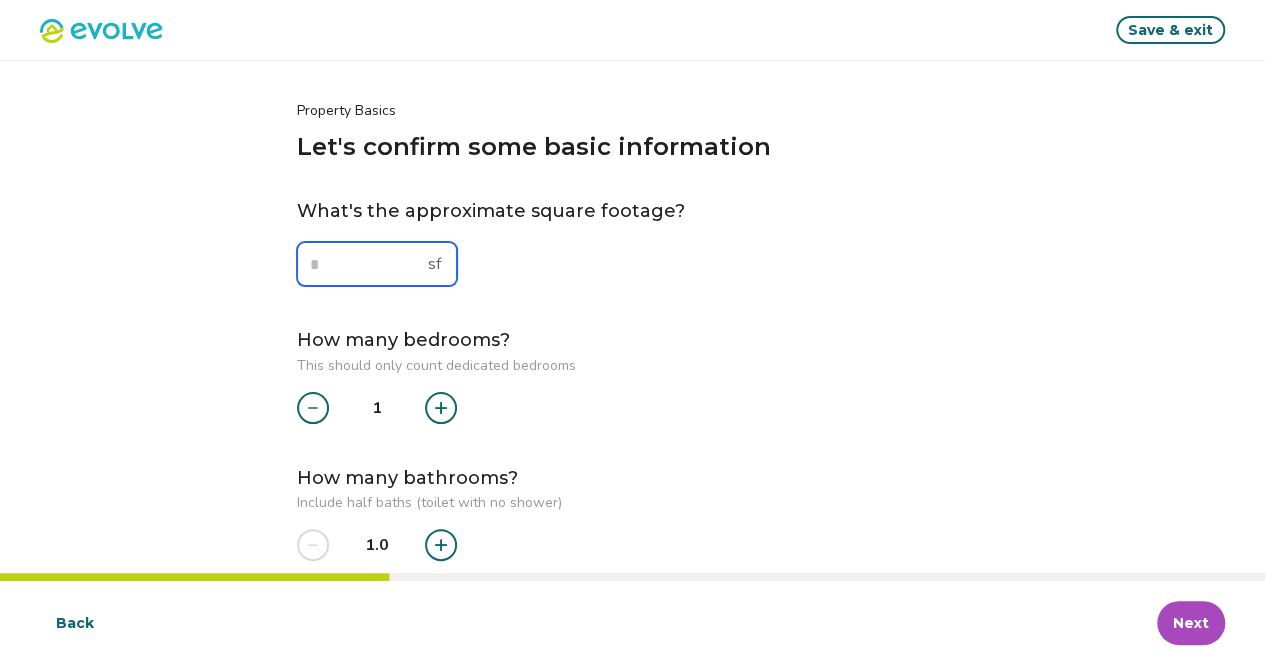 click at bounding box center (377, 264) 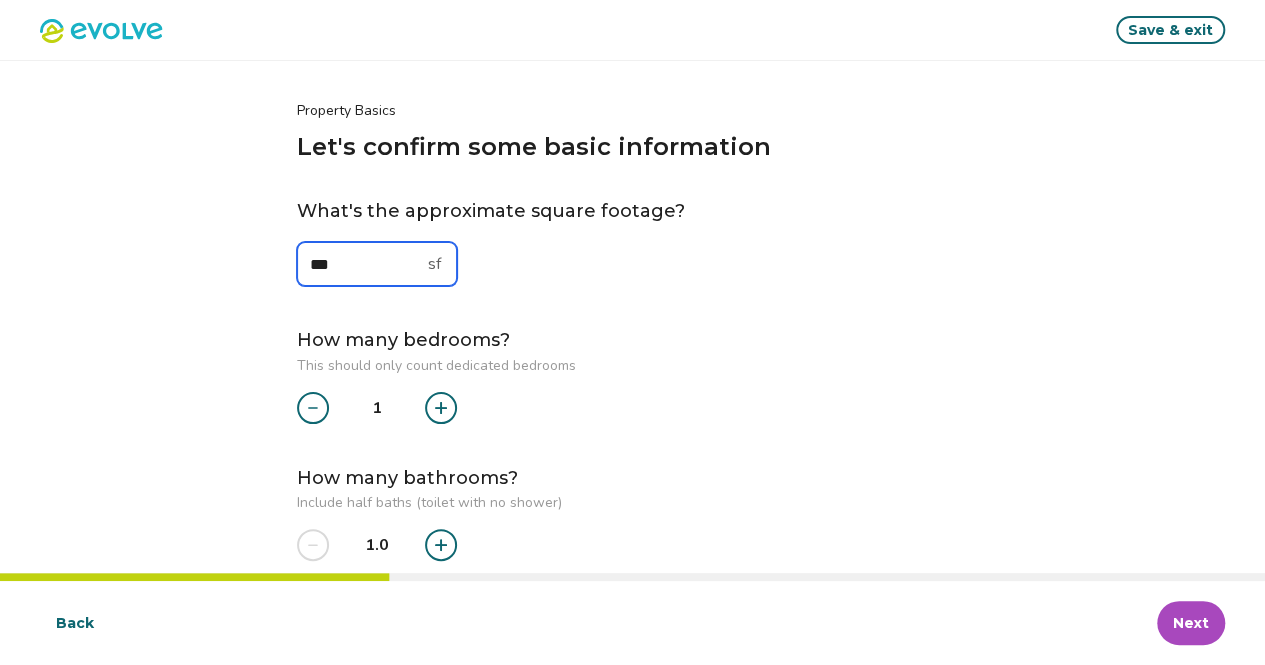 type on "***" 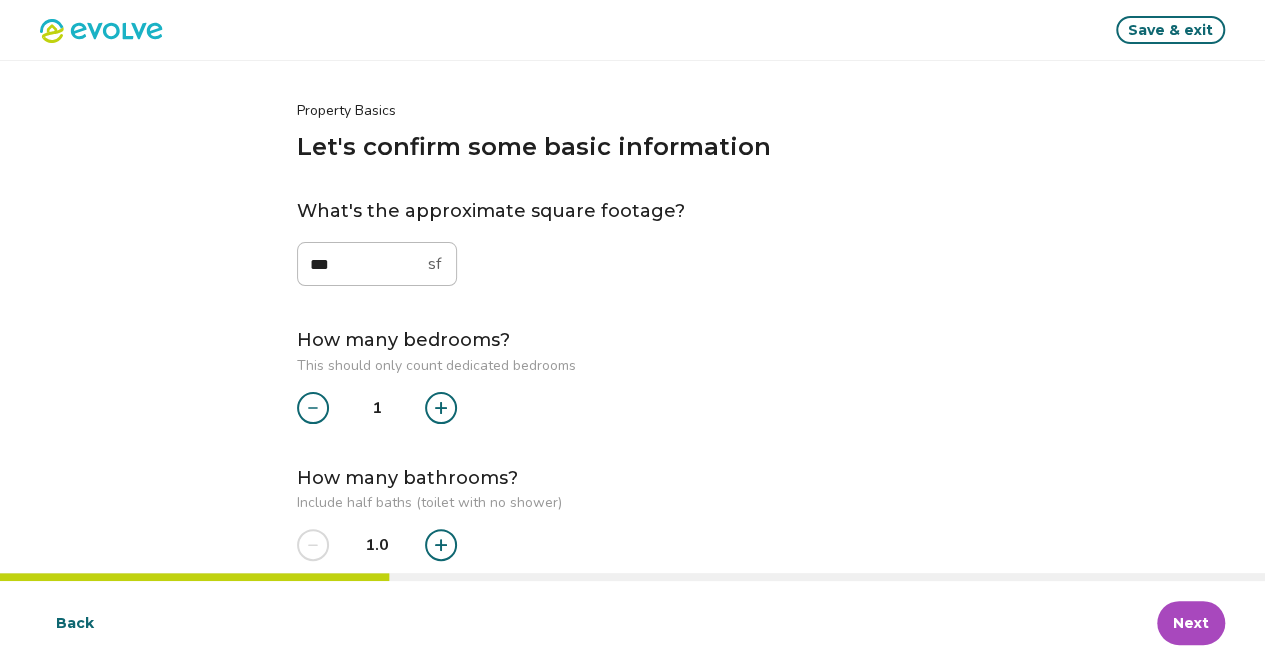 click on "Property Basics Let's confirm some basic information What's the approximate square footage? *** sf How many bedrooms? This should only count dedicated bedrooms 1 How many bathrooms? Include half baths (toilet with no shower) 1.0" at bounding box center [632, 331] 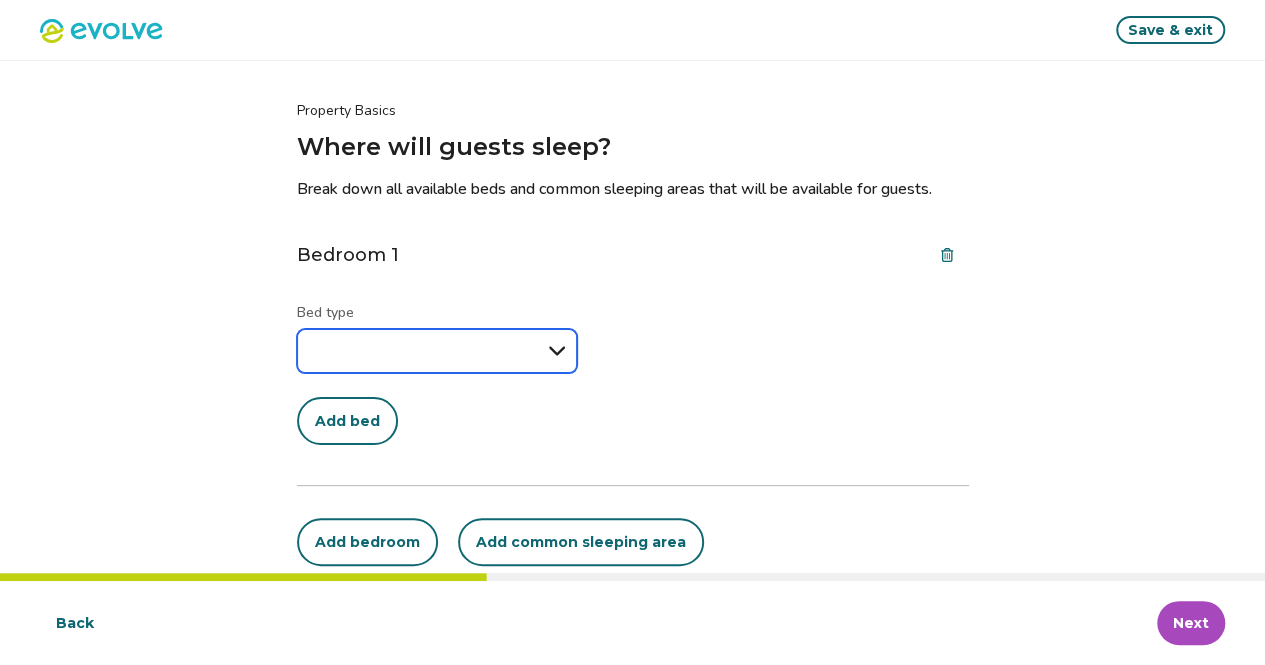 click on "**********" at bounding box center [437, 351] 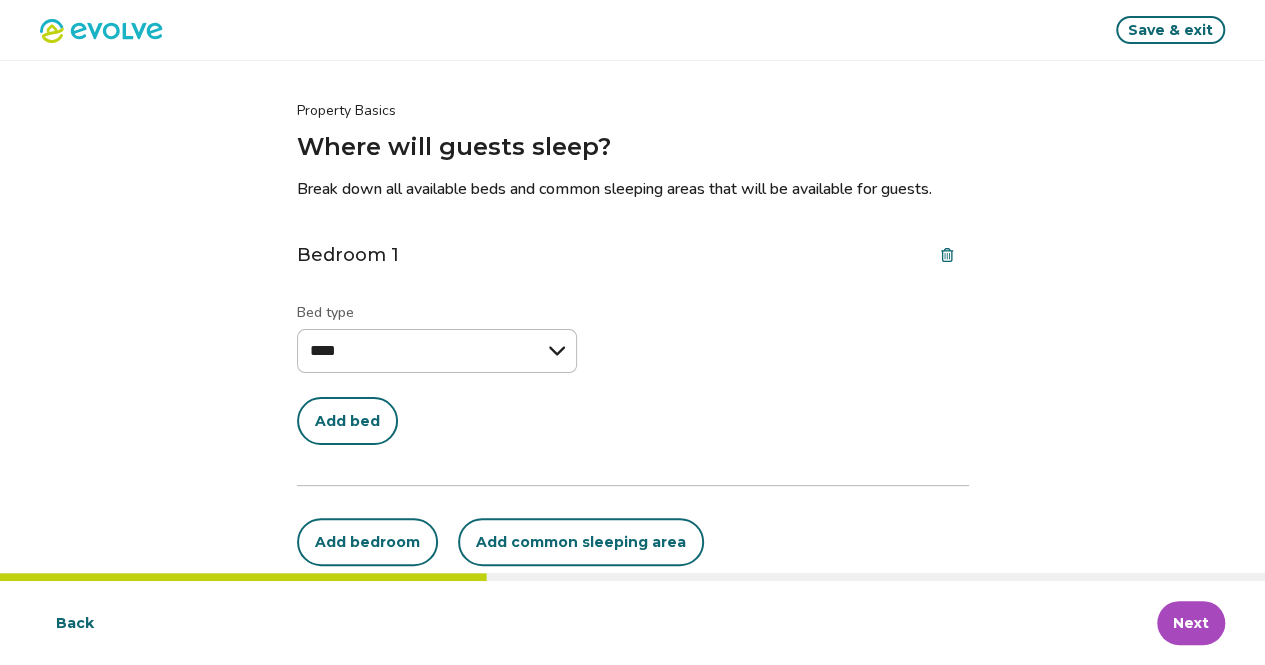 select on "****" 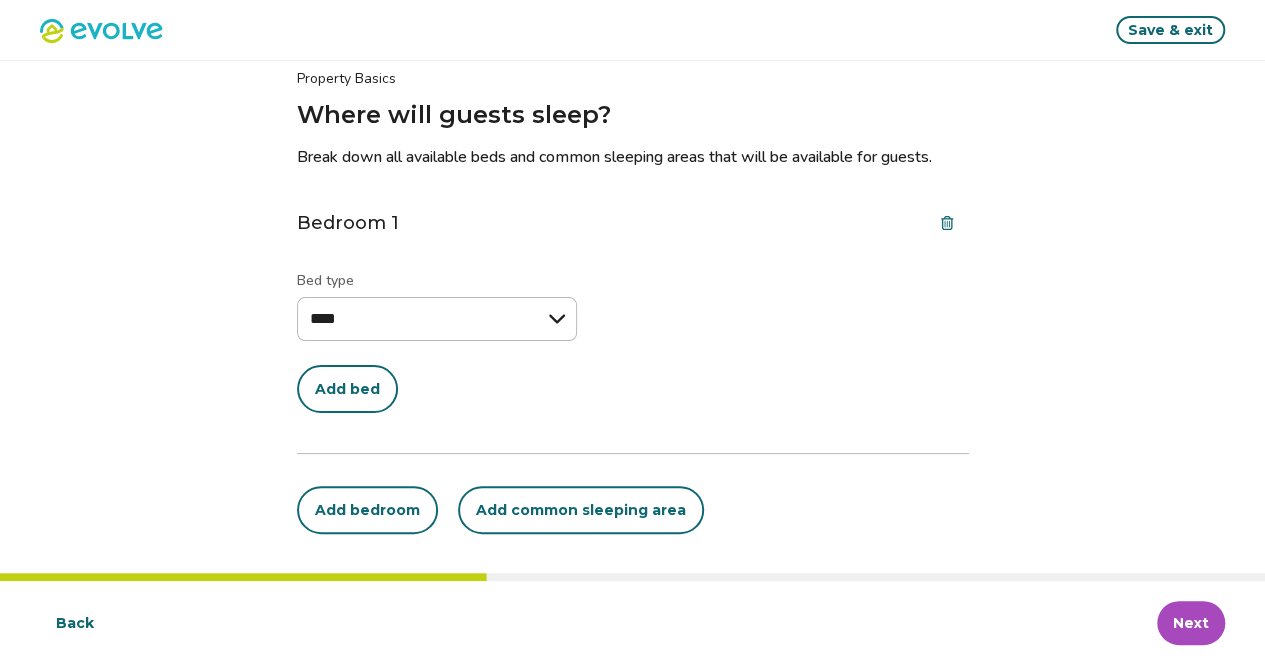 click on "Add bed" at bounding box center (347, 389) 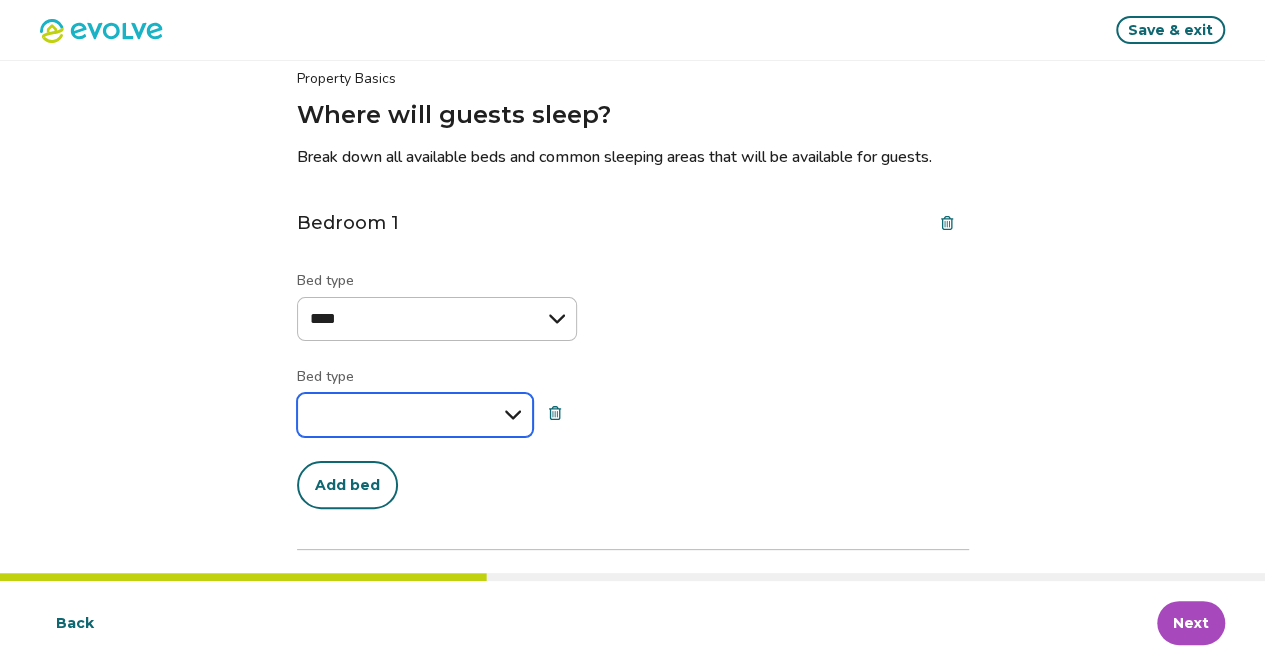 click on "**********" at bounding box center [415, 415] 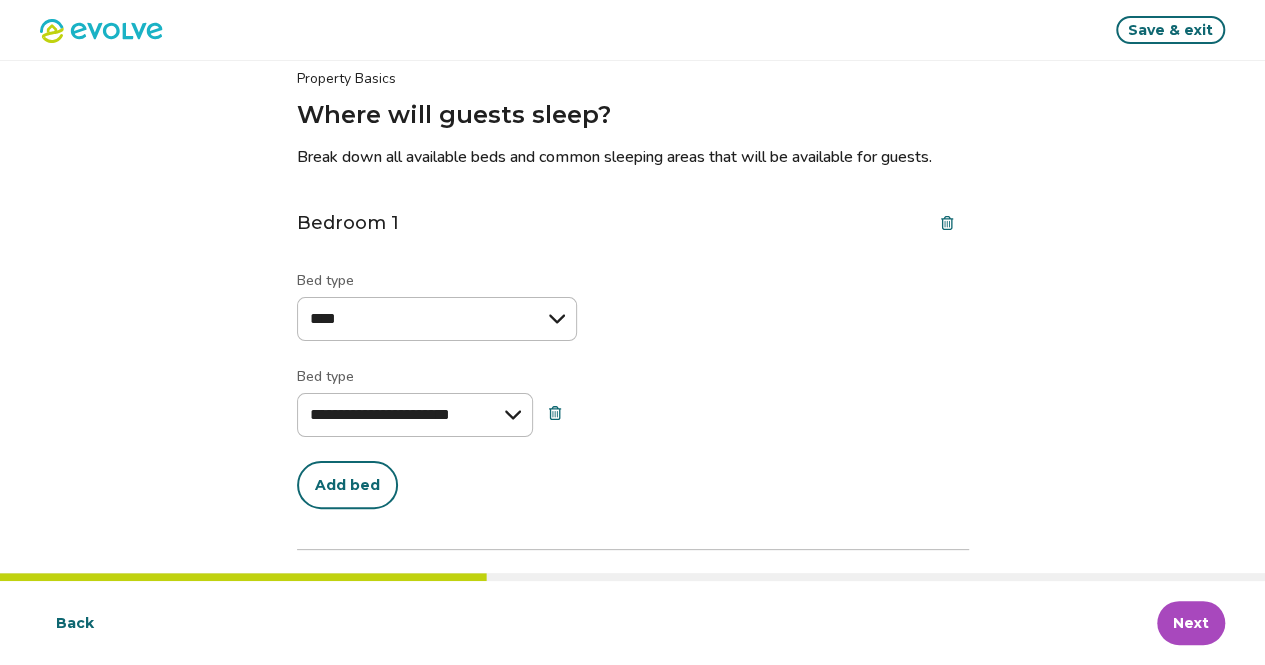 select on "********" 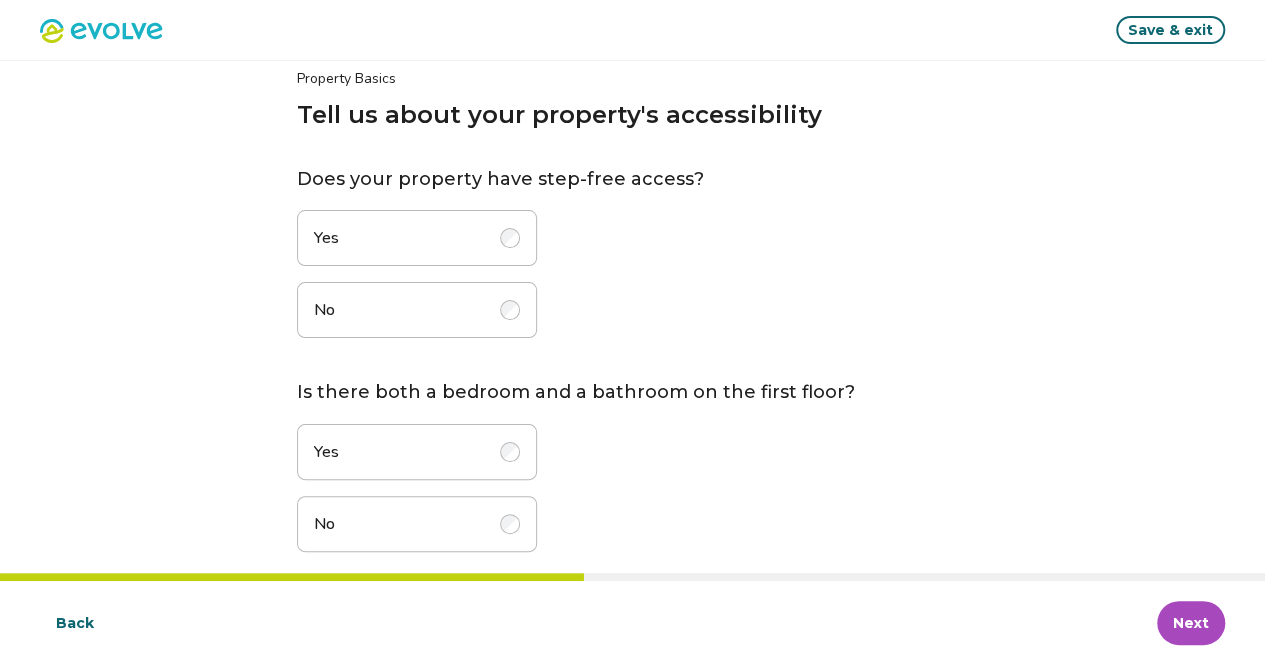click at bounding box center [510, 238] 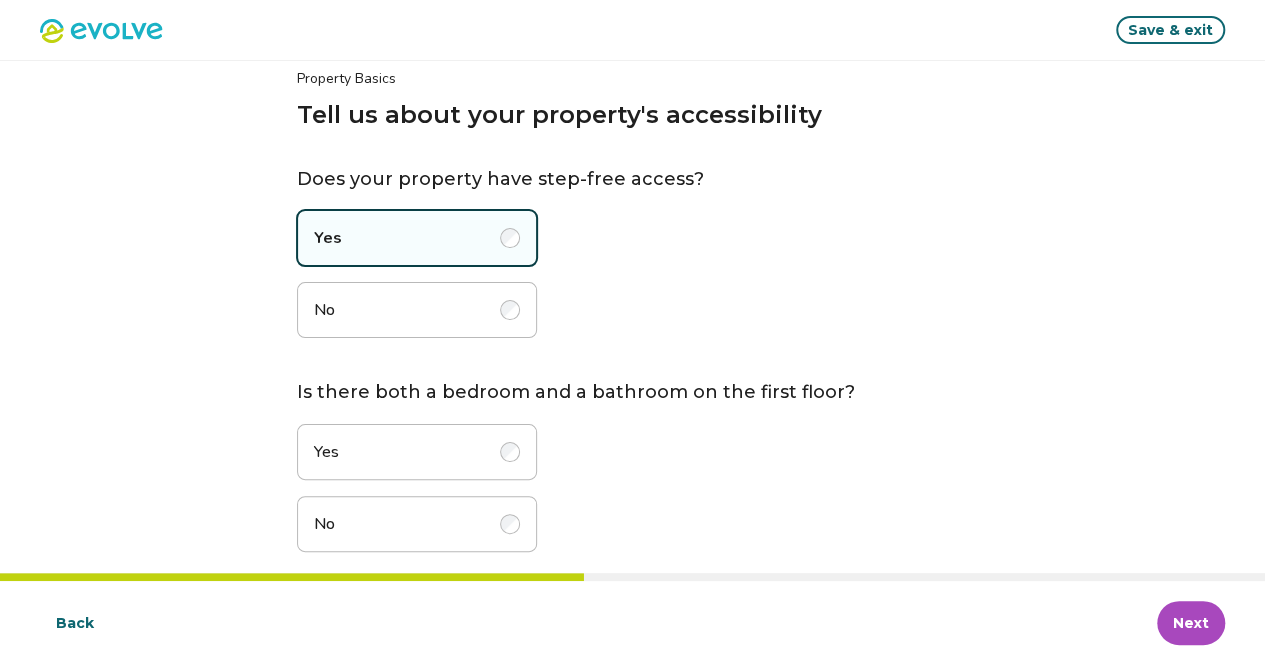 click at bounding box center [510, 452] 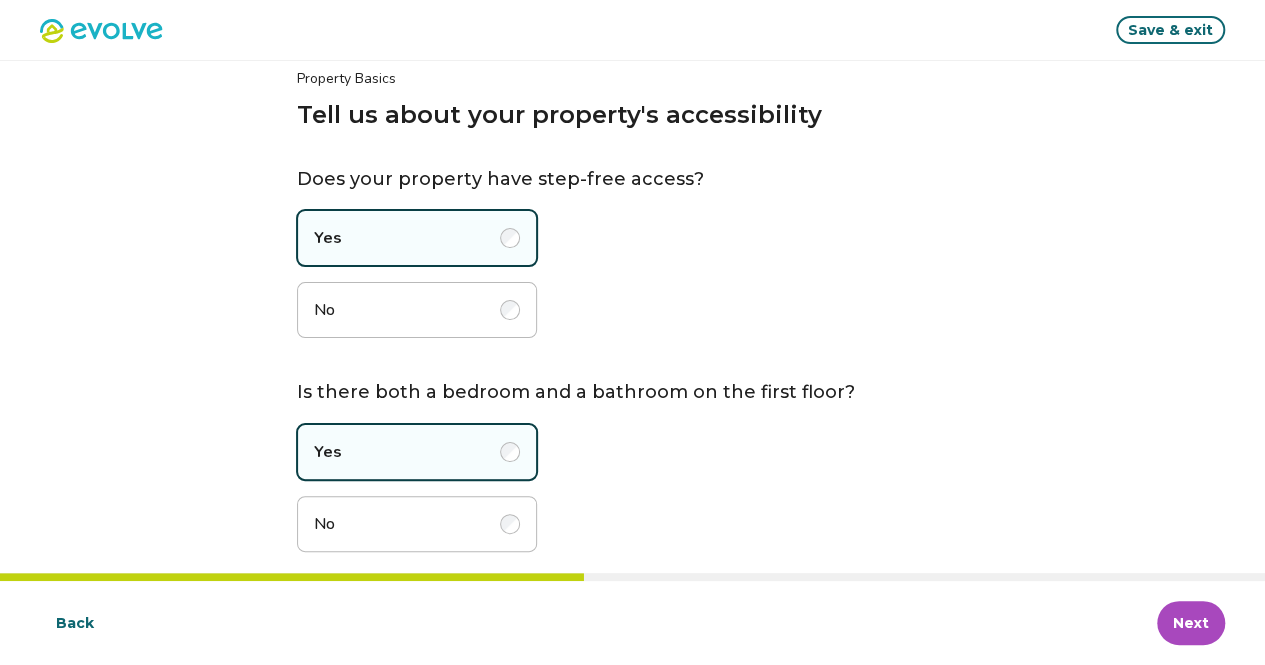 click on "Next" at bounding box center [1191, 623] 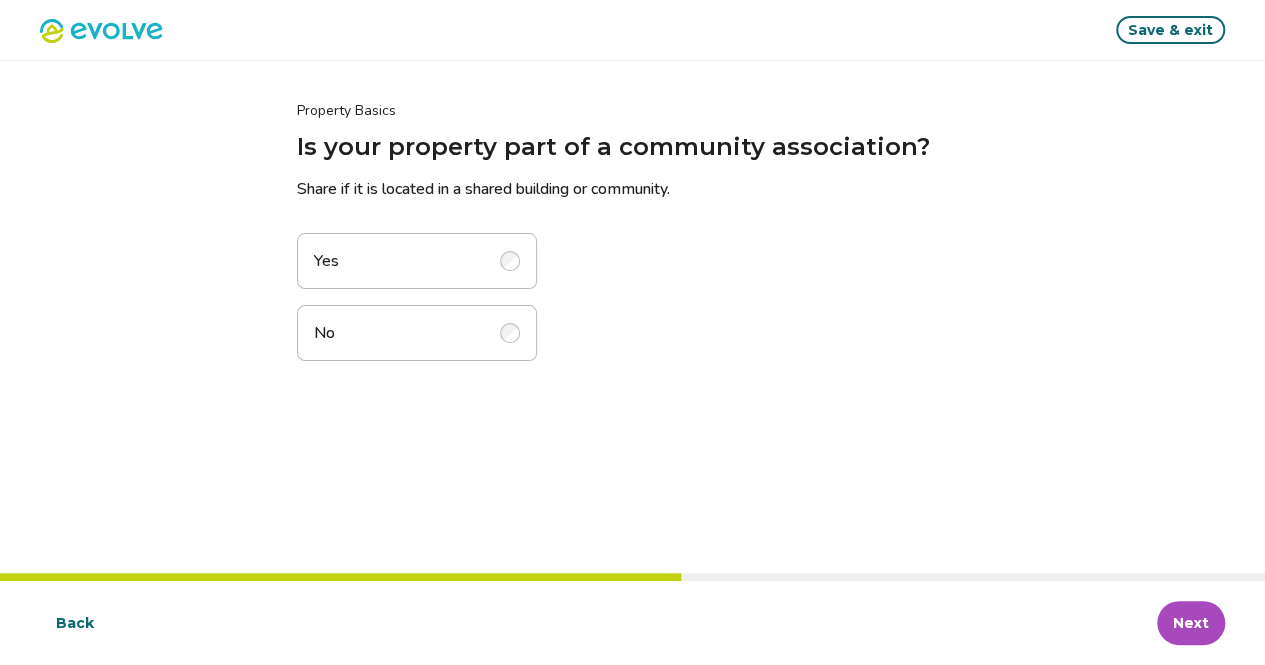 scroll, scrollTop: 0, scrollLeft: 0, axis: both 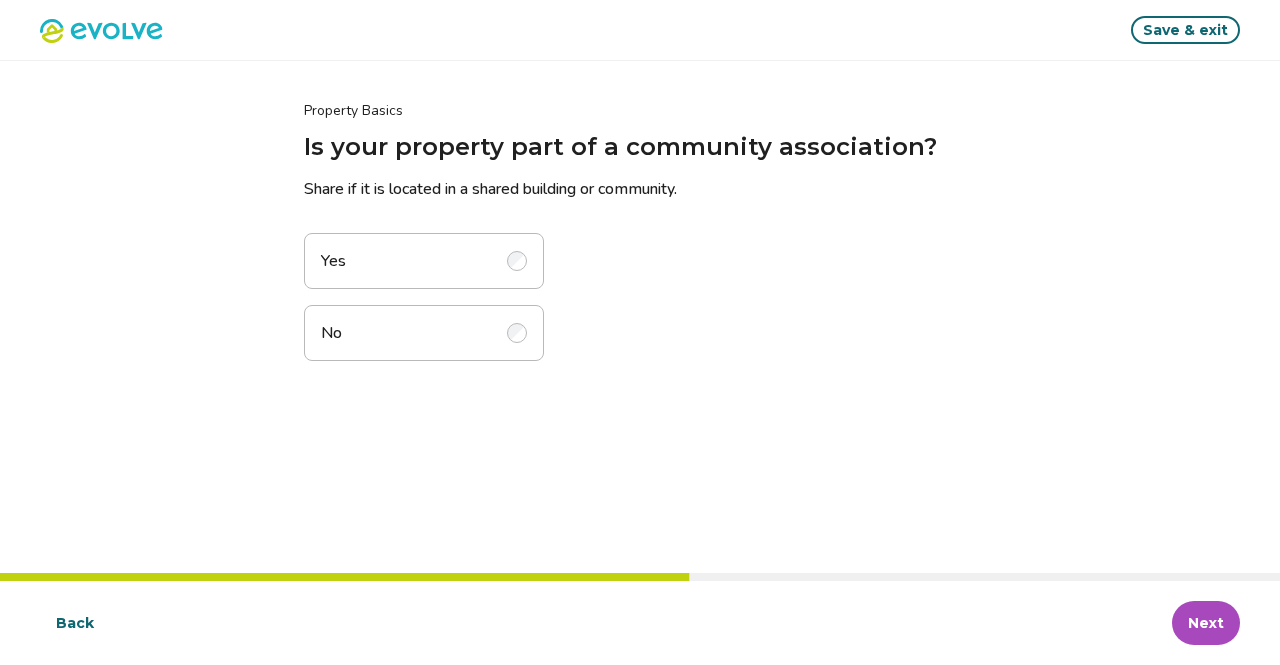 click at bounding box center [517, 333] 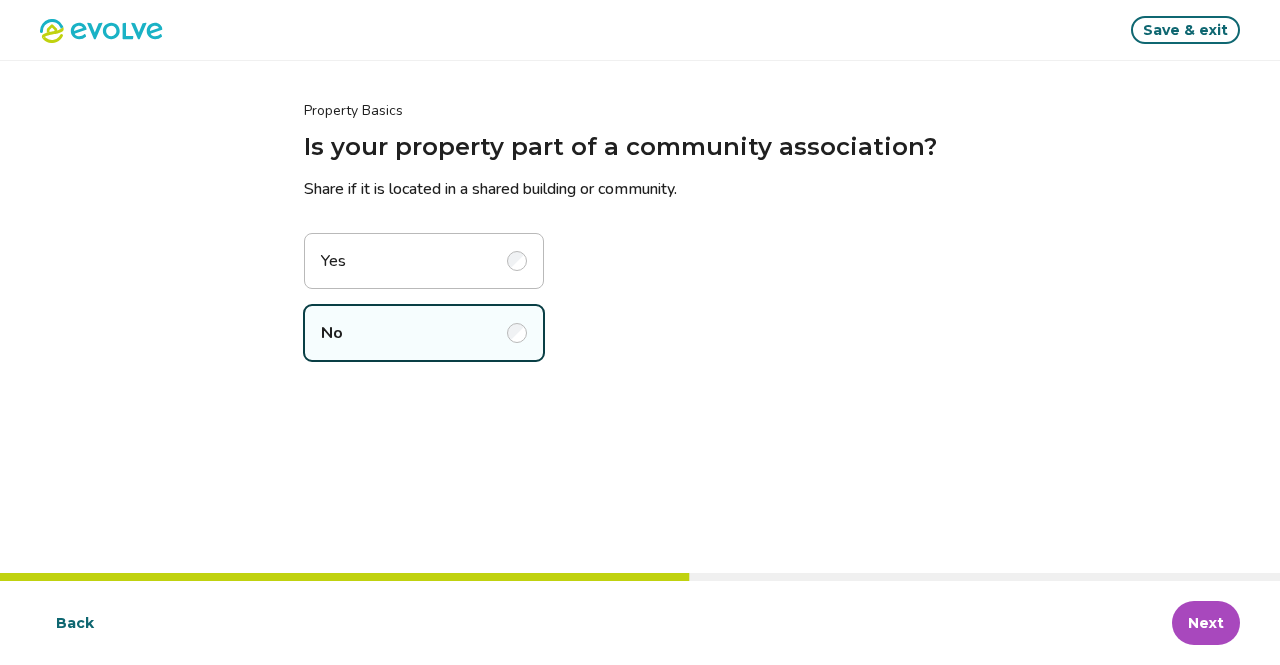 click on "Next" at bounding box center (1206, 623) 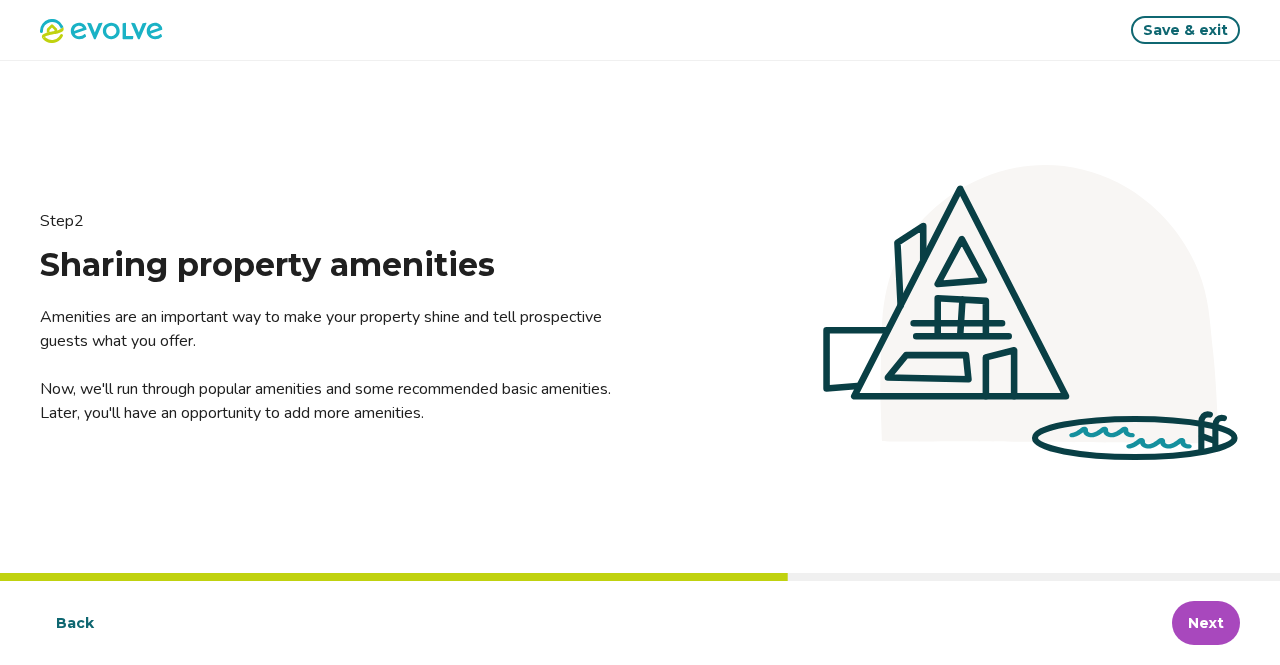 click on "Next" at bounding box center (1206, 623) 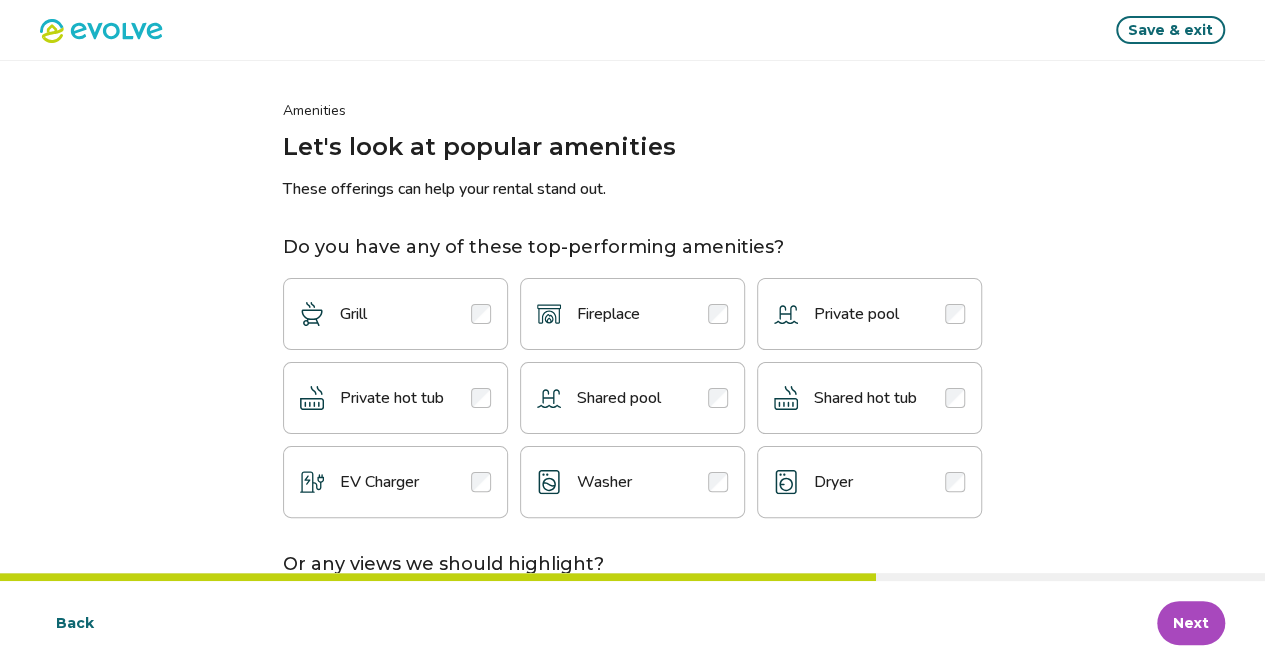 click at bounding box center (718, 482) 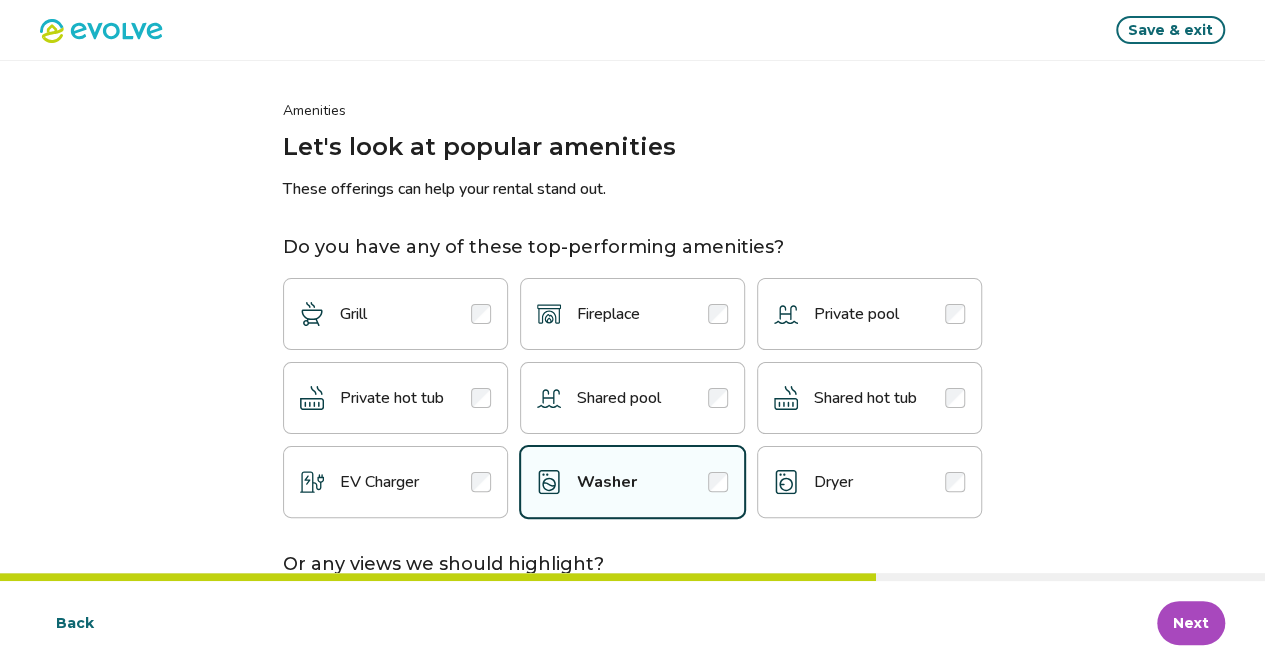 click at bounding box center (955, 482) 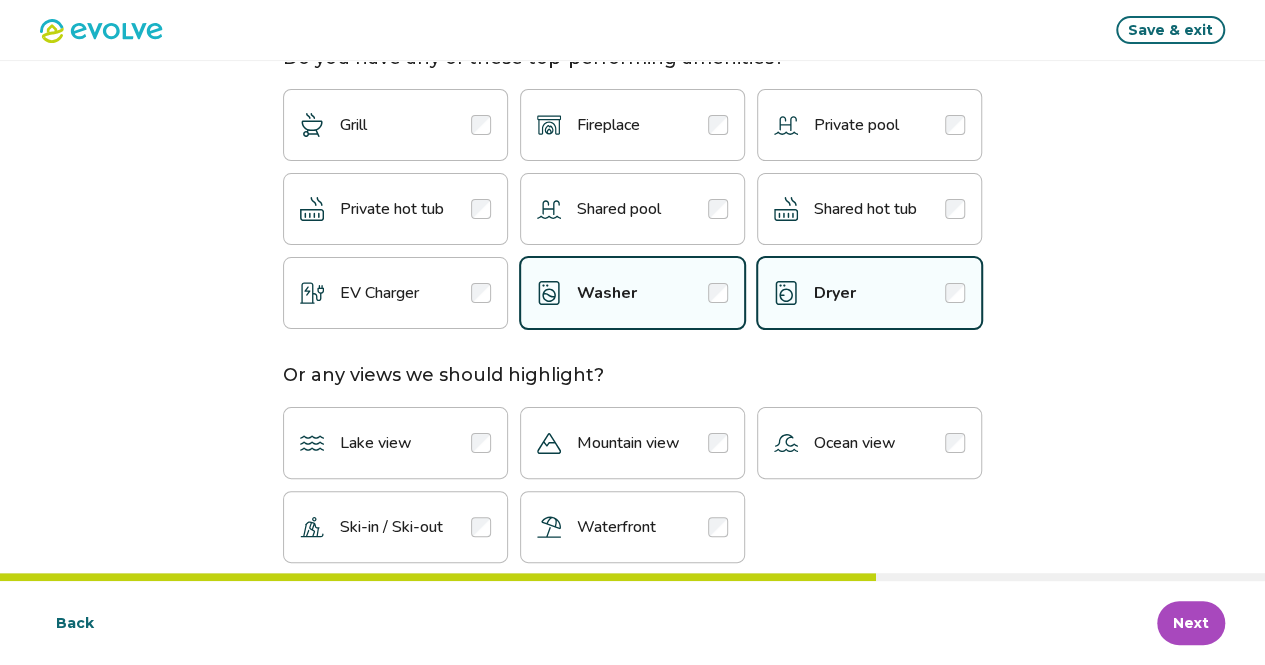 scroll, scrollTop: 218, scrollLeft: 0, axis: vertical 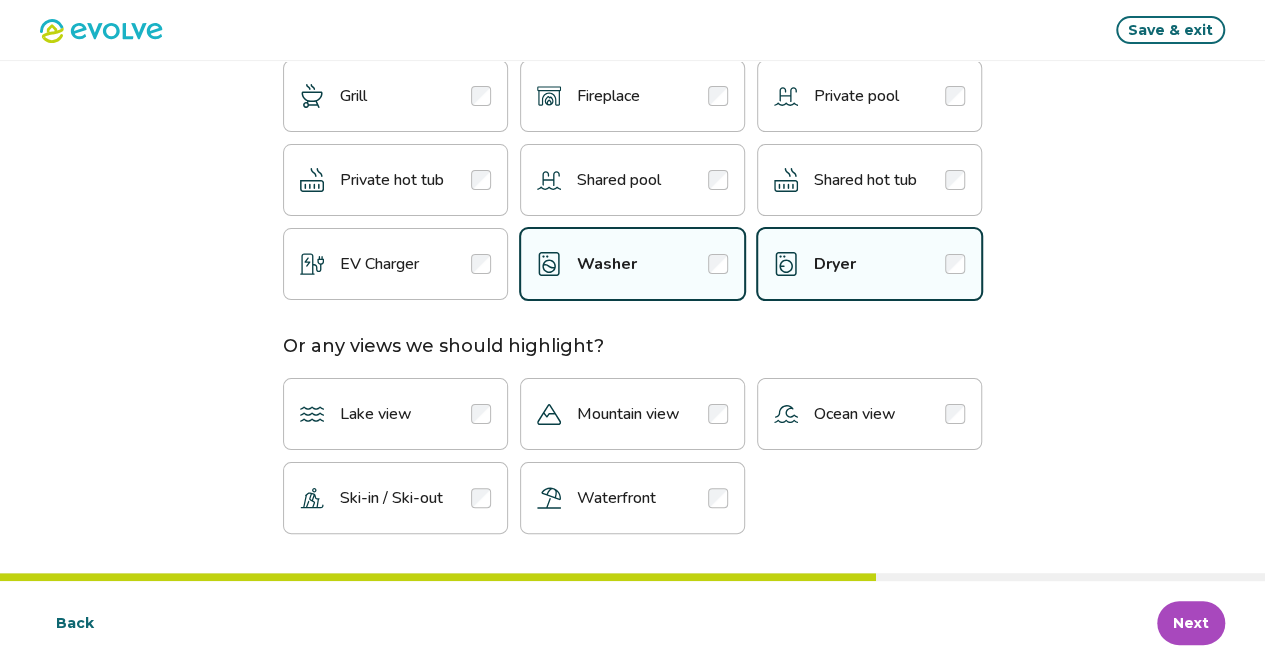click on "Next" at bounding box center (1191, 623) 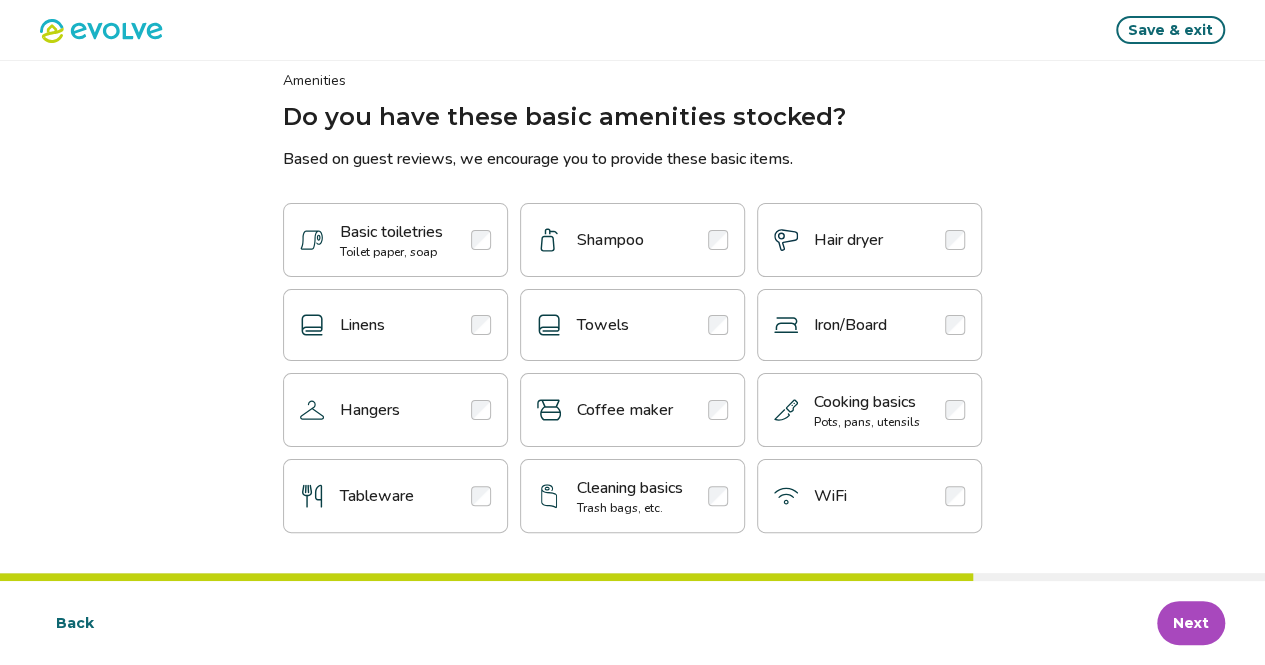 scroll, scrollTop: 27, scrollLeft: 0, axis: vertical 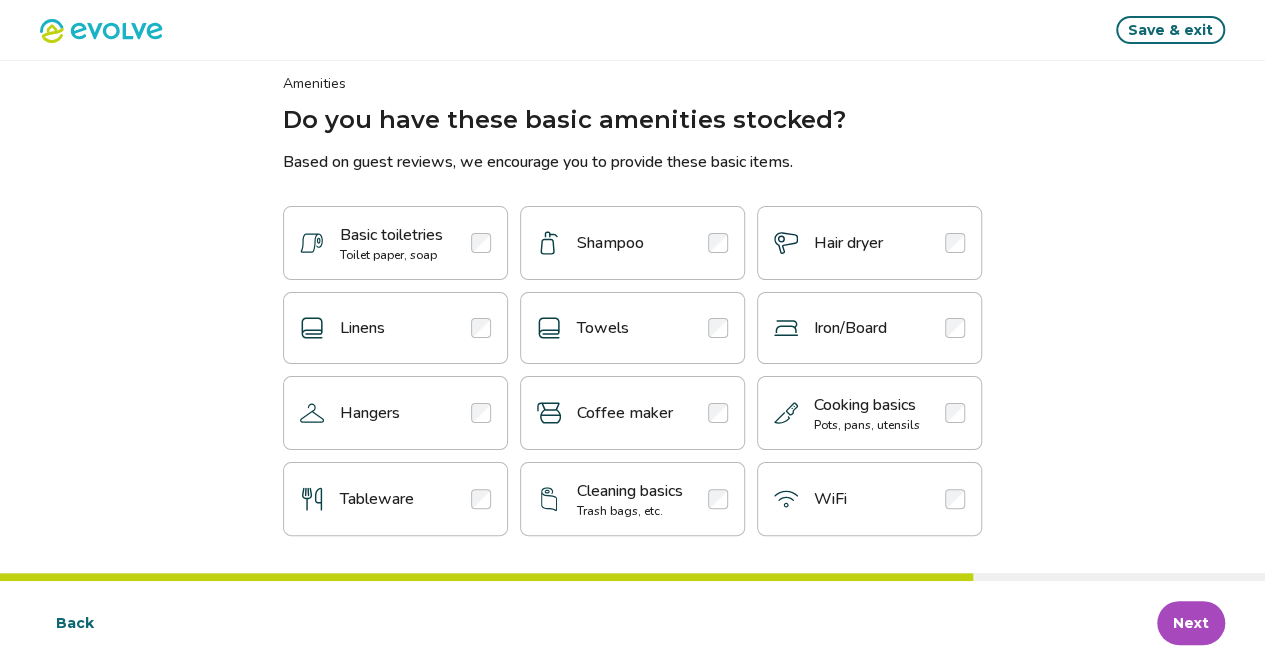 click at bounding box center (481, 243) 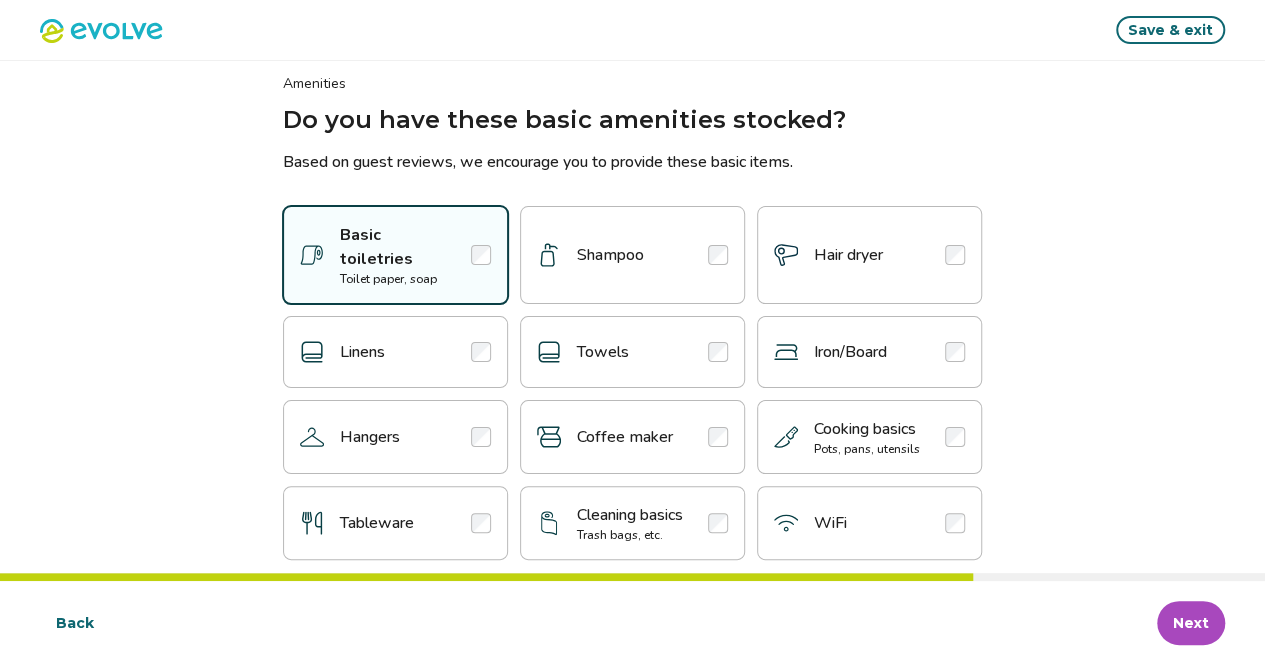 click at bounding box center [718, 255] 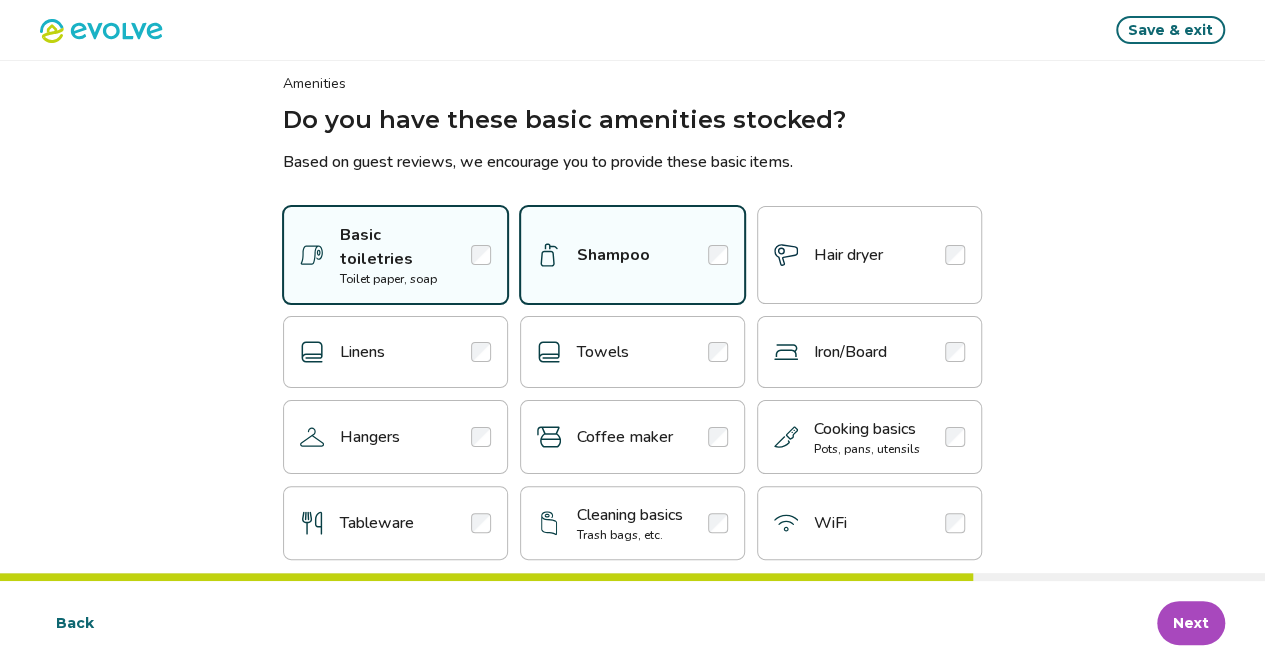 click at bounding box center (955, 255) 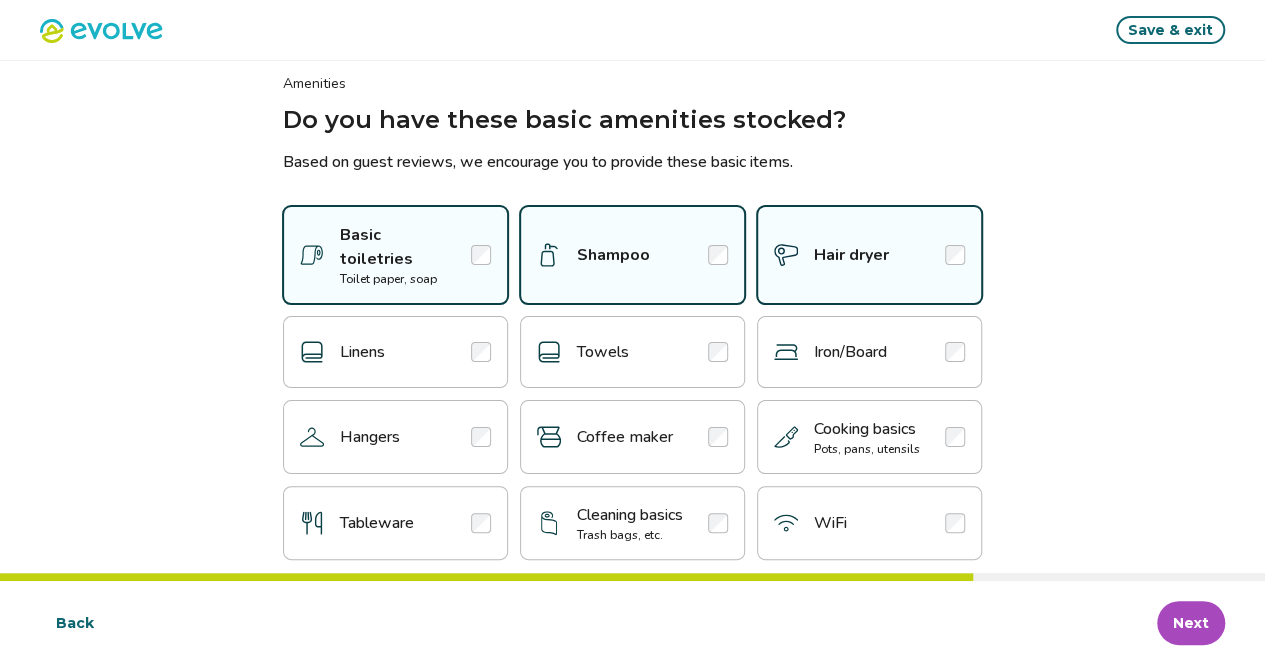 click at bounding box center (955, 352) 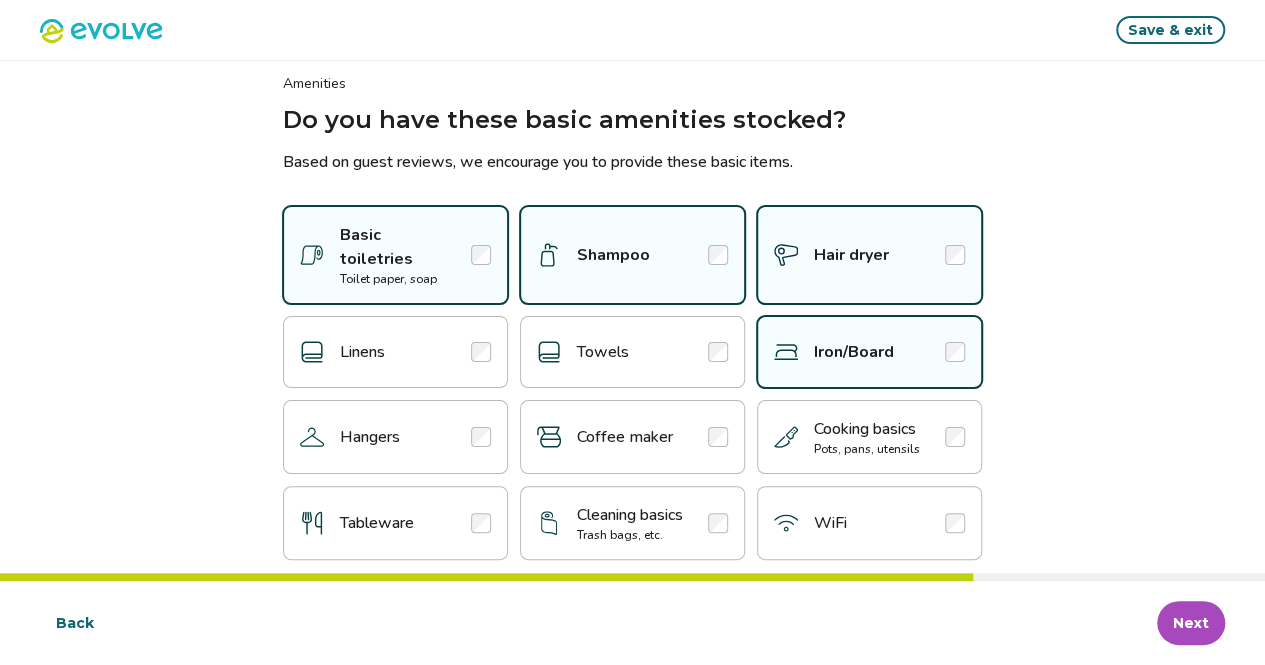 click at bounding box center [718, 352] 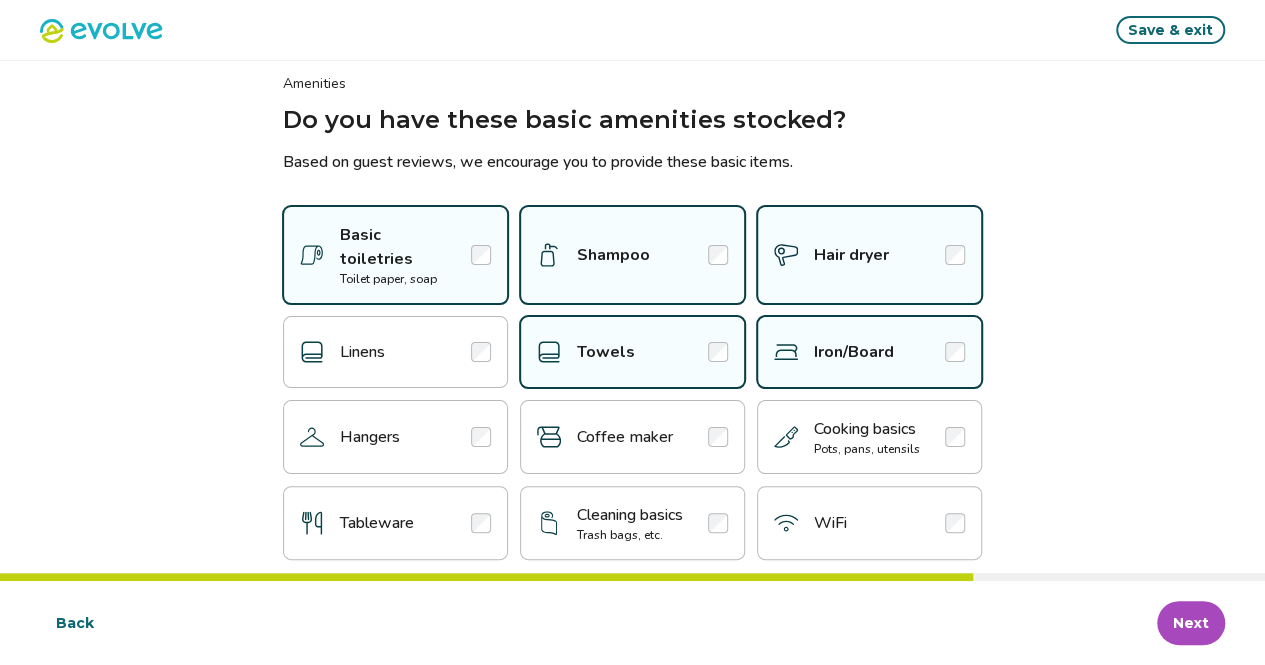 click at bounding box center (481, 352) 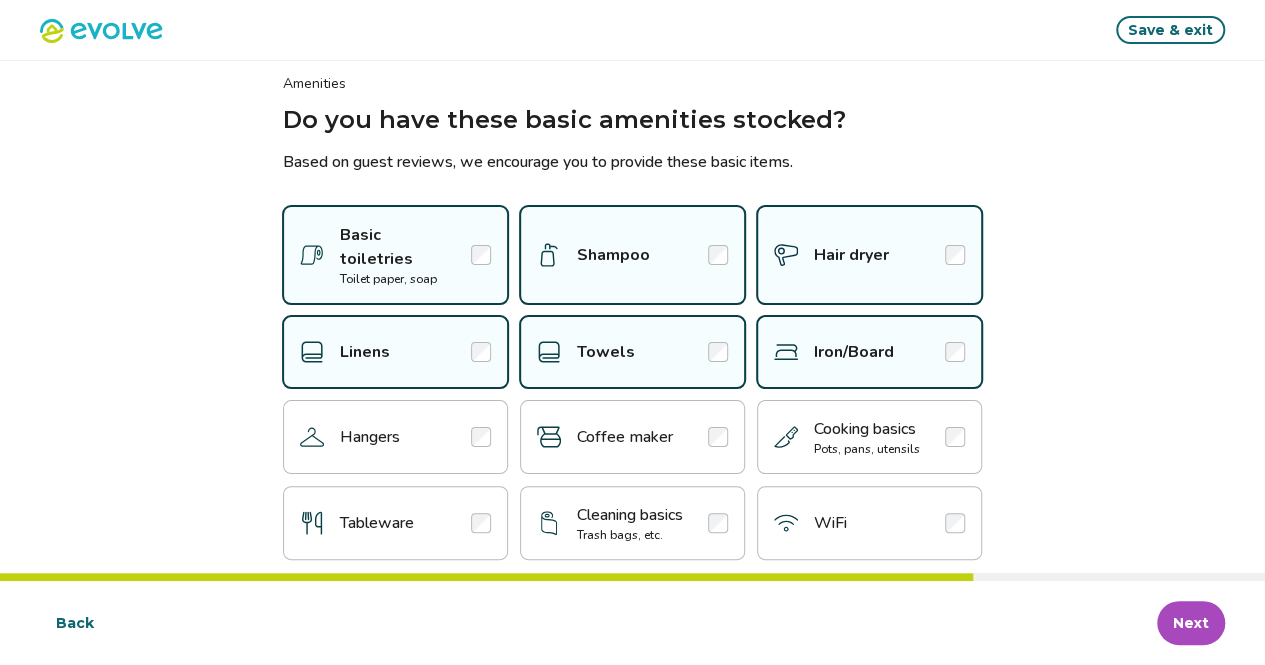 click at bounding box center (481, 437) 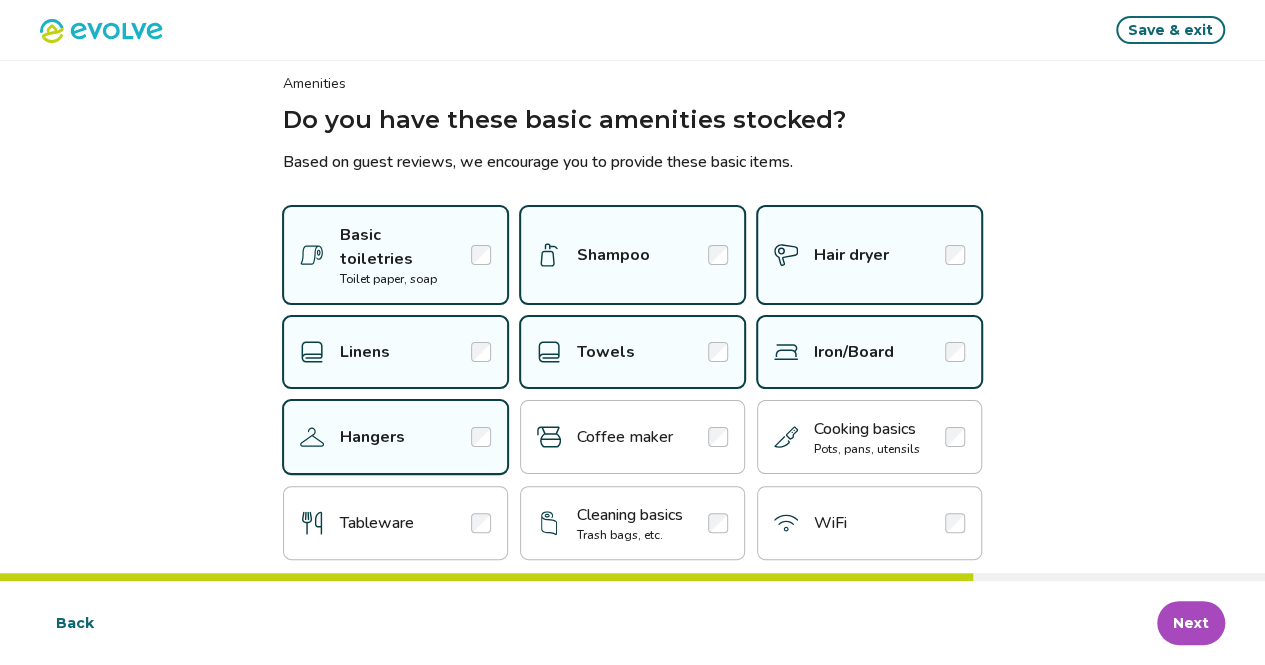 click at bounding box center [718, 437] 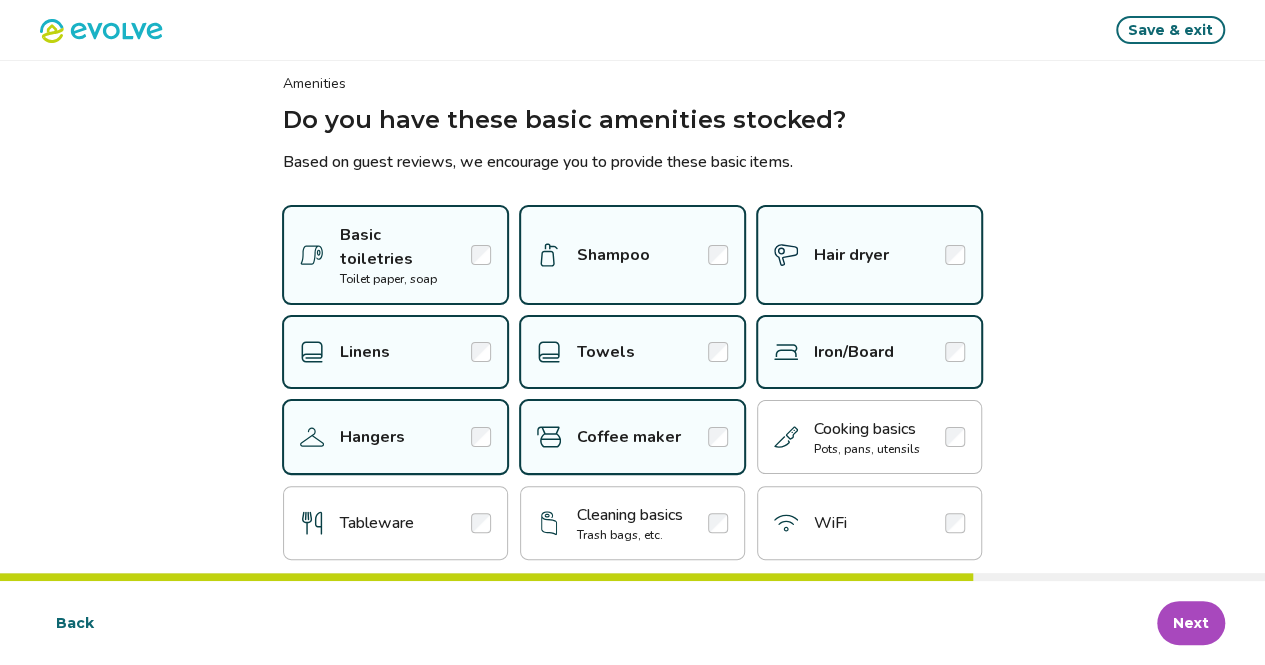 click at bounding box center (955, 437) 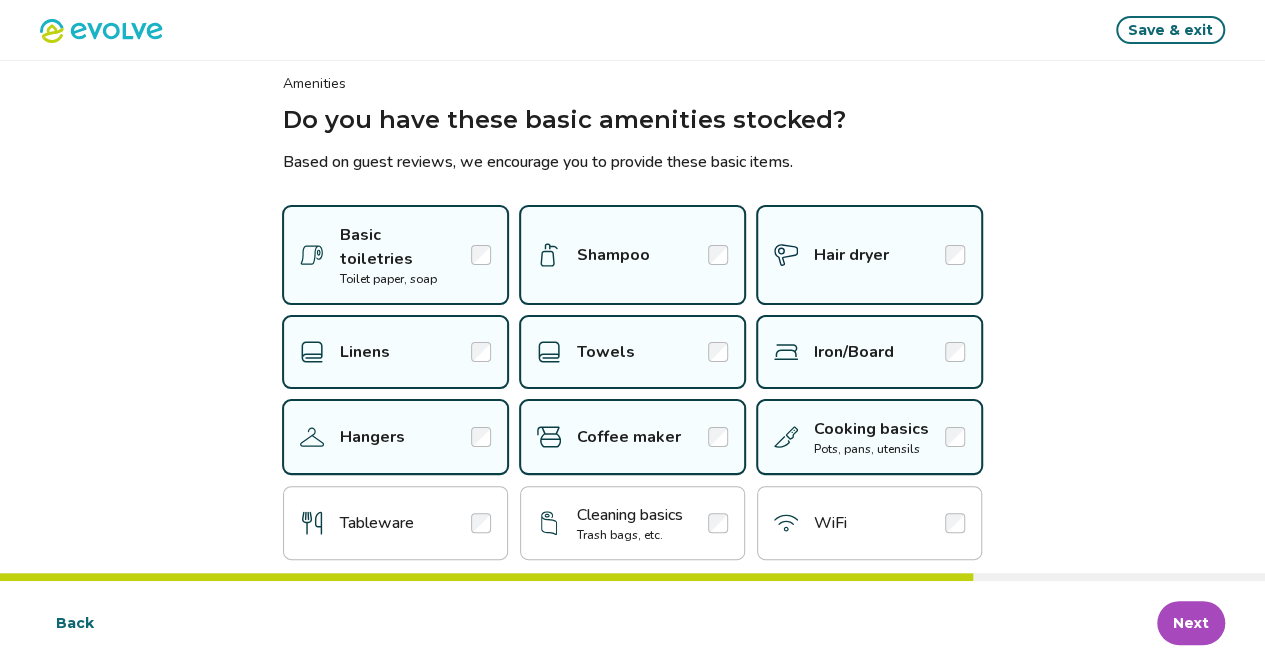 click at bounding box center [955, 523] 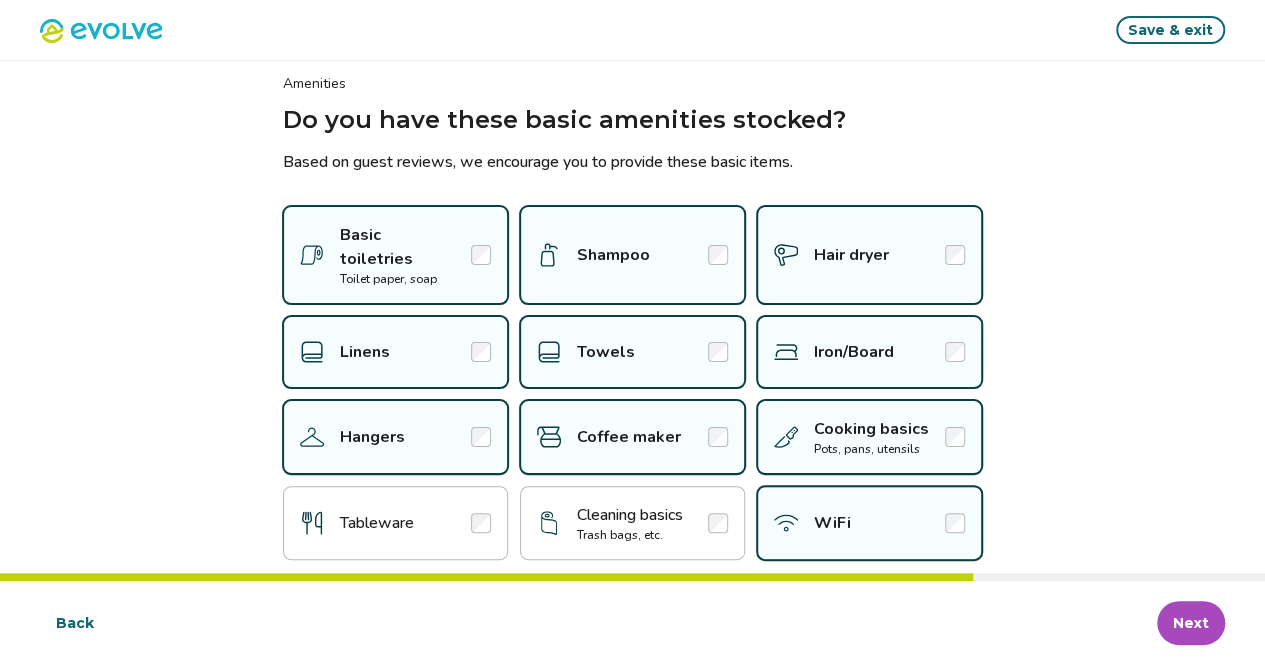 click at bounding box center [718, 523] 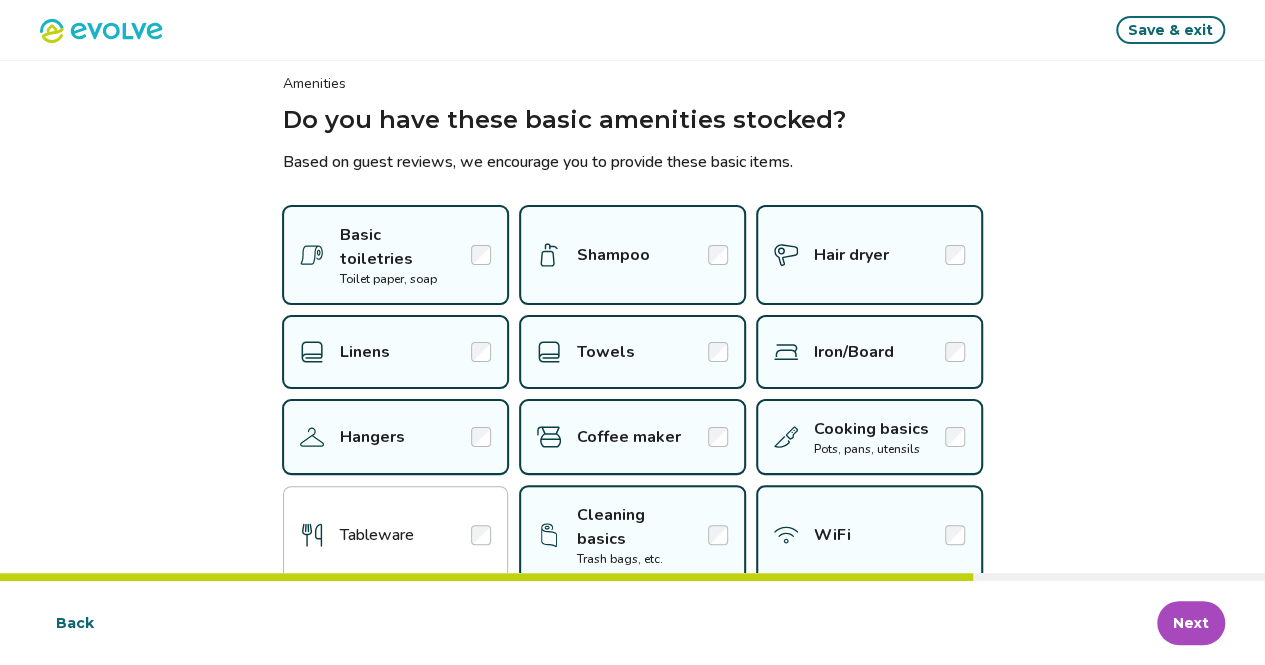 click at bounding box center (481, 535) 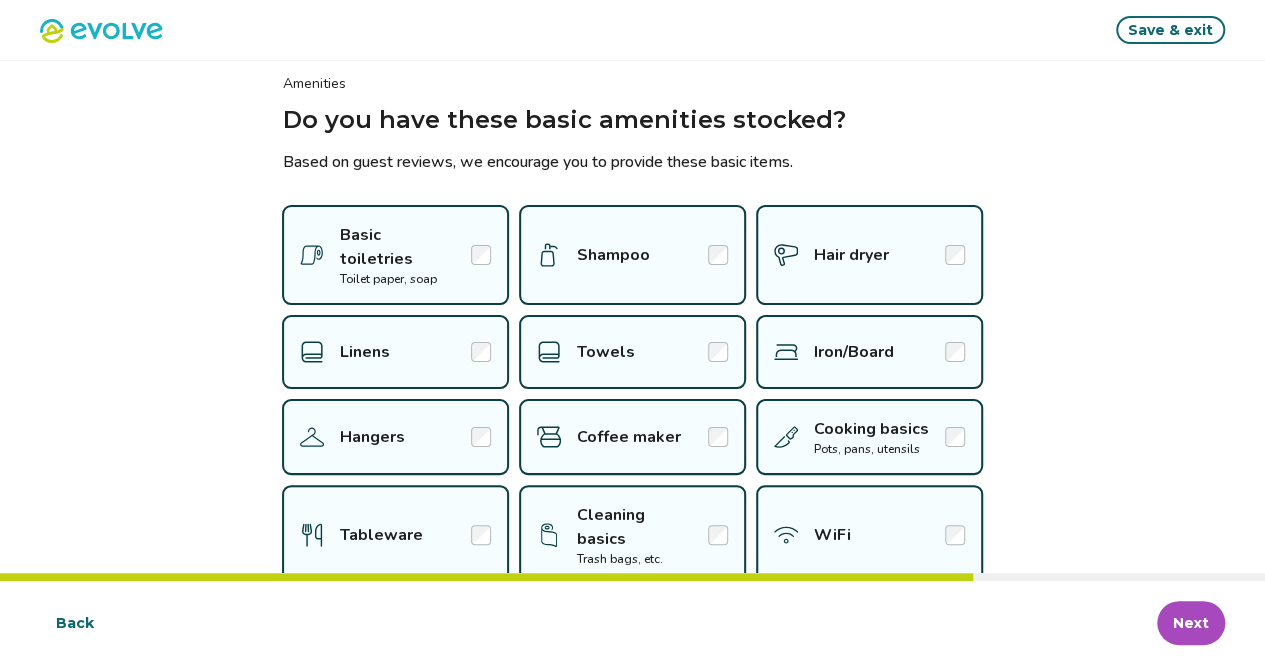 click on "Next" at bounding box center [1191, 623] 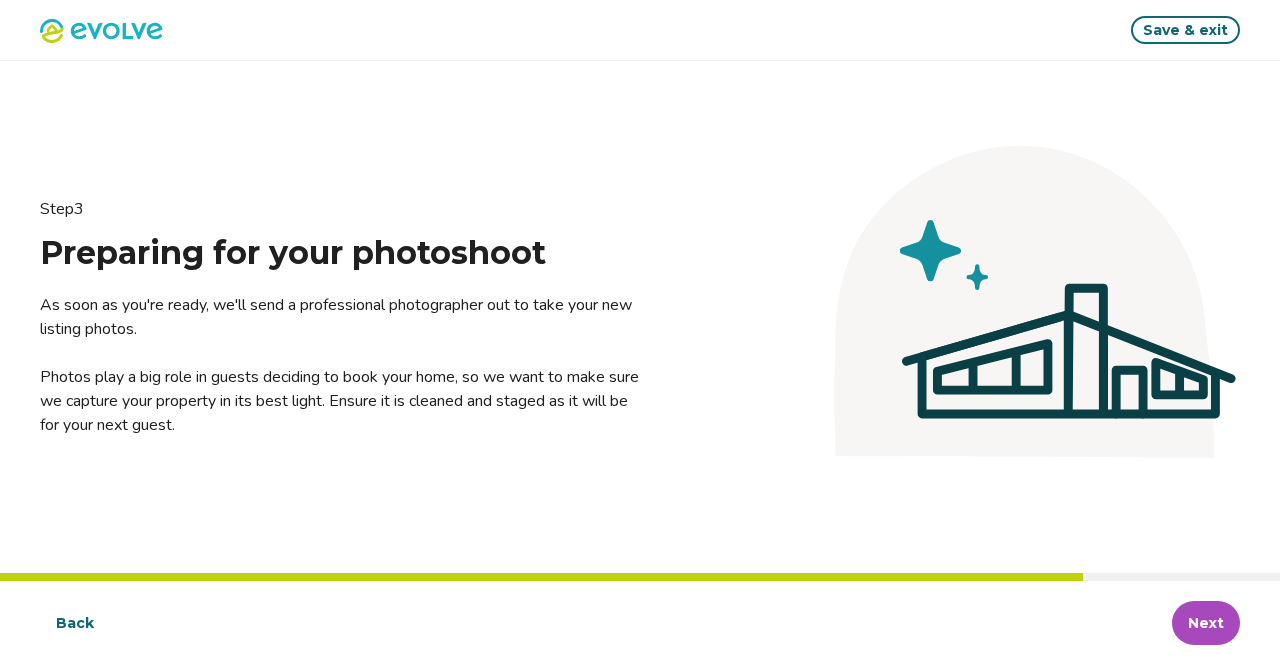 click on "Next" at bounding box center (1206, 623) 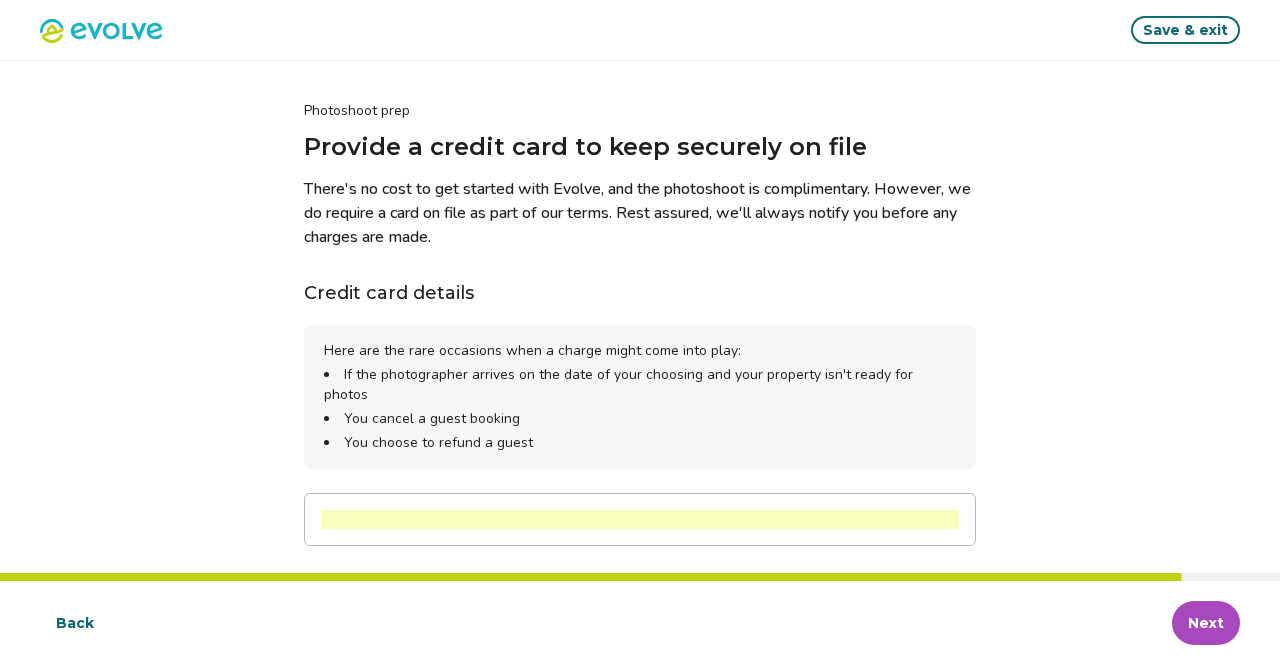 click on "Back" at bounding box center (75, 623) 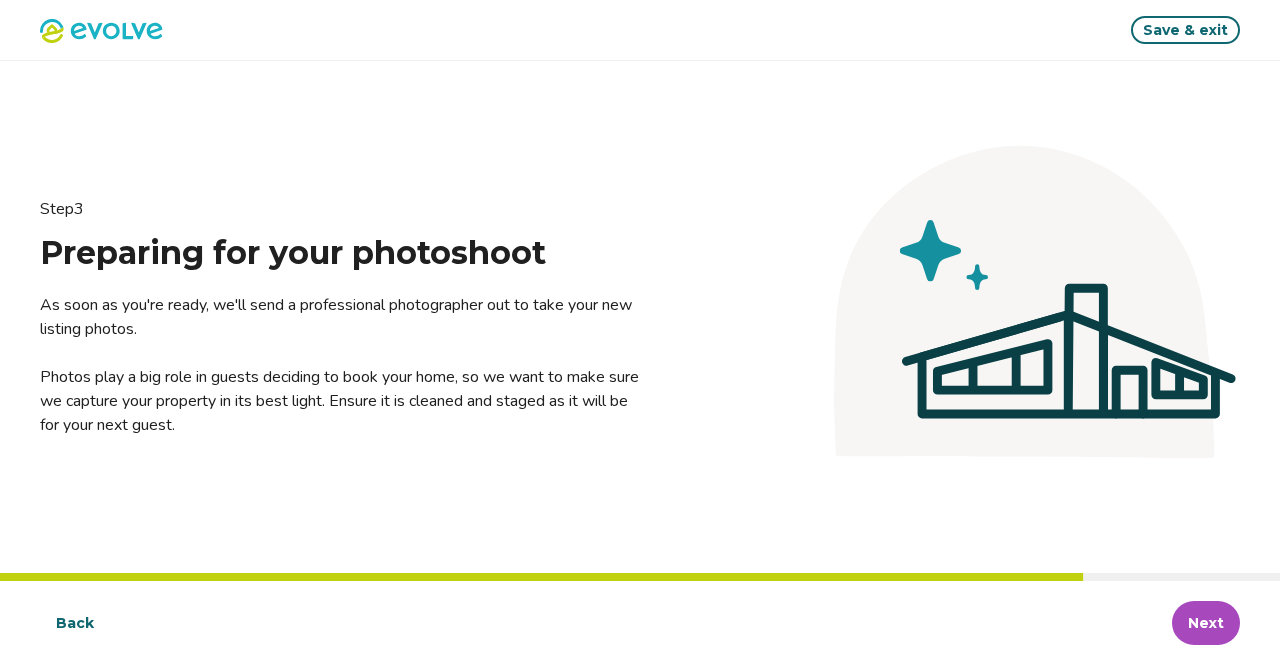 click on "Next" at bounding box center [1206, 623] 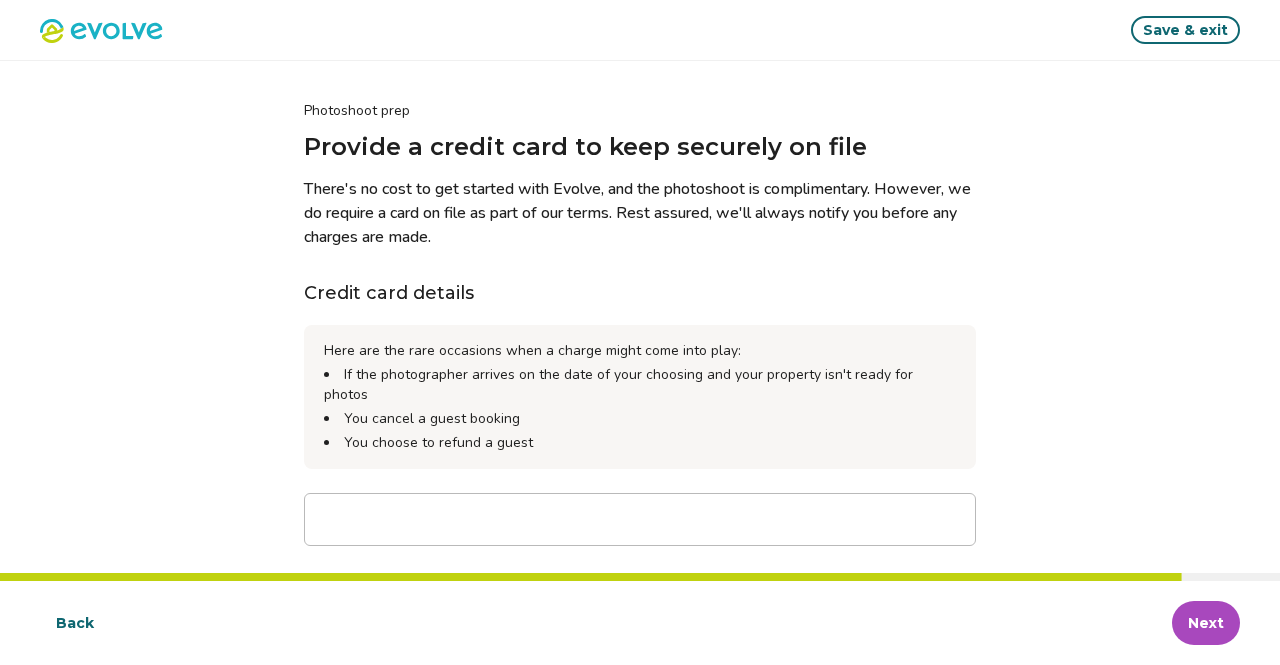click on "Back" at bounding box center (75, 623) 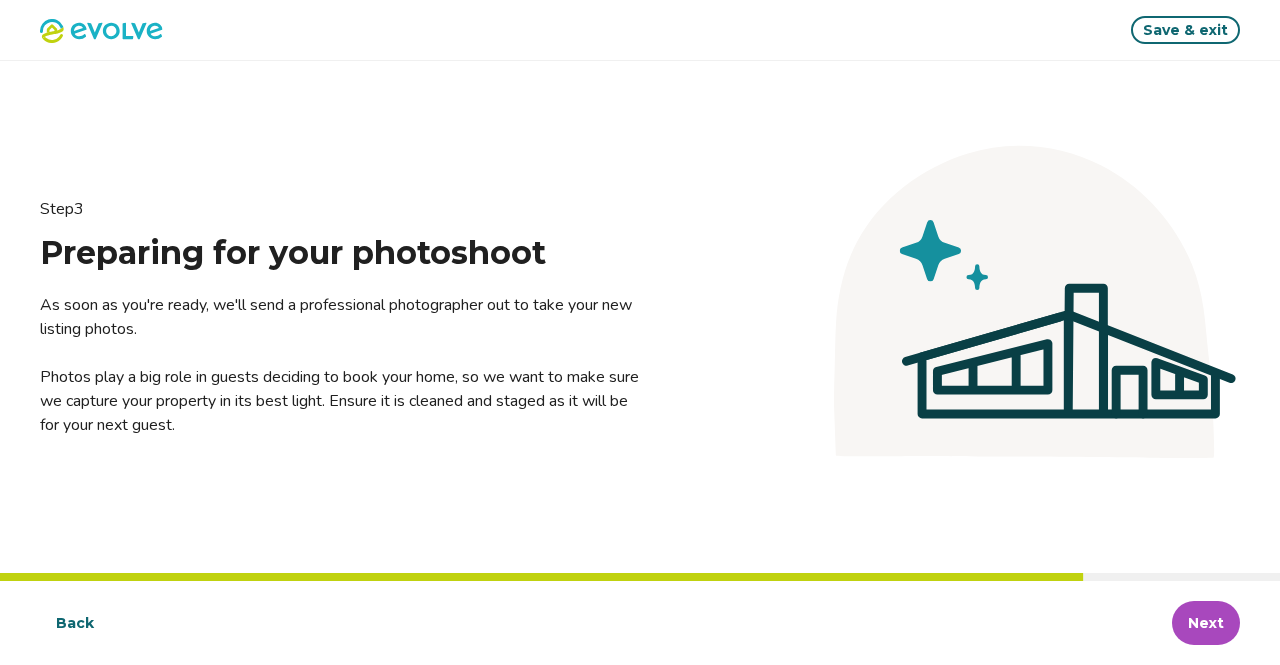 click on "Next" at bounding box center [1206, 623] 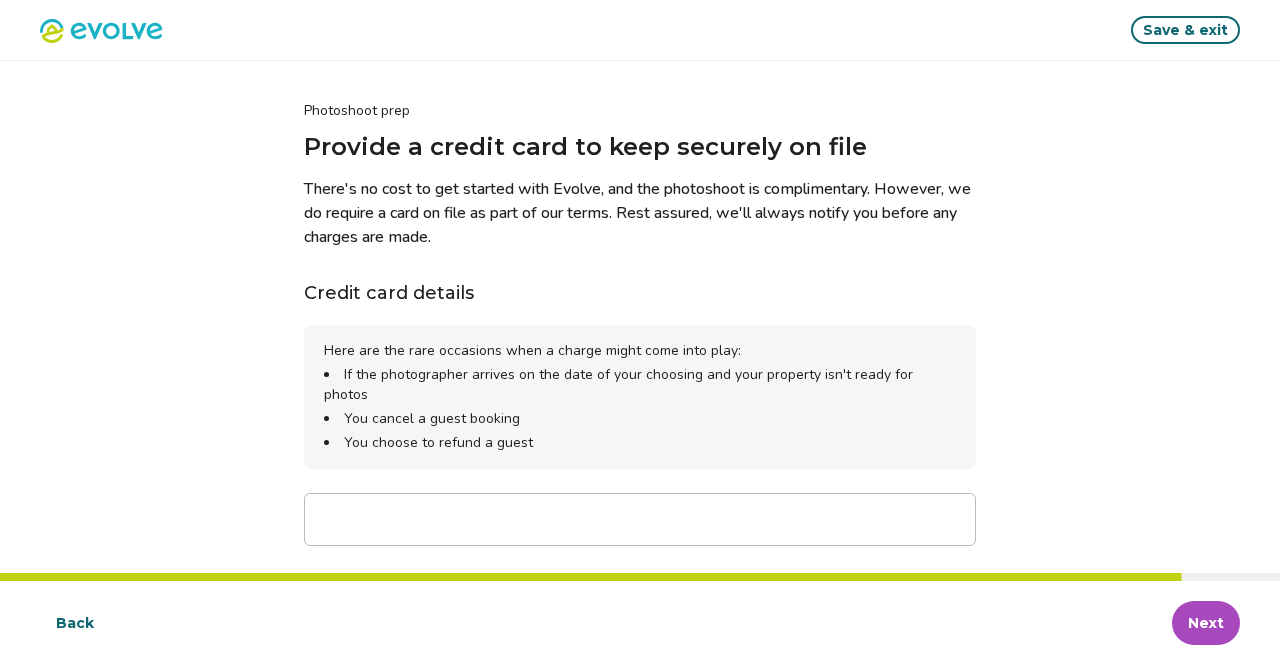 click at bounding box center [640, 519] 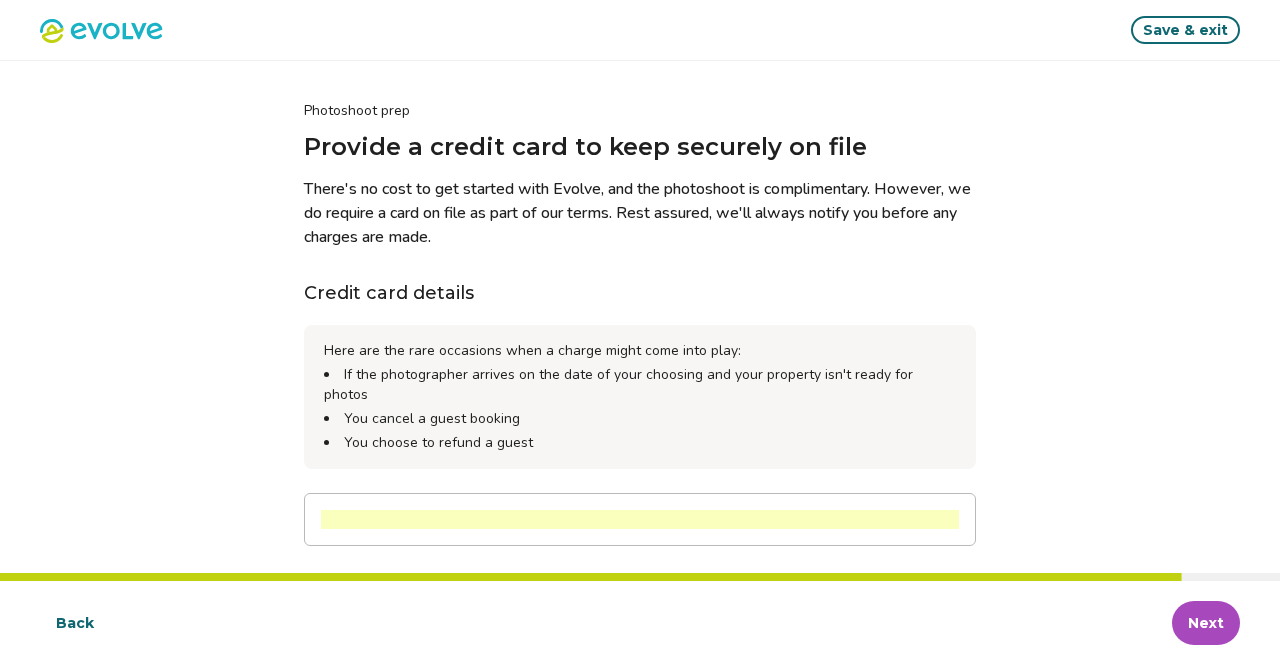 click on "Next" at bounding box center (1206, 623) 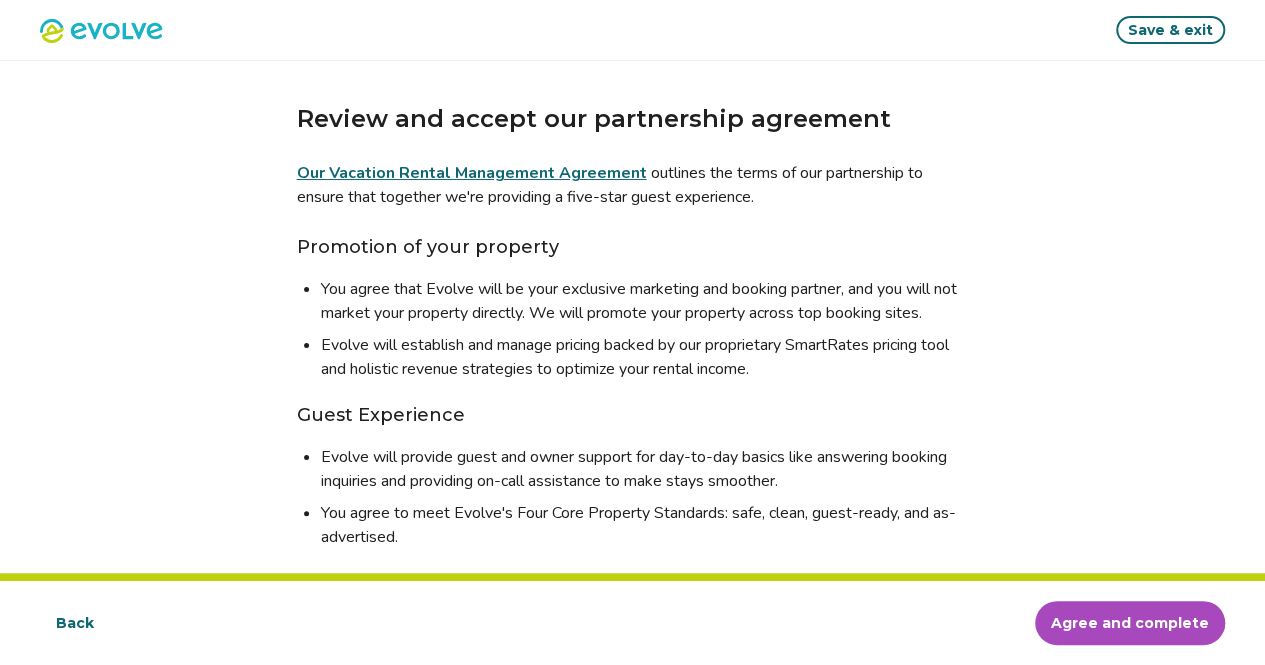click on "Agree and complete" at bounding box center (1130, 623) 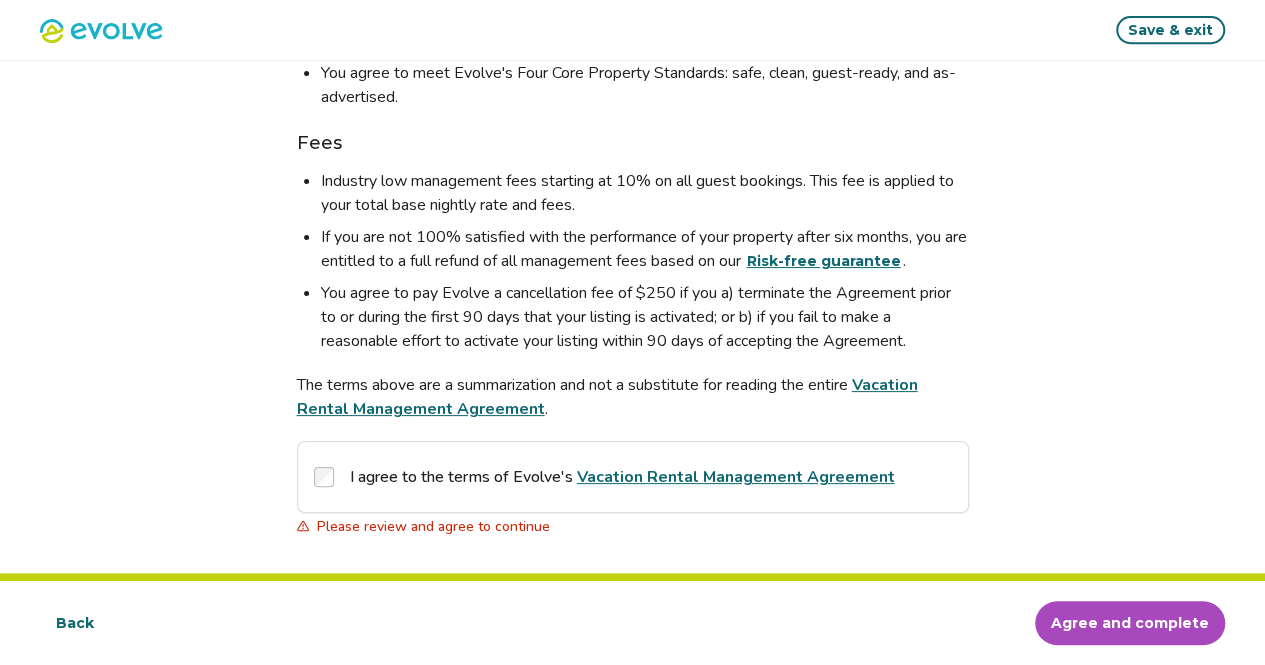 scroll, scrollTop: 444, scrollLeft: 0, axis: vertical 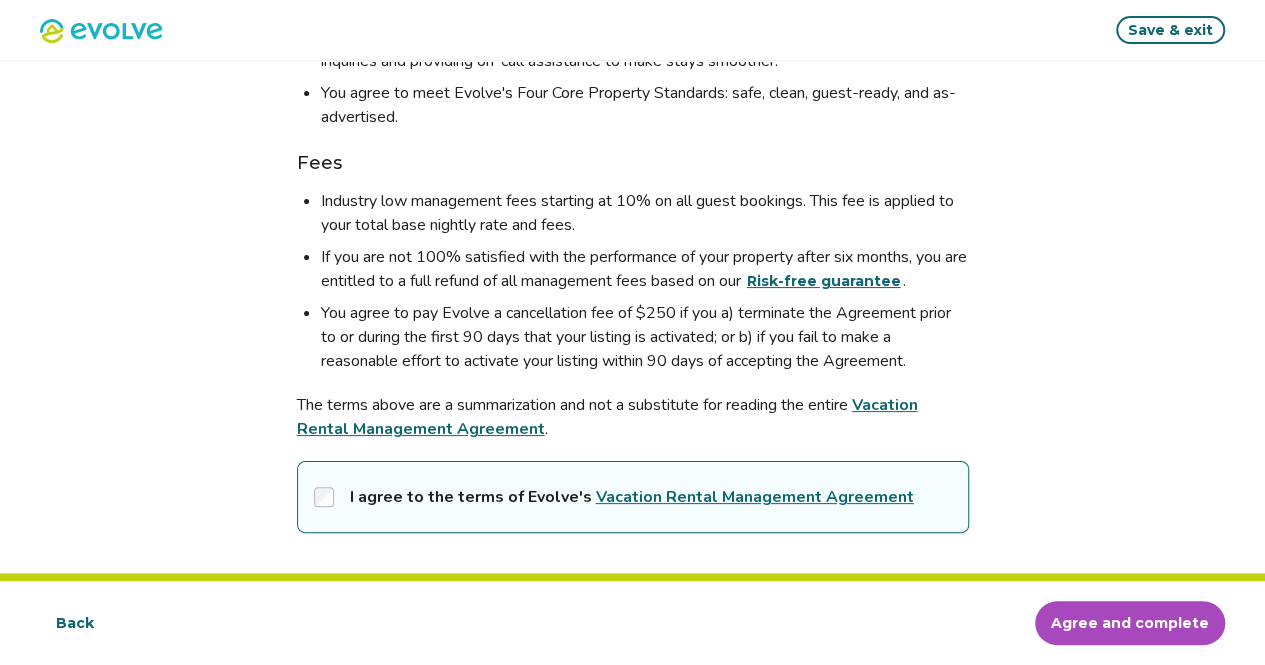 click on "Agree and complete" at bounding box center (1130, 623) 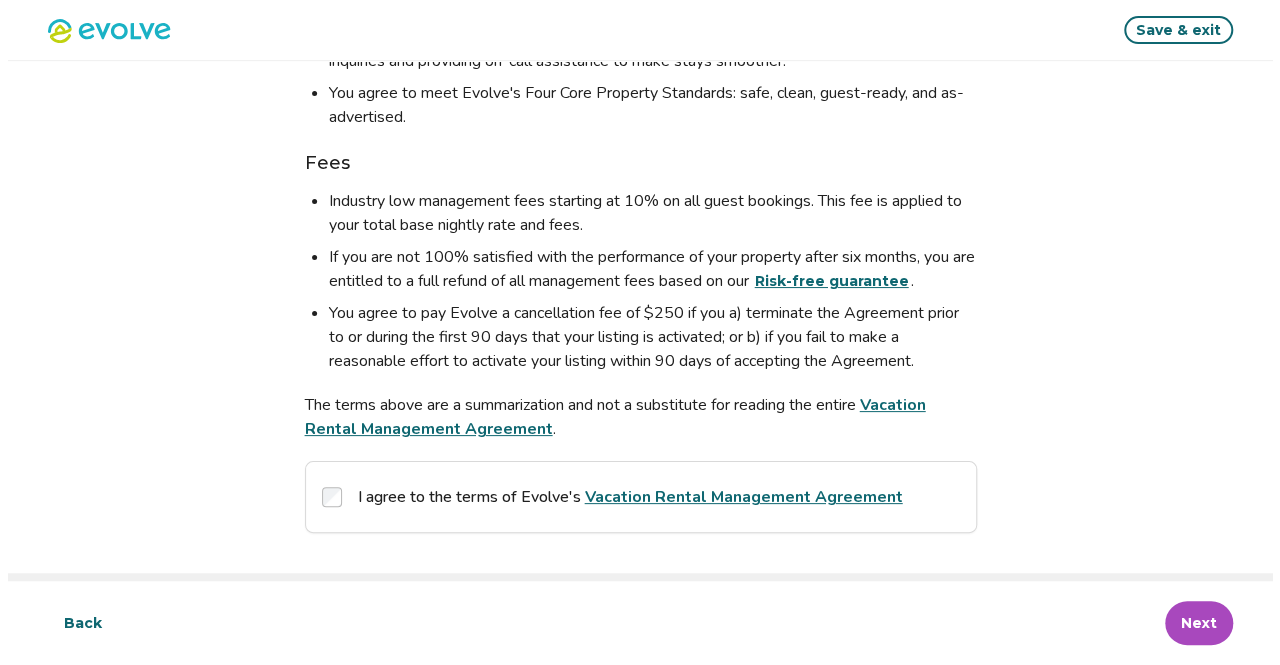 scroll, scrollTop: 0, scrollLeft: 0, axis: both 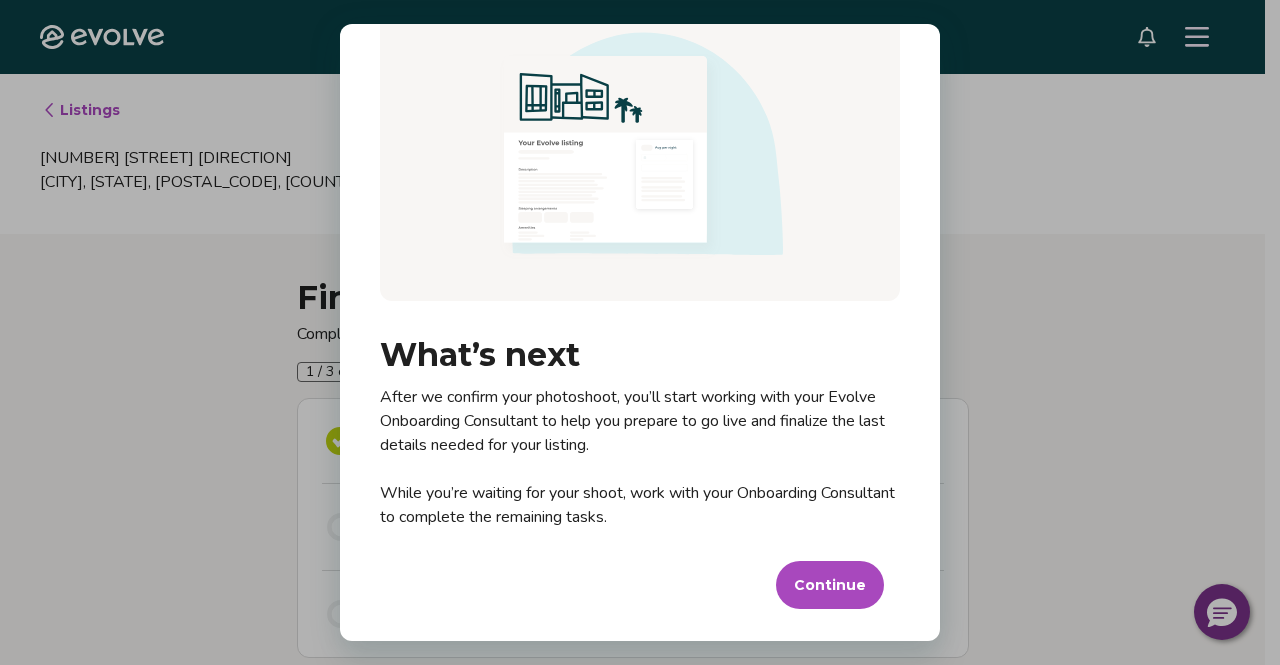 click on "Continue" at bounding box center [830, 585] 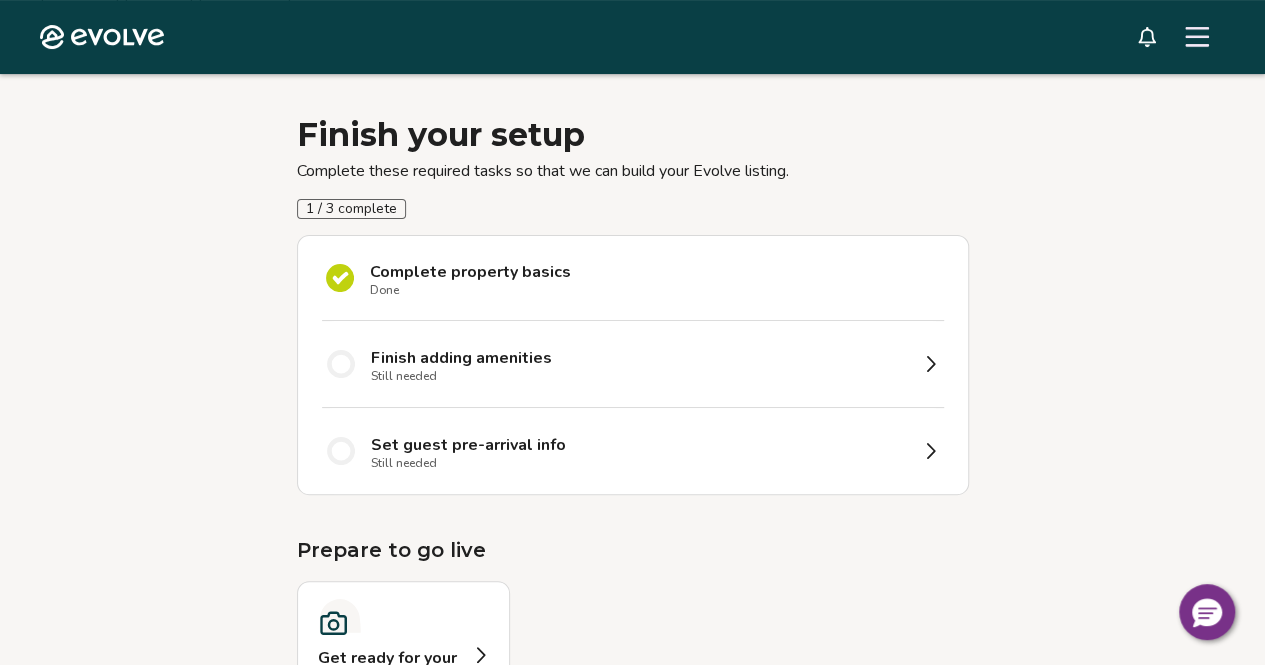scroll, scrollTop: 162, scrollLeft: 0, axis: vertical 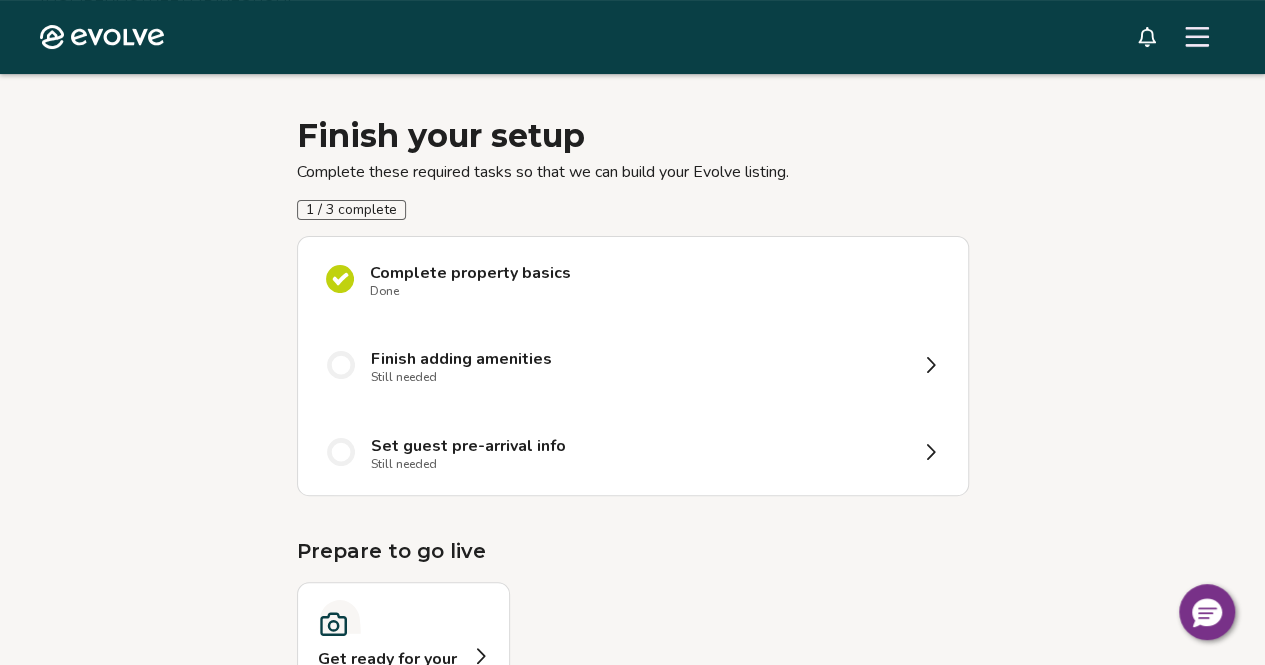 click on "Finish adding amenities Still needed" at bounding box center [639, 365] 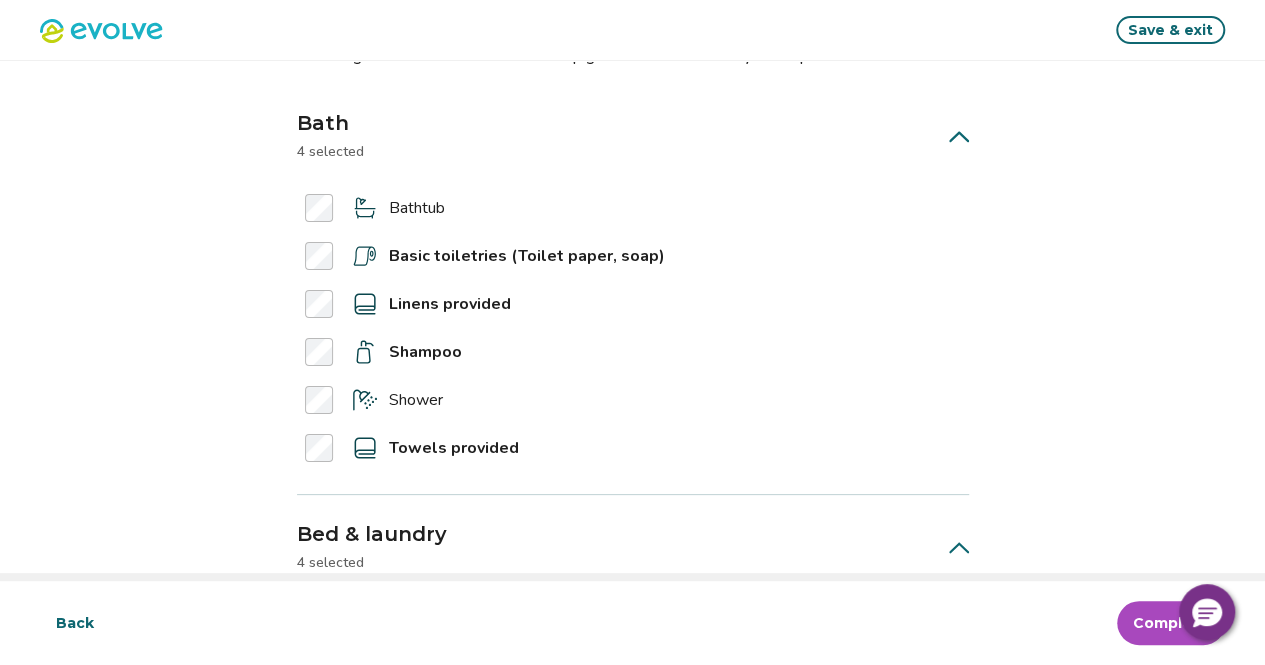 scroll, scrollTop: 139, scrollLeft: 0, axis: vertical 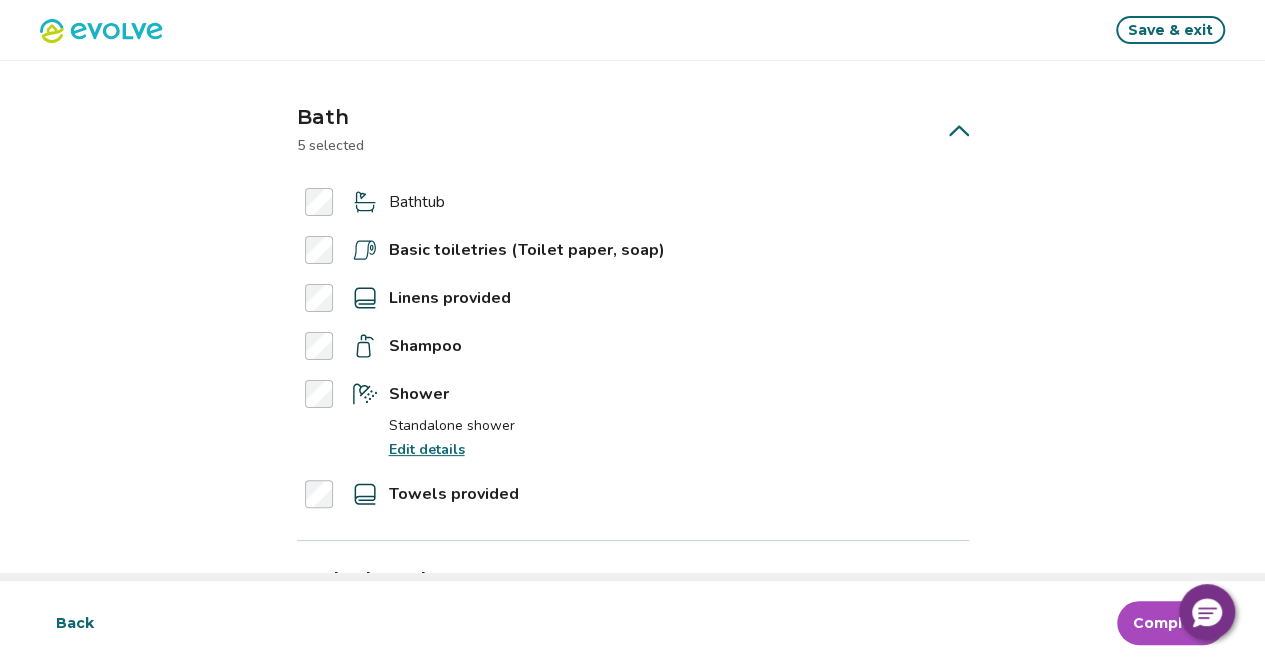 click on "Edit details" at bounding box center [427, 449] 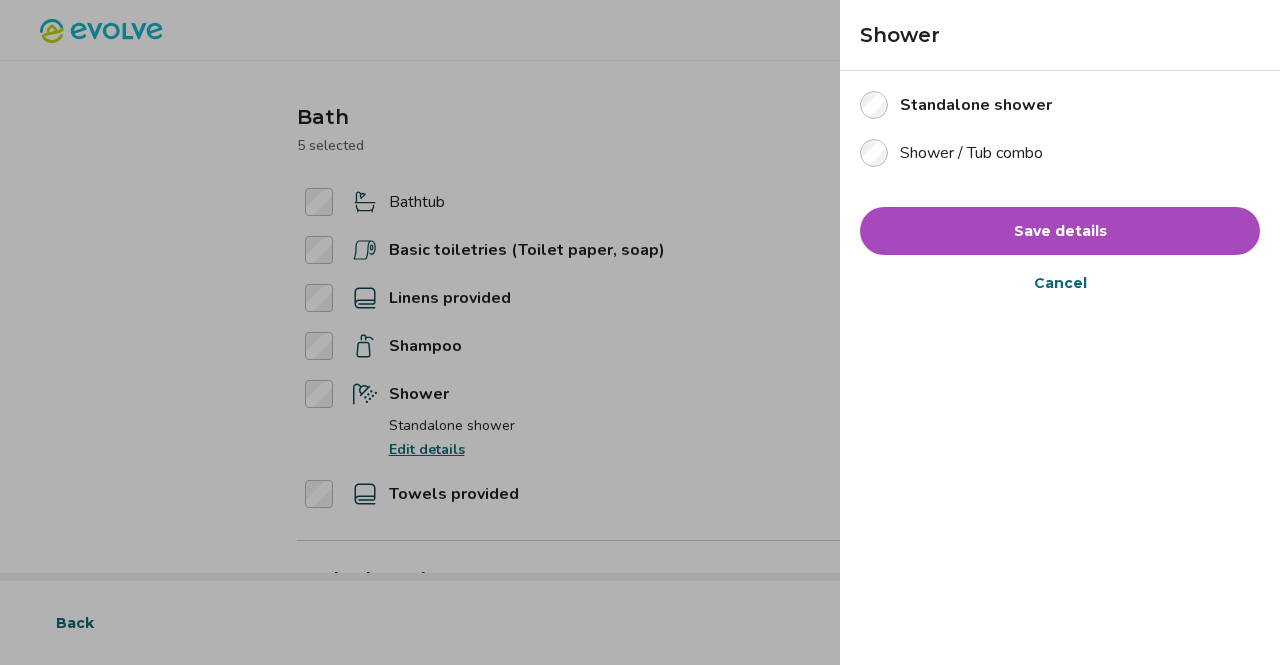 click on "Save details" at bounding box center (1060, 231) 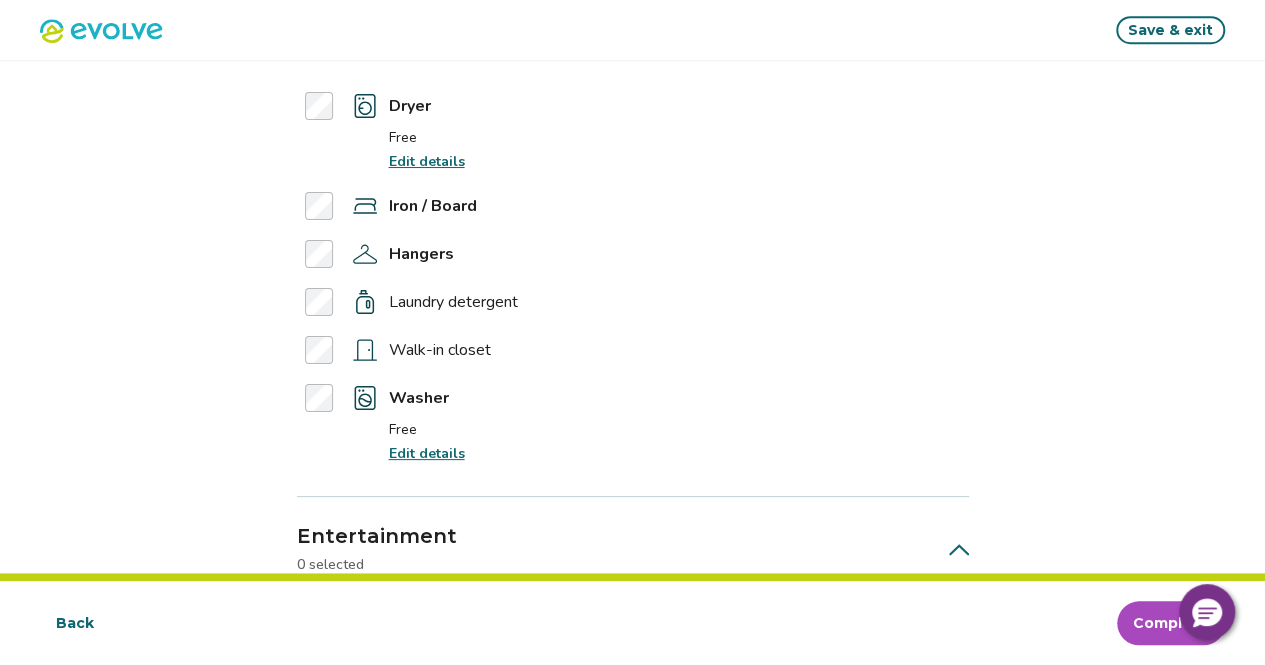 scroll, scrollTop: 758, scrollLeft: 0, axis: vertical 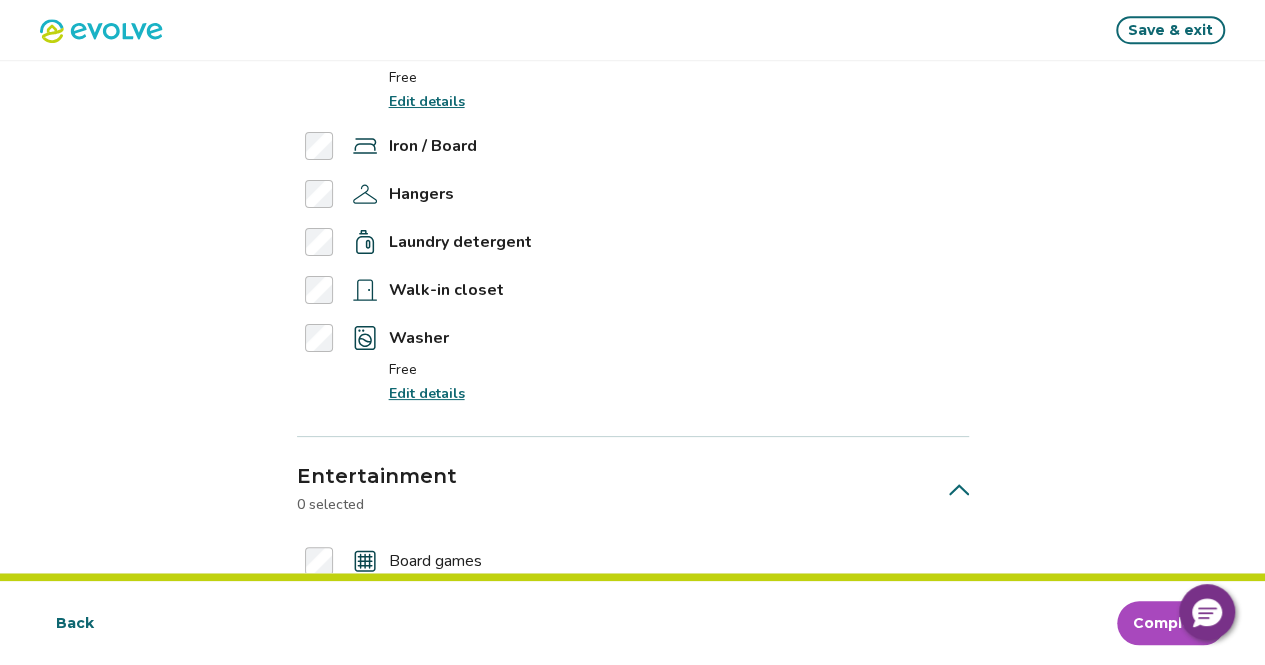 click on "Edit details" at bounding box center [427, 393] 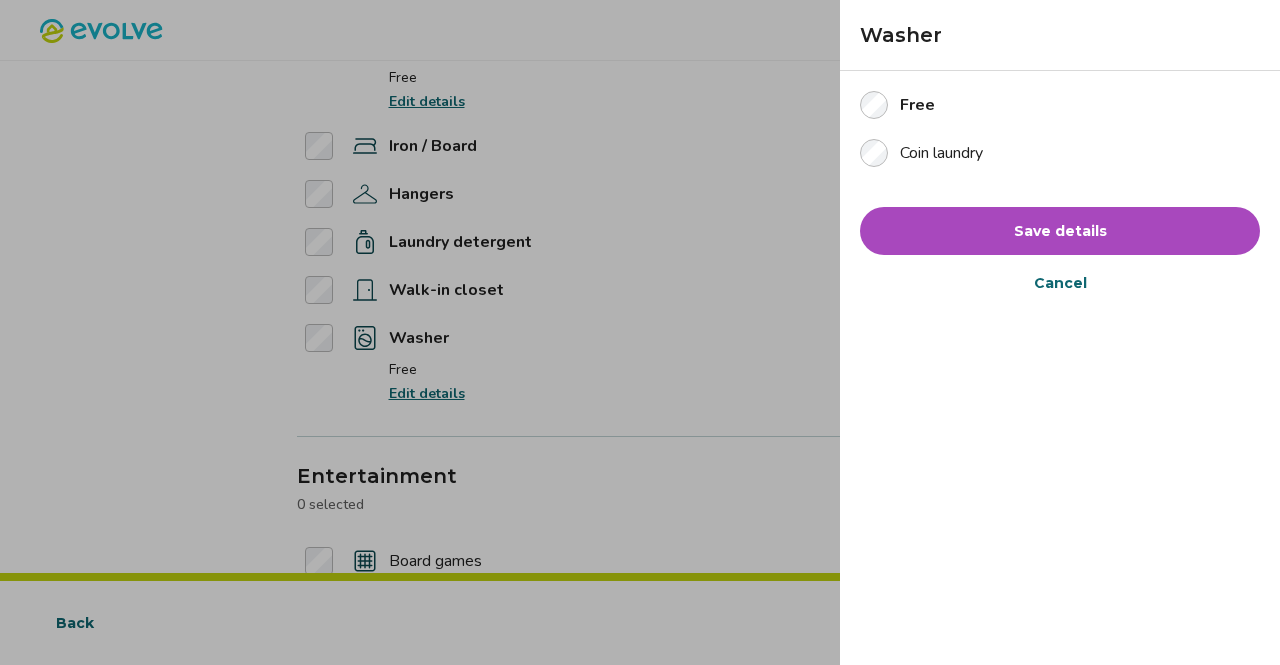 click on "Save details" at bounding box center (1060, 231) 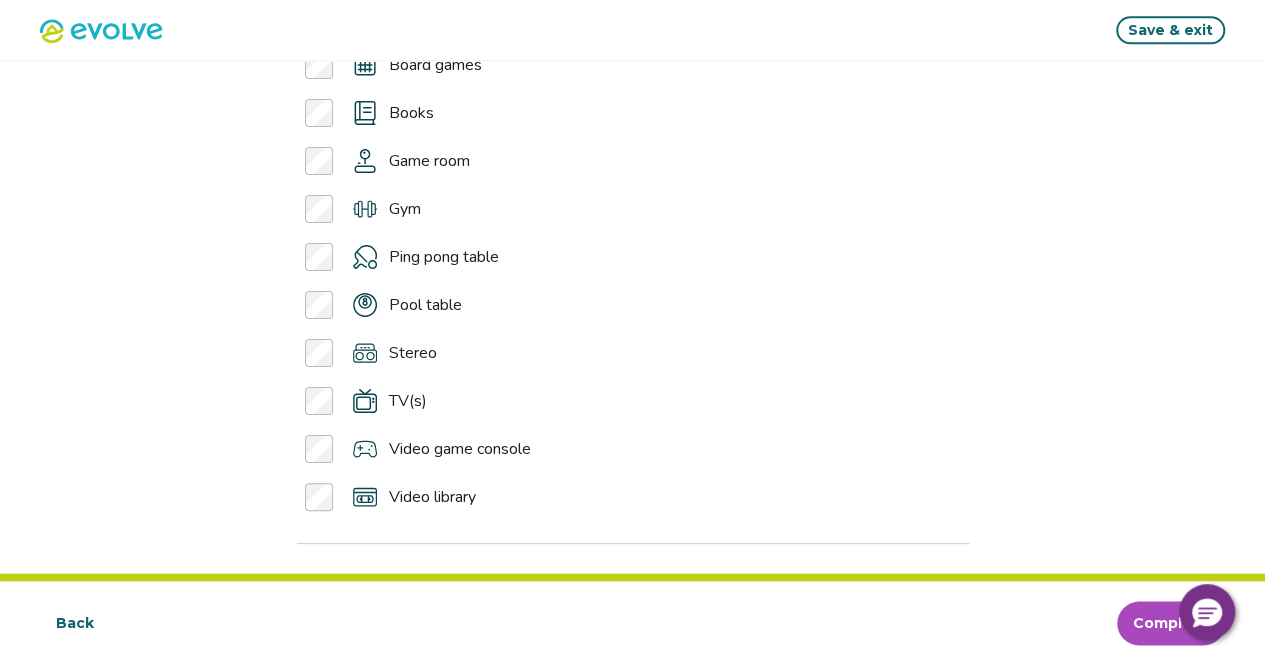 scroll, scrollTop: 1255, scrollLeft: 0, axis: vertical 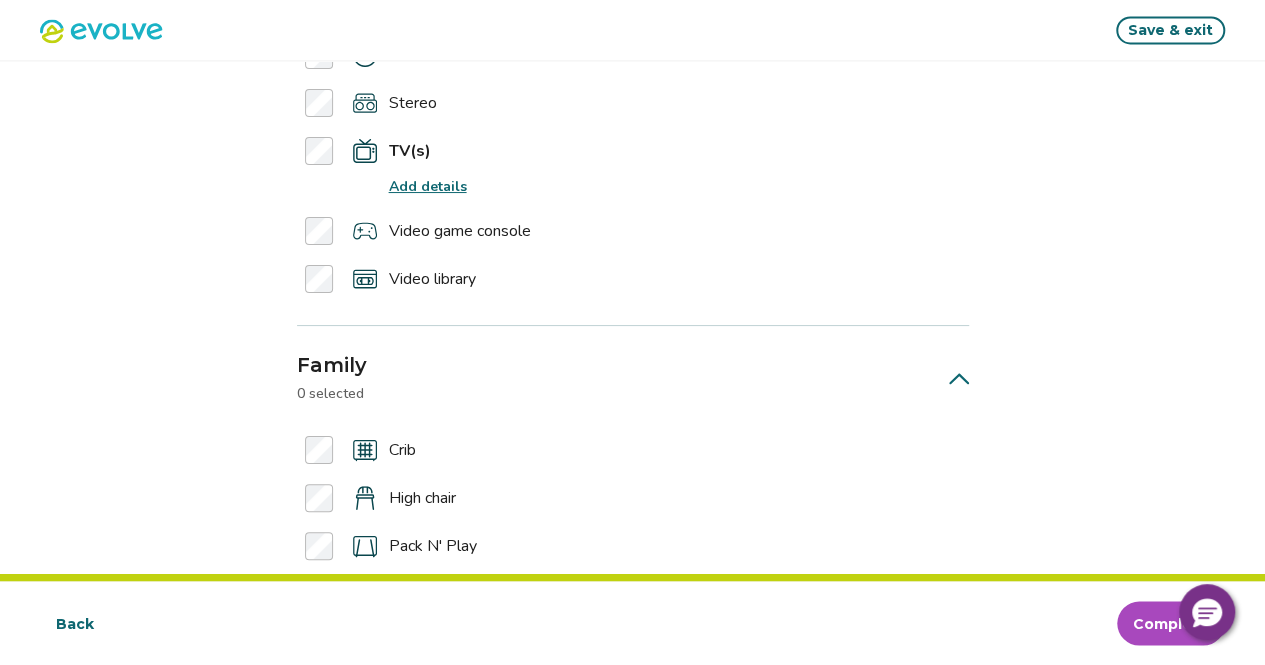 click on "Add details" at bounding box center [428, 186] 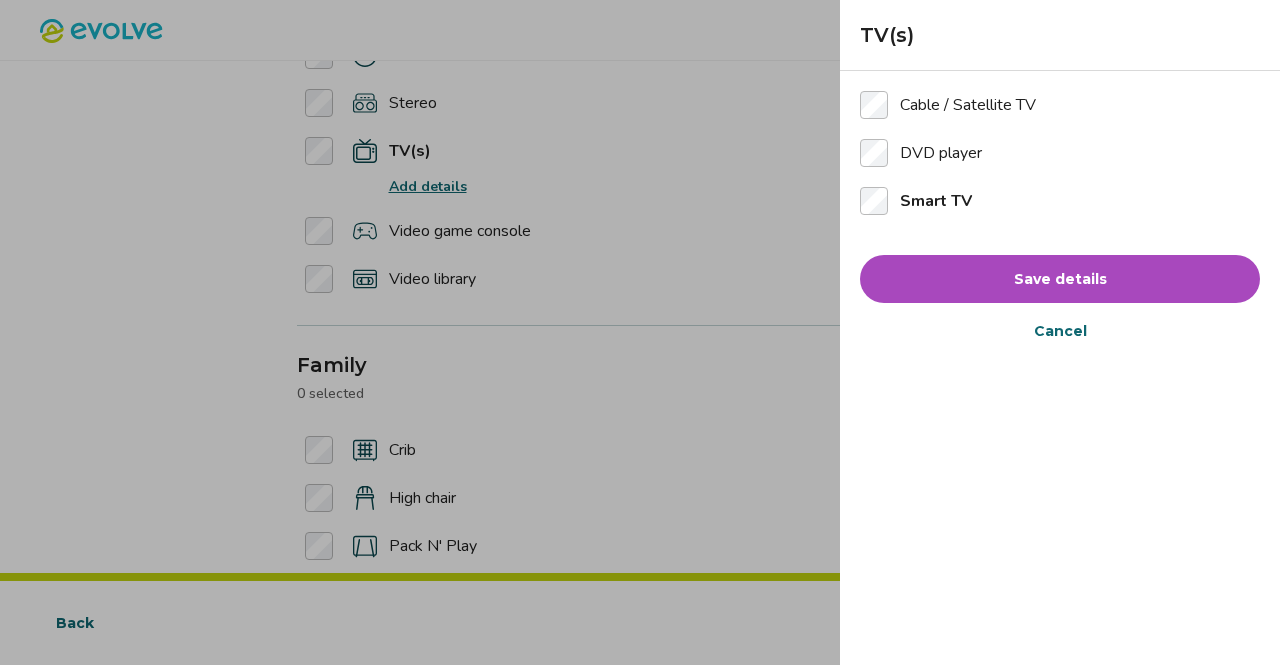 click on "Save details" at bounding box center (1060, 279) 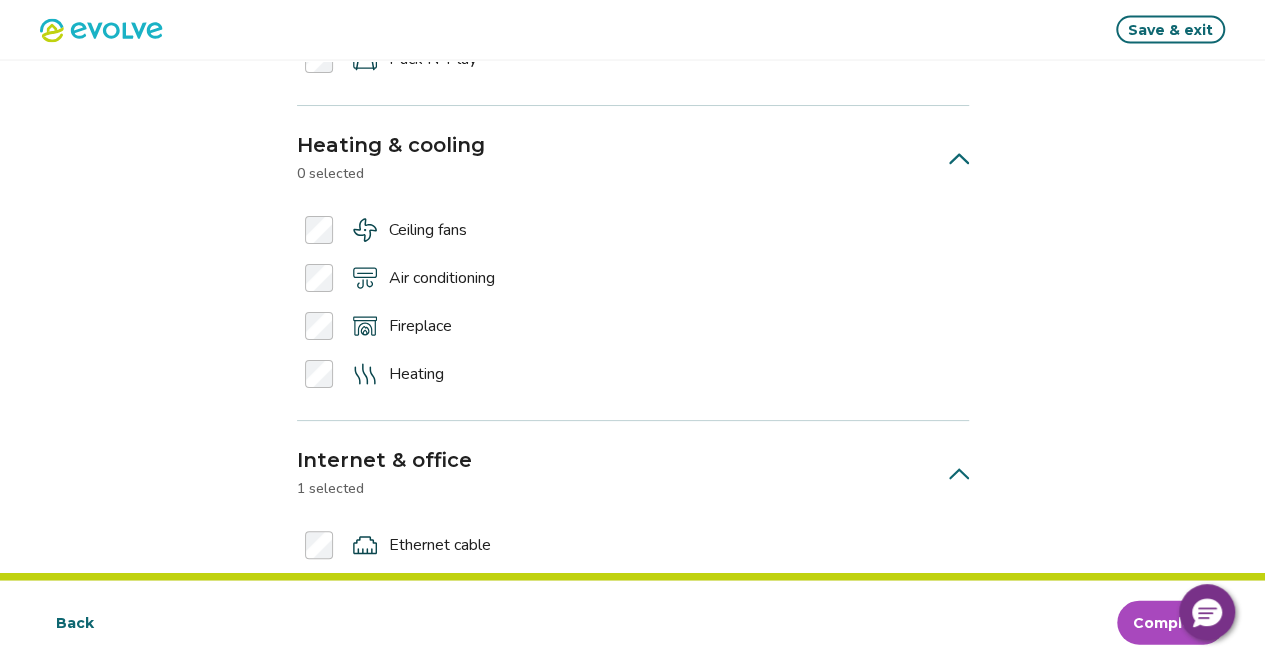 scroll, scrollTop: 2012, scrollLeft: 0, axis: vertical 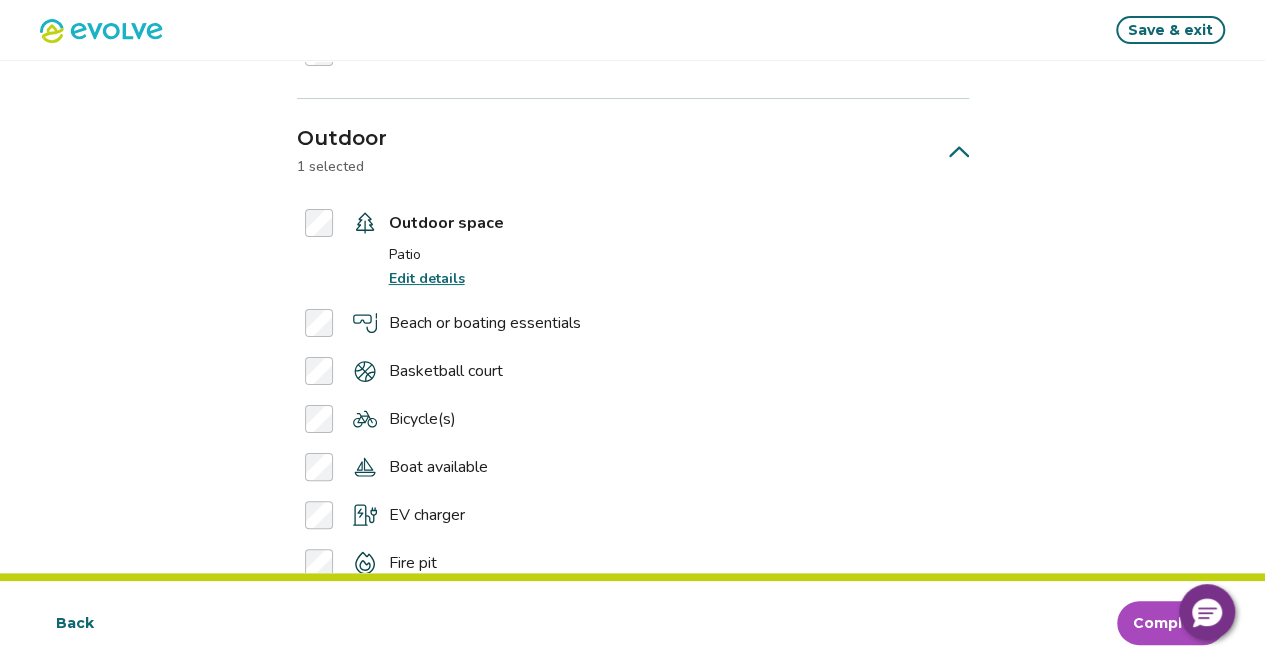 click on "Edit details" at bounding box center [427, 278] 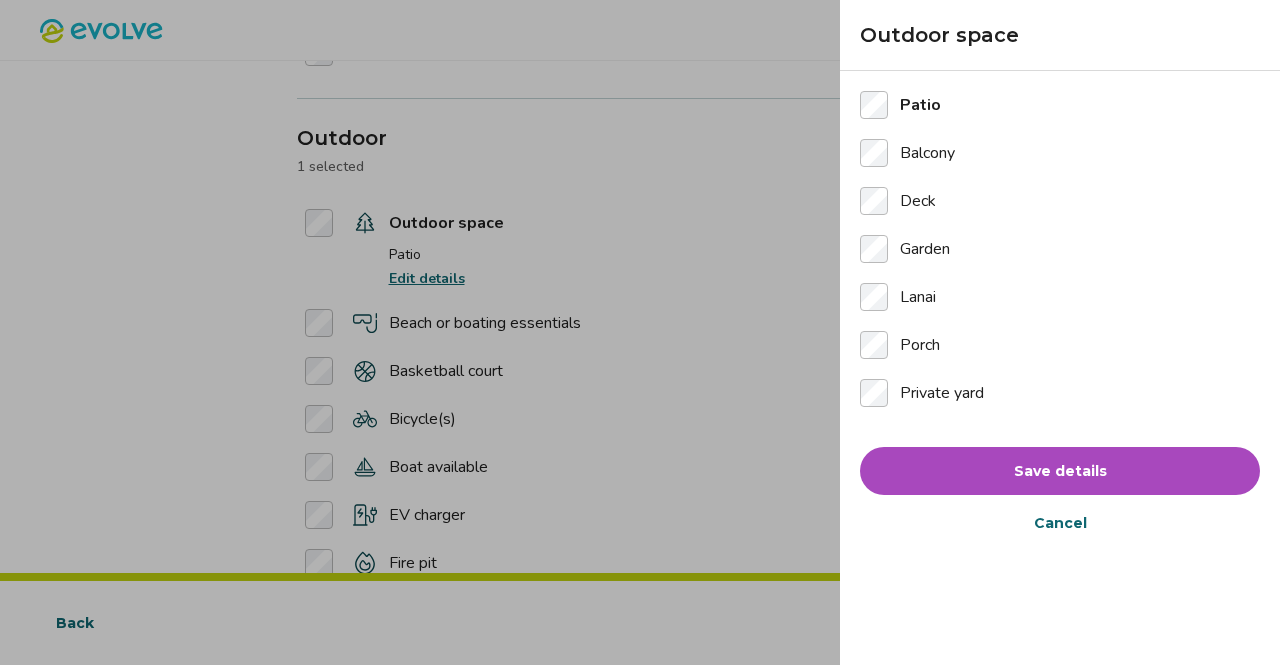 click on "Save details" at bounding box center (1060, 471) 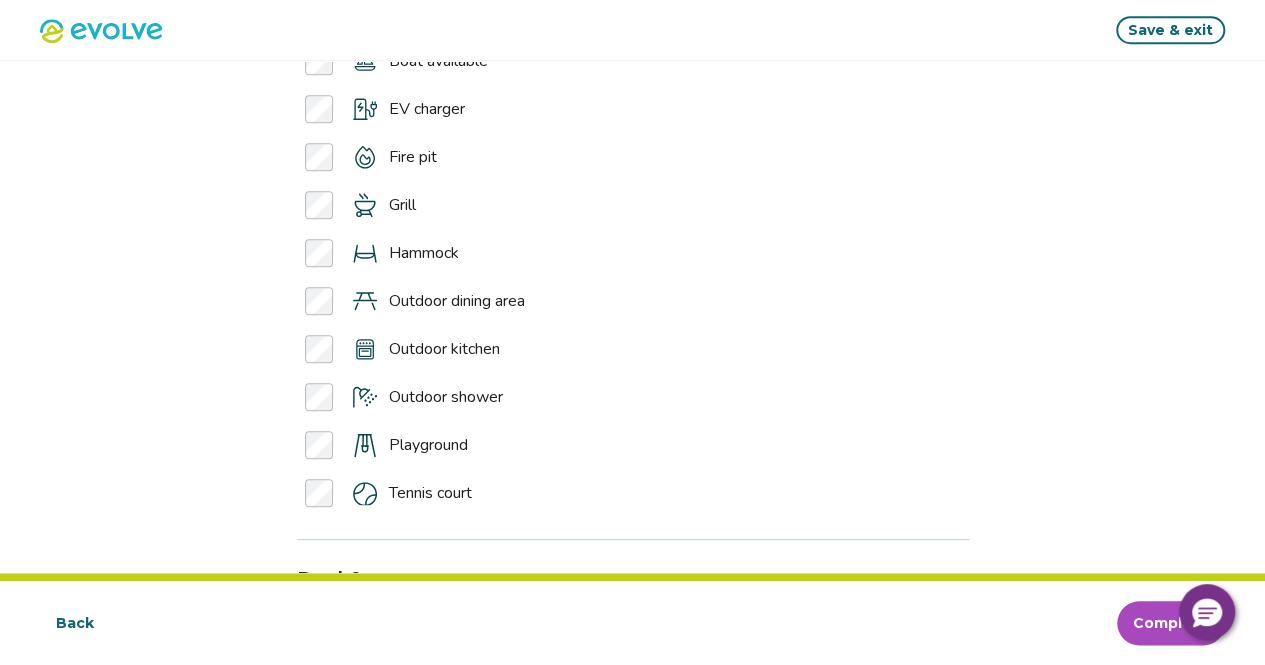 scroll, scrollTop: 4607, scrollLeft: 0, axis: vertical 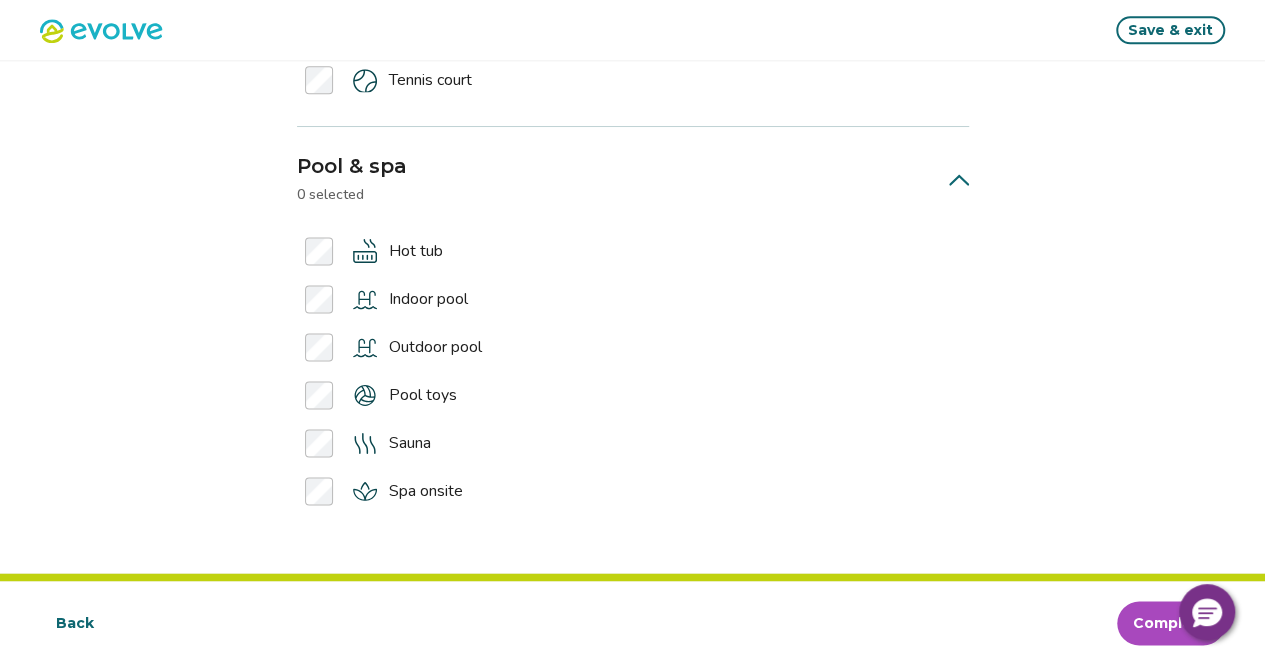 click on "Complete" at bounding box center (1171, 623) 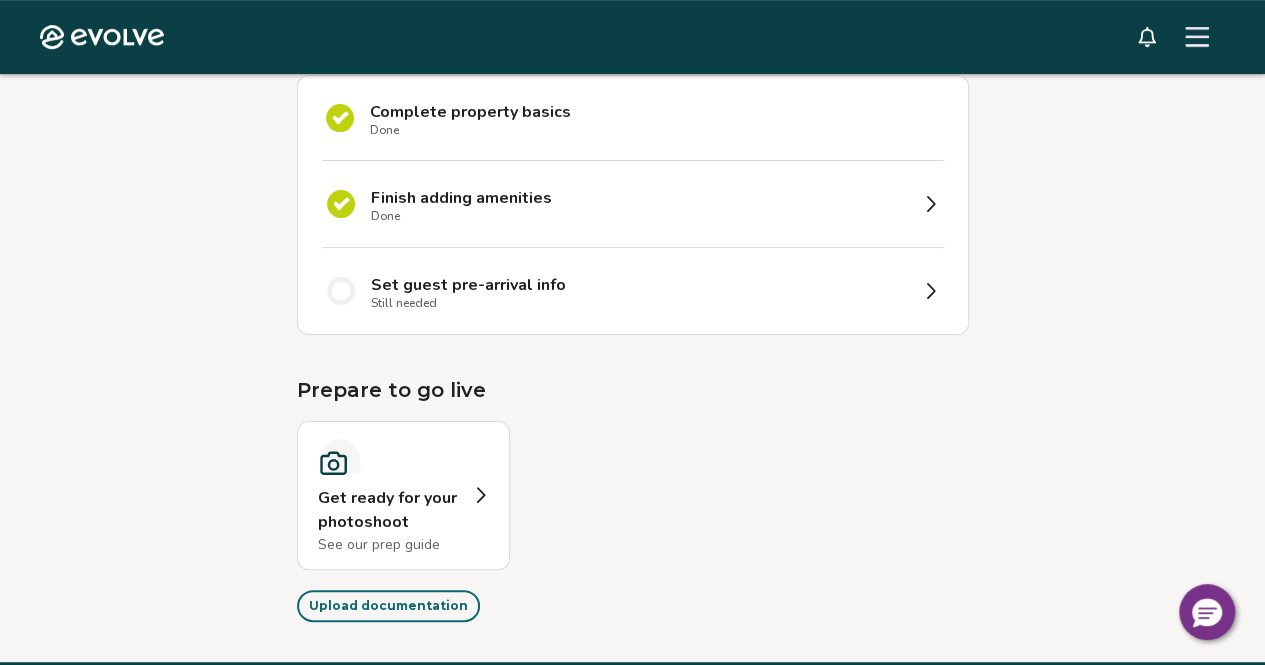 scroll, scrollTop: 324, scrollLeft: 0, axis: vertical 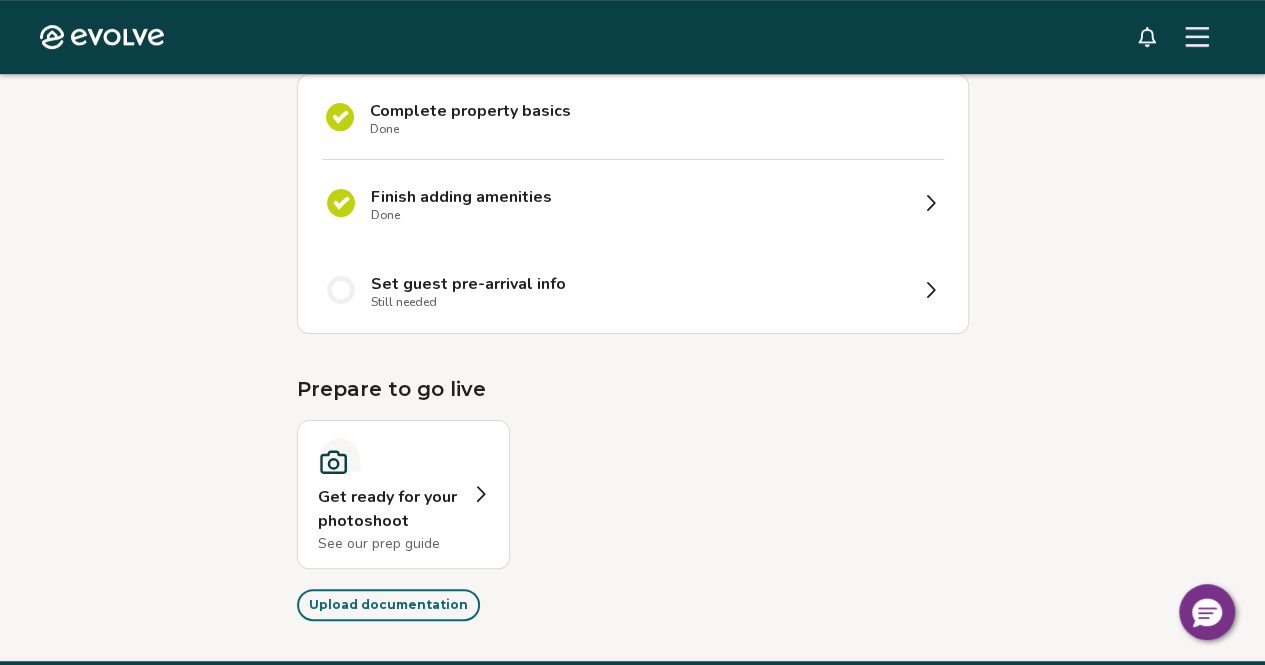 click on "Set guest pre-arrival info Still needed" at bounding box center (639, 290) 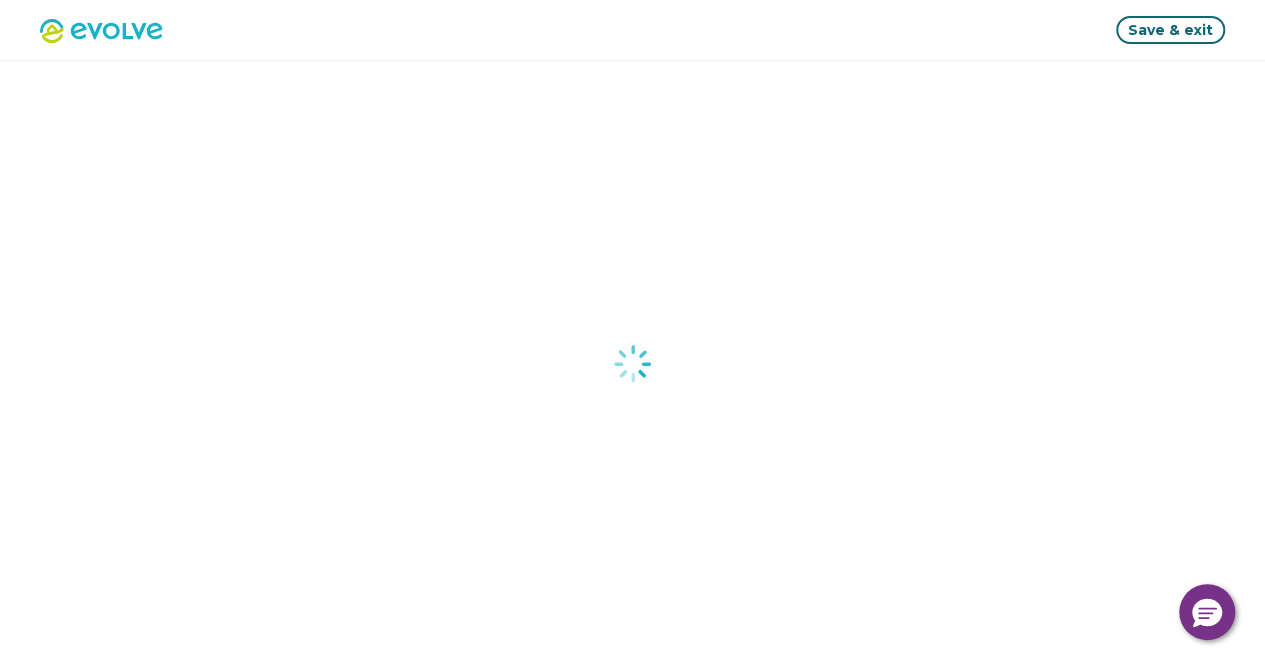 select on "*****" 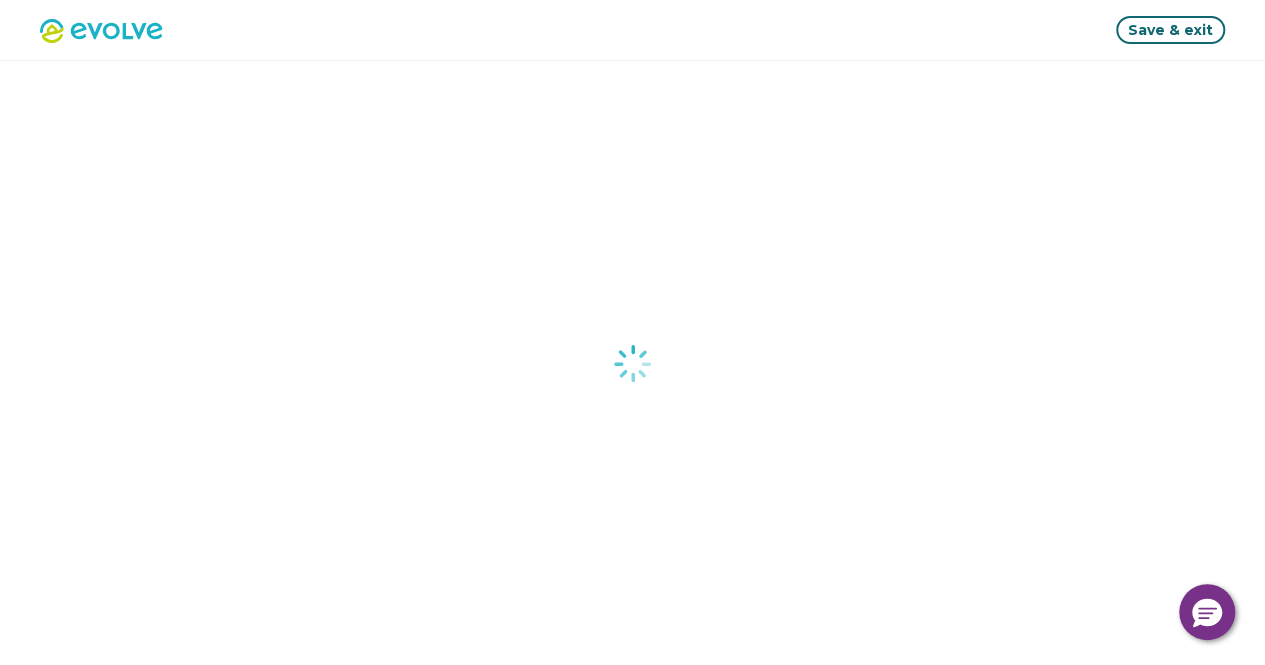 select on "*****" 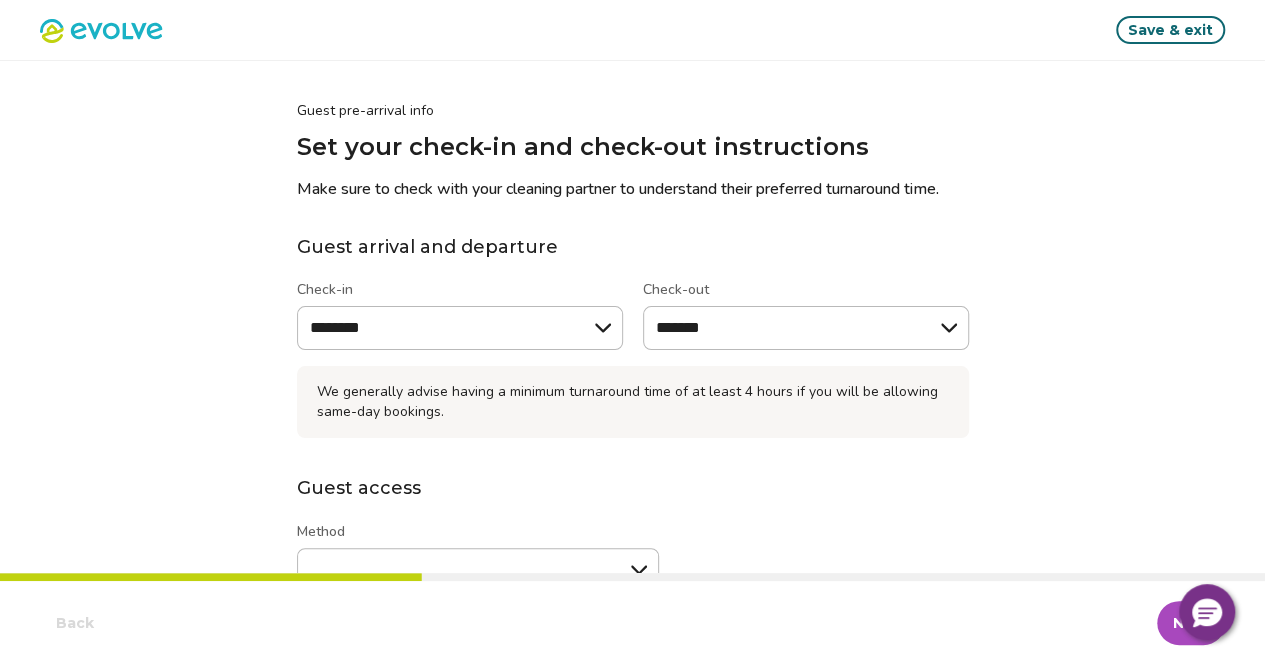 type on "*" 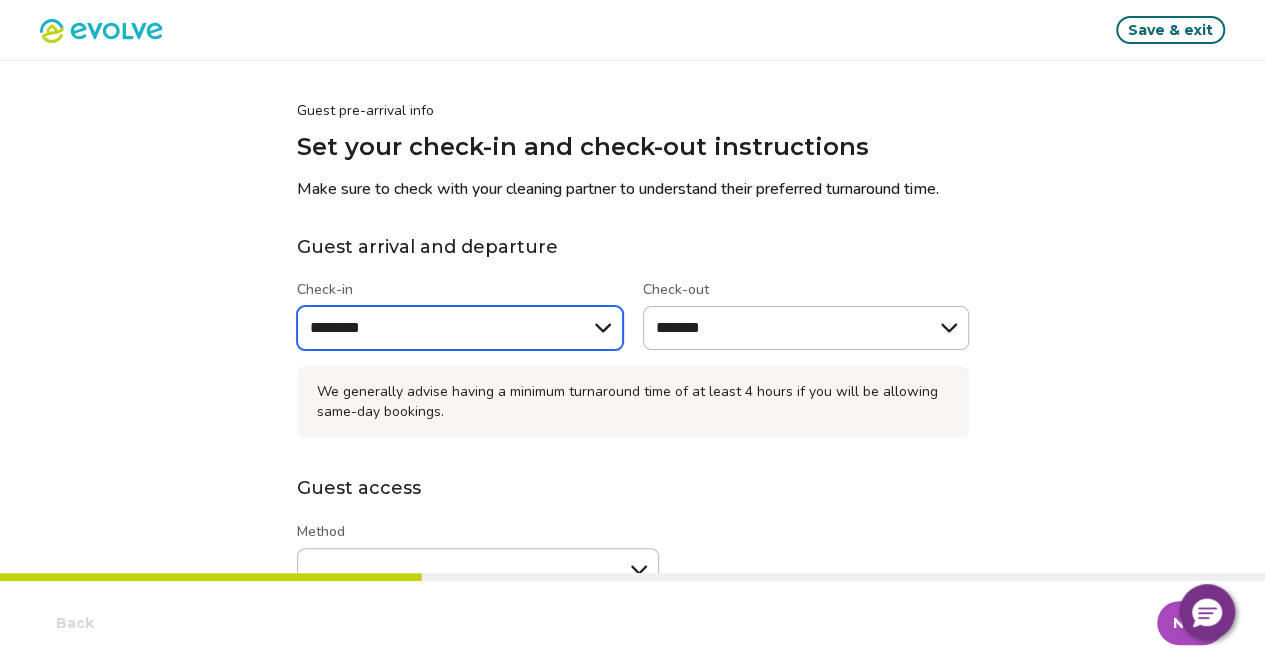 click on "******** ******** ******** ******* ******* ******* ******* ******* ******* ******* ******* ******* ******** ********" at bounding box center (460, 328) 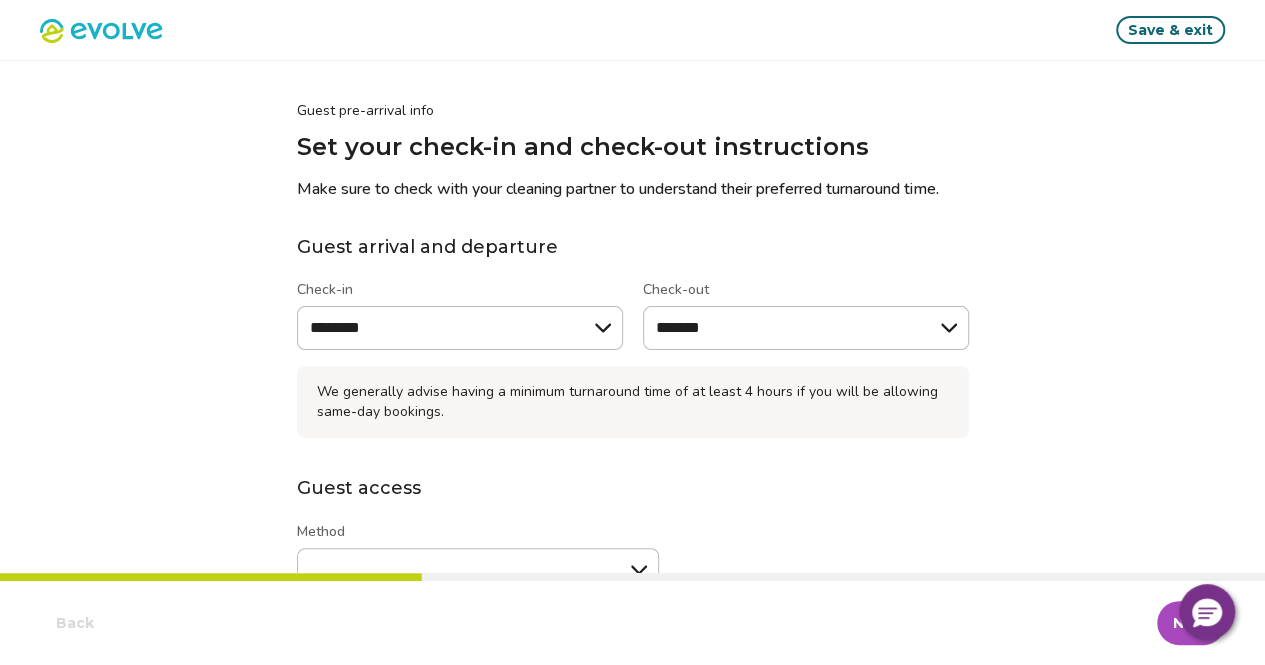 click on "Guest pre-arrival info Set your check-in and check-out instructions Make sure to check with your cleaning partner to understand their preferred turnaround time. Guest arrival and departure Check-in   ******** ******** ******** ******* ******* ******* ******* ******* ******* ******* ******* ******* ******** ******** Check-out   ******* ******* ******* ******* ******** ******** ******** ******* ******* ******* ******* ******* ******* ******* We generally advise having a minimum turnaround time of at least 4 hours if you will be allowing same-day bookings. Guest access Method   ****** ******* ***** Code or instructions   What should guests know about checking in? This could include things like directions to the property, special access instructions, etc." at bounding box center (632, 469) 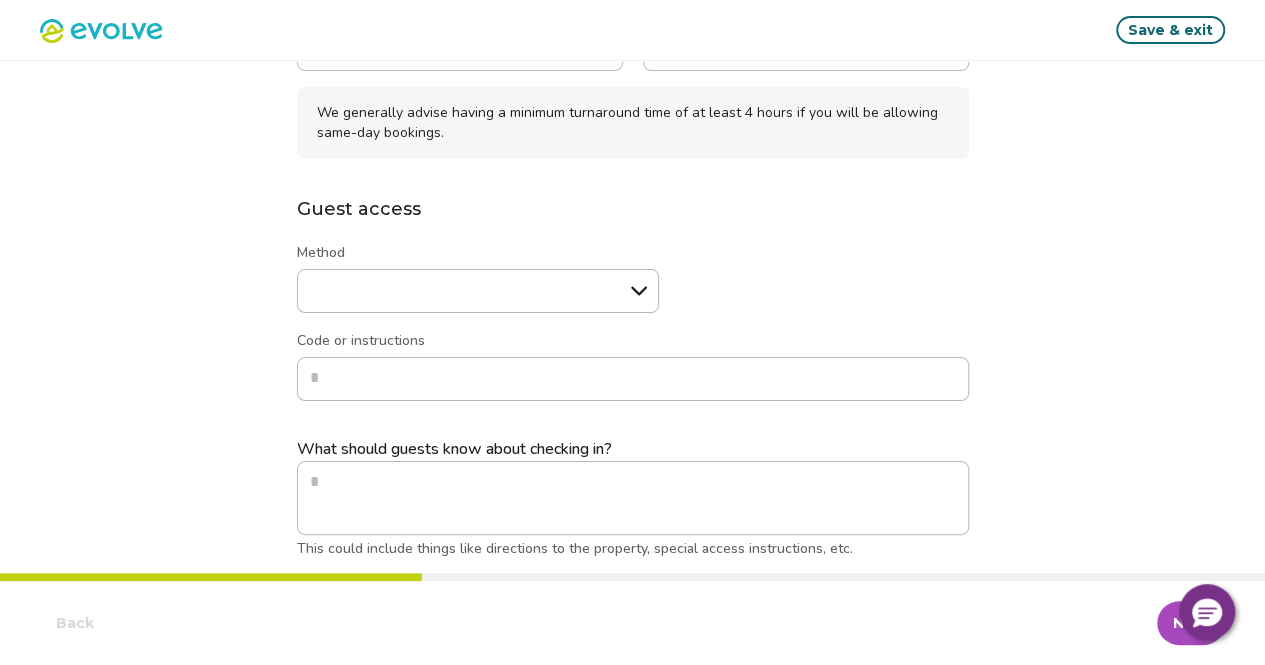 scroll, scrollTop: 280, scrollLeft: 0, axis: vertical 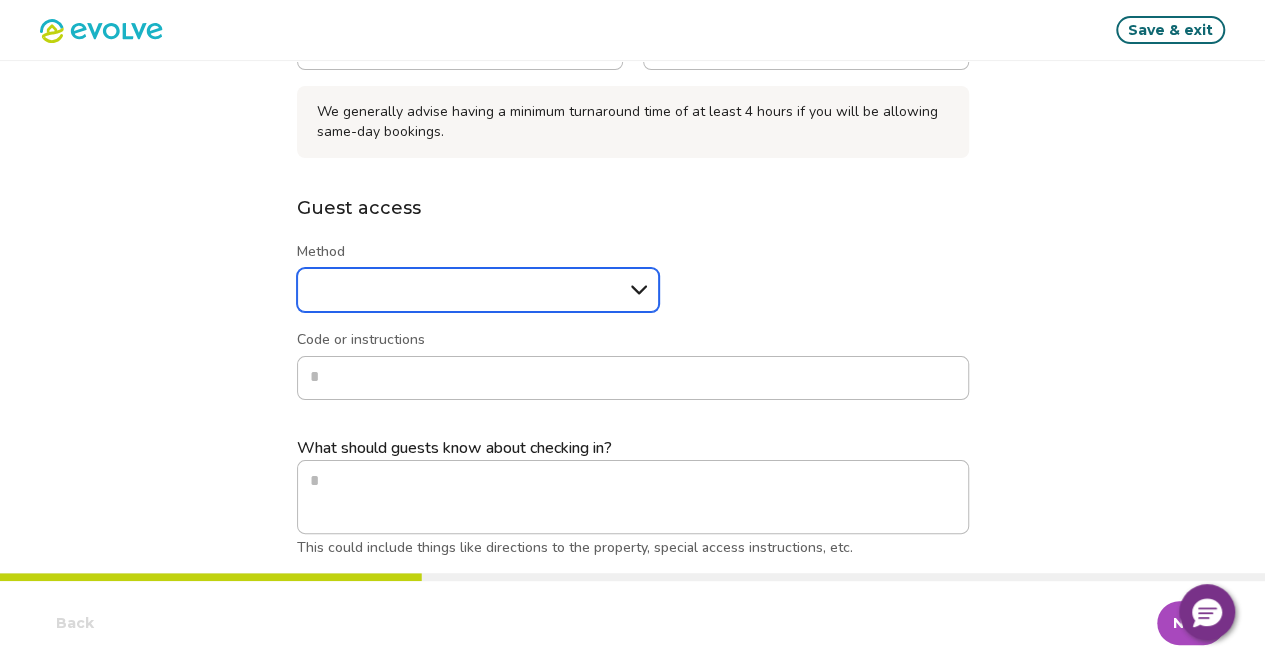 click on "****** ******* *****" at bounding box center [478, 290] 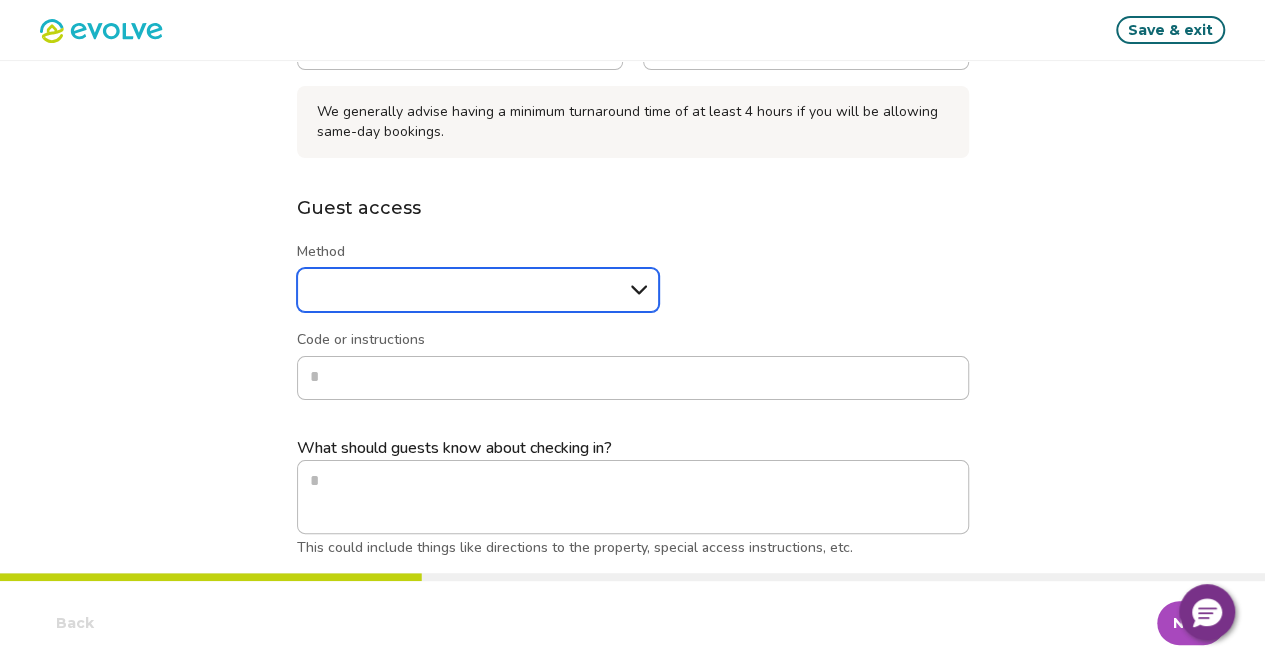 select on "******" 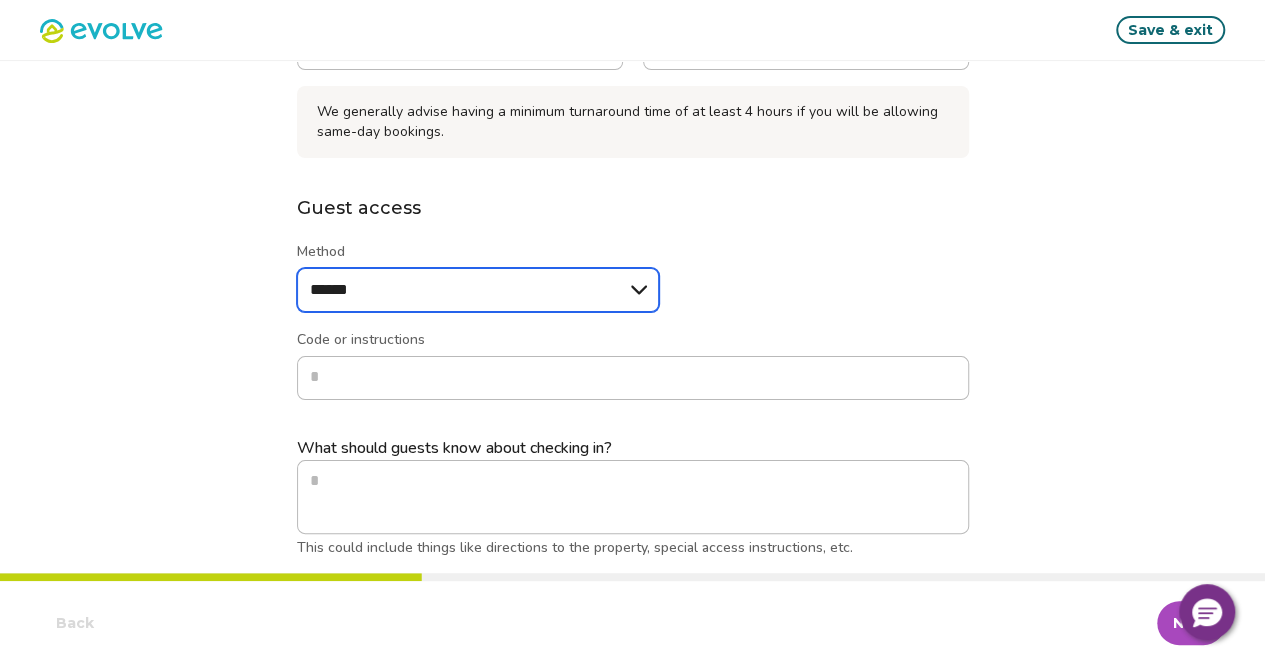 click on "****** ******* *****" at bounding box center (478, 290) 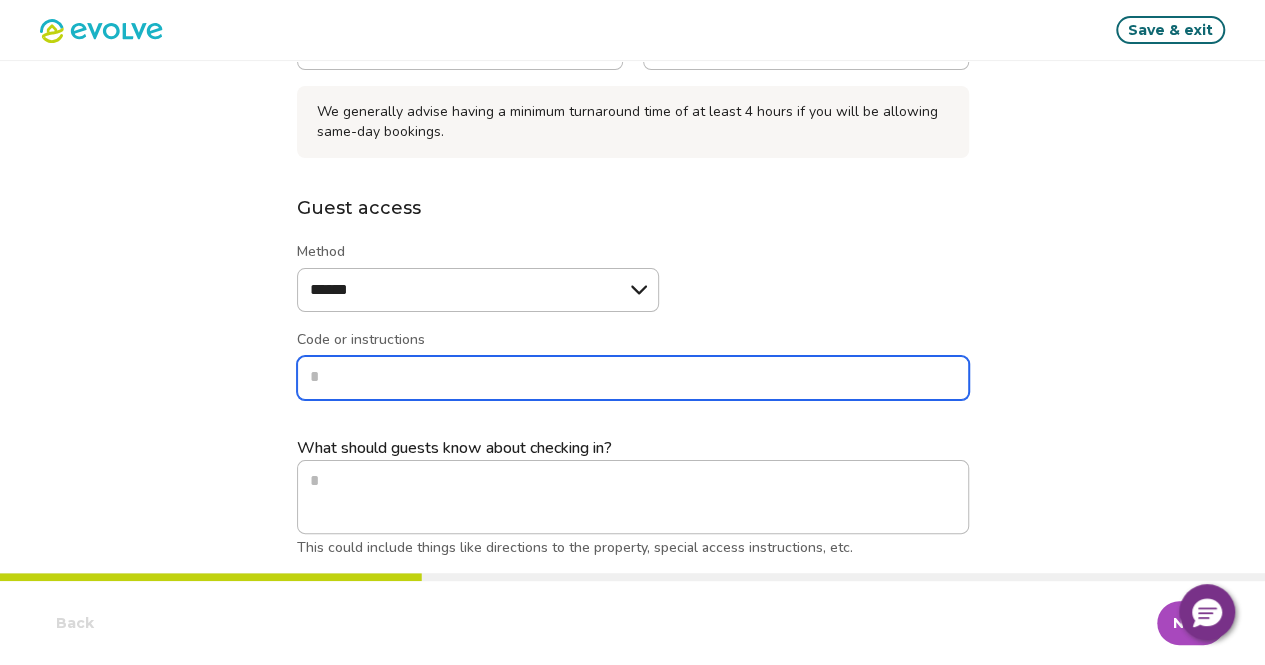 click on "Code or instructions" at bounding box center (633, 378) 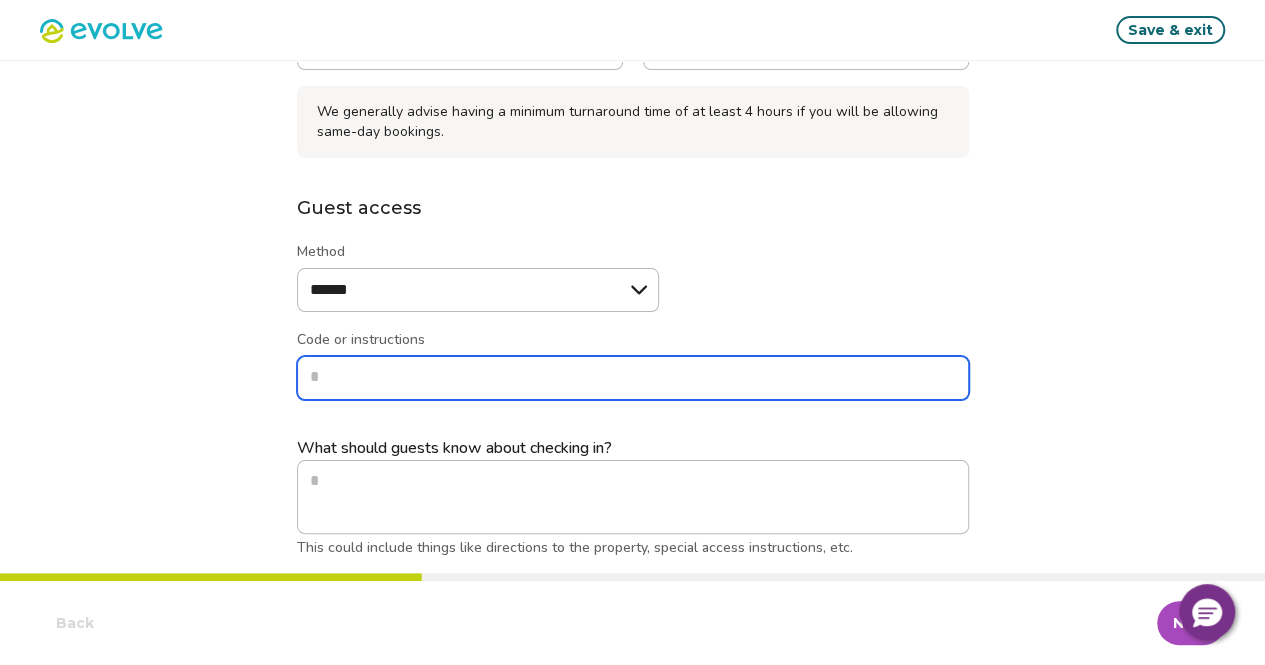 type on "*" 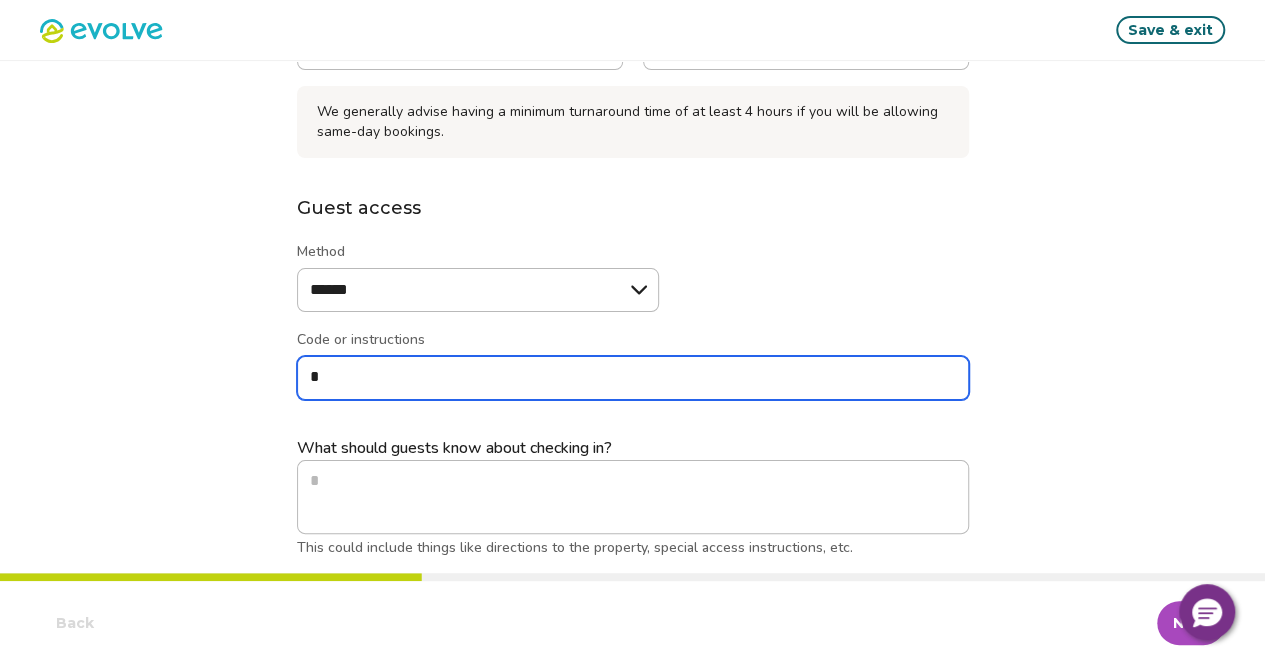 type on "*" 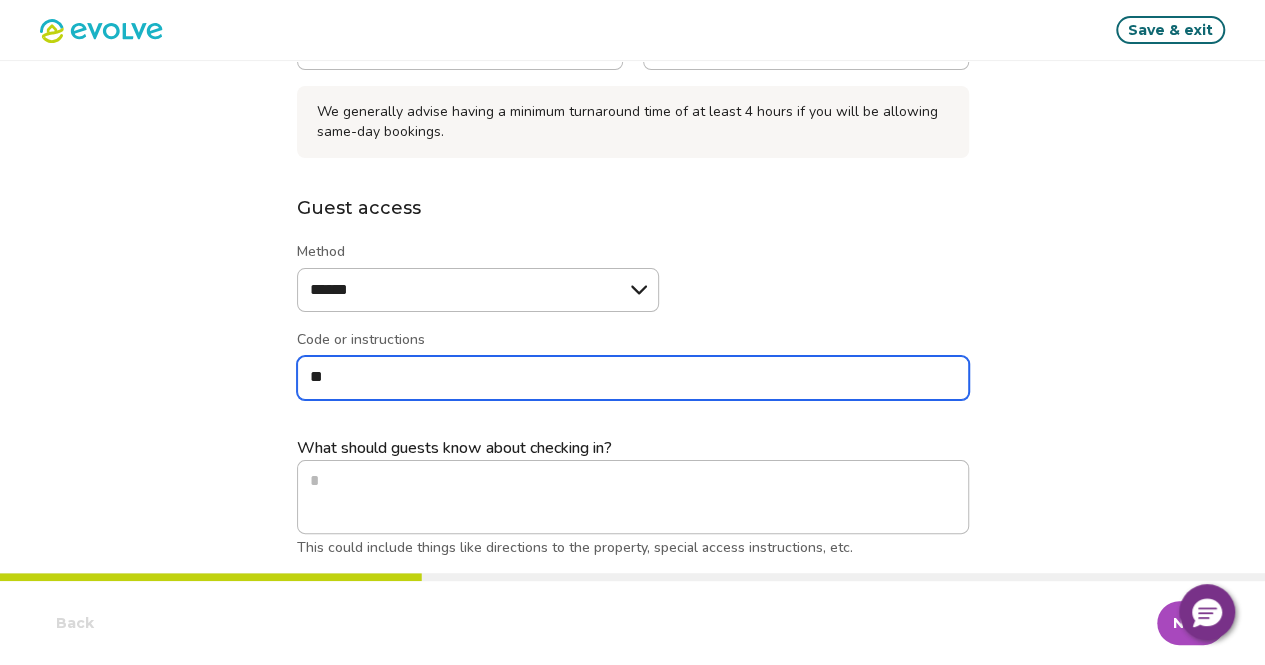 type on "*" 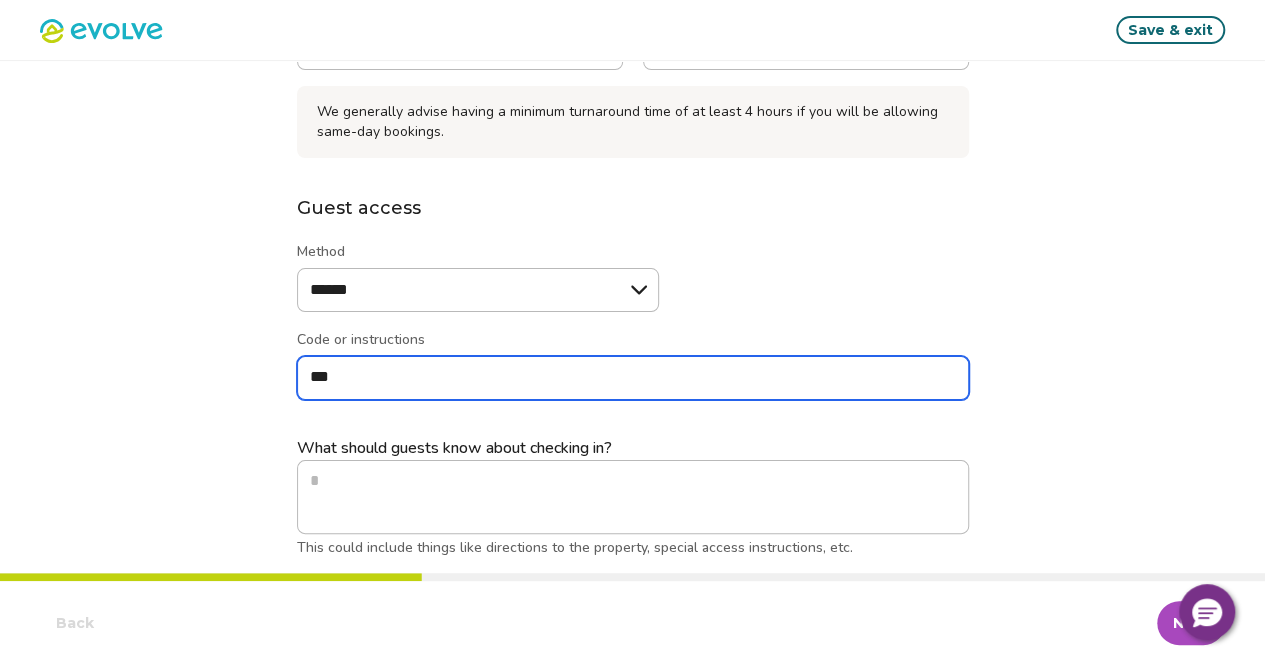 type on "*" 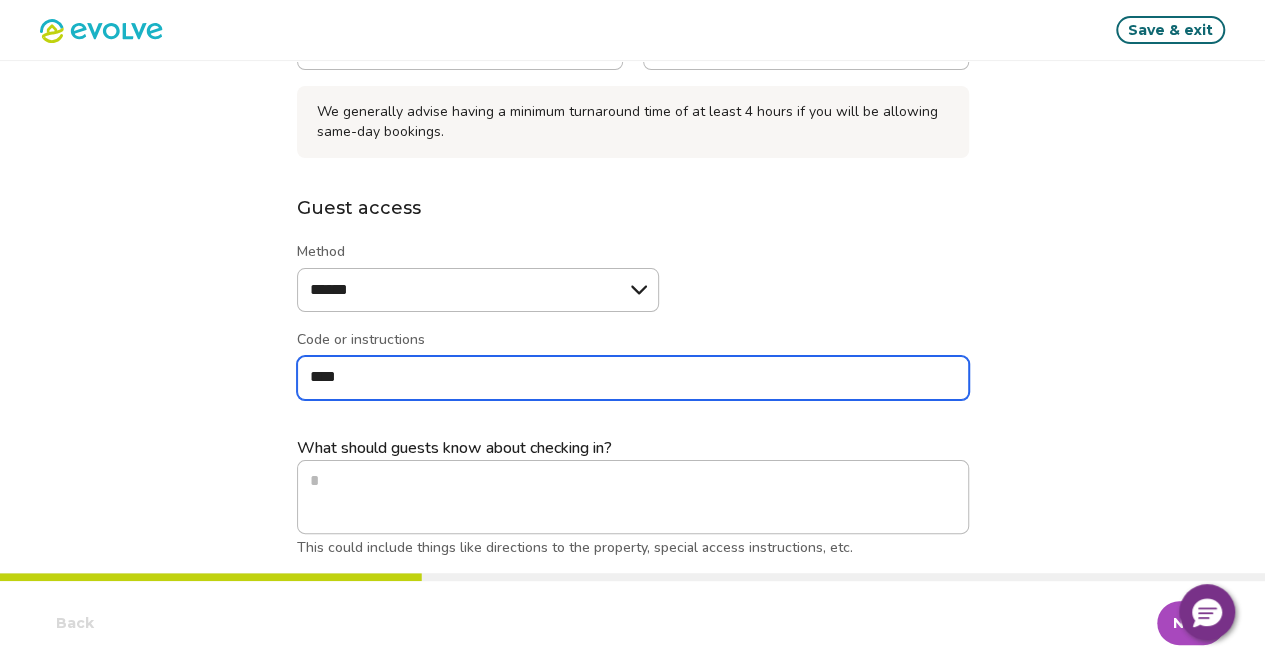 type on "*" 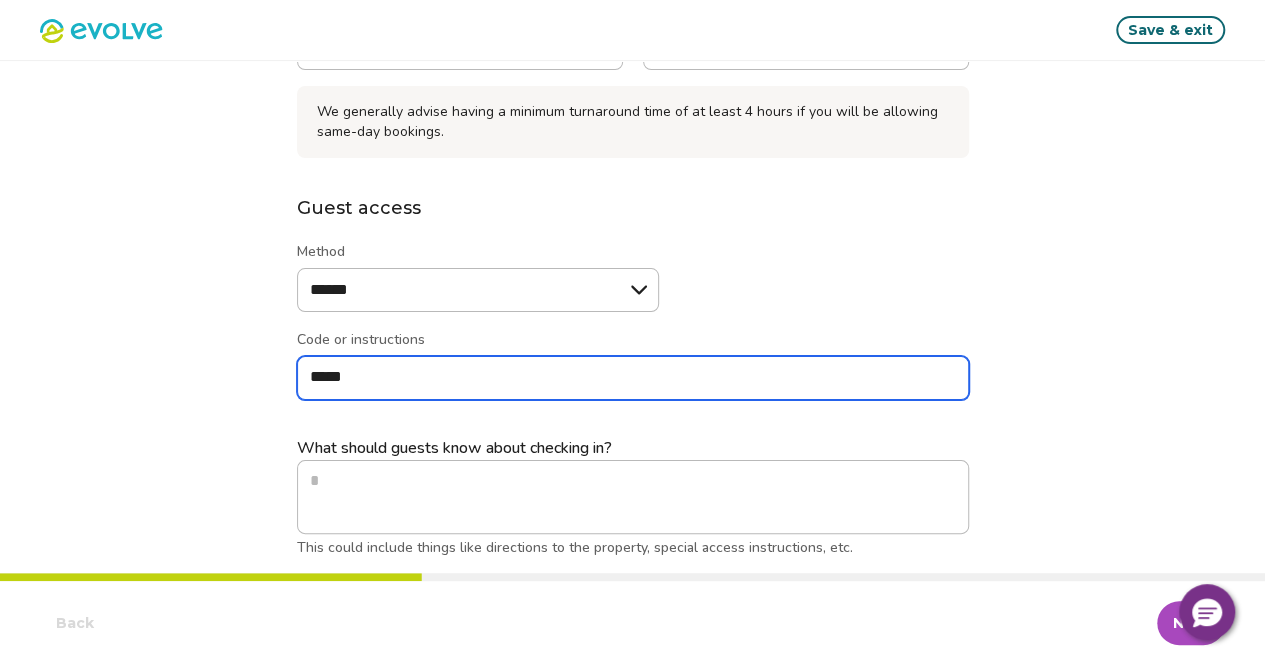 type on "*" 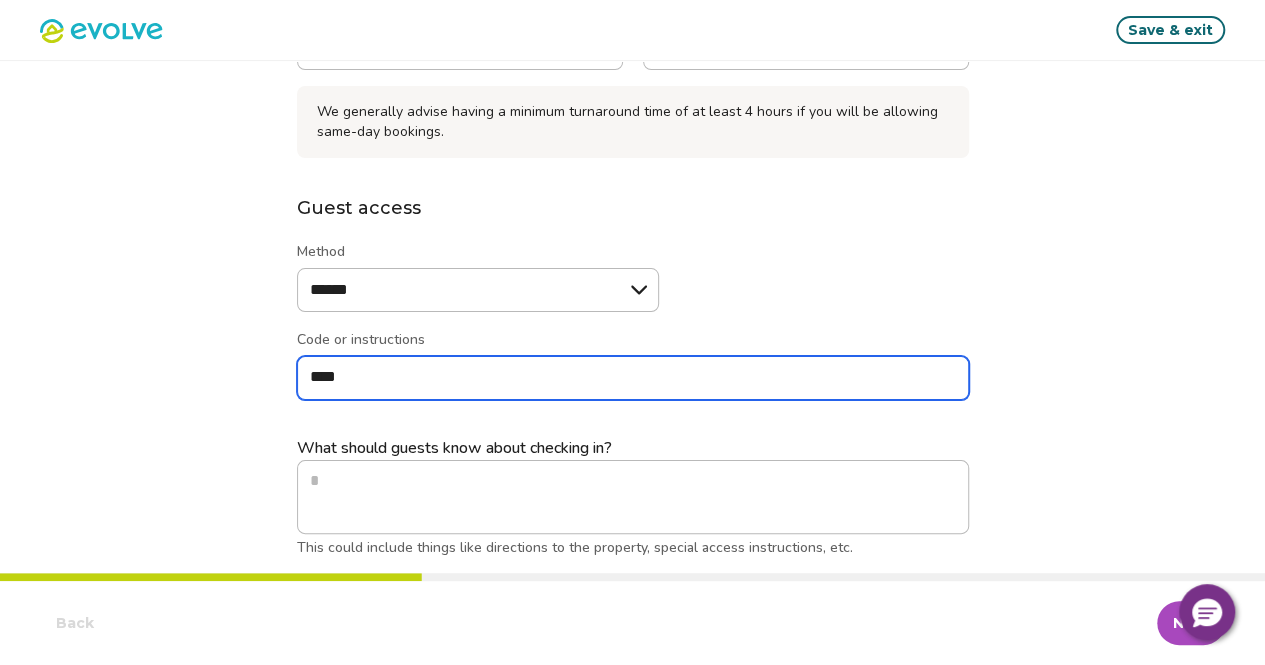 type on "*" 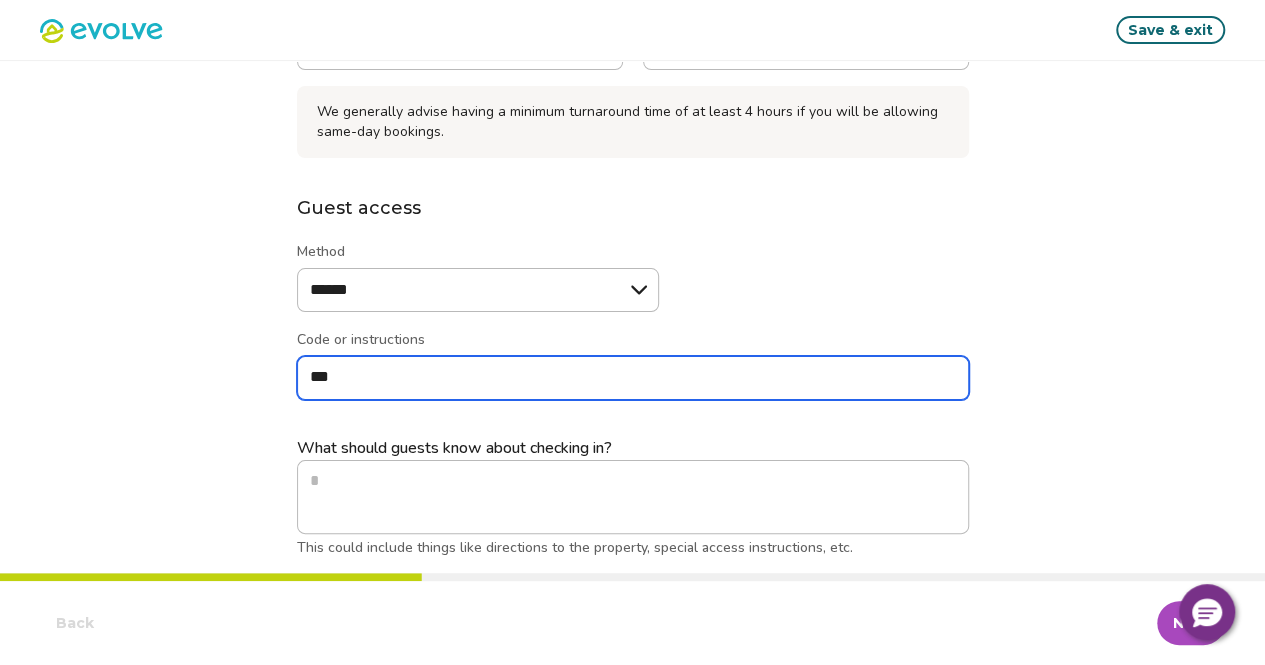 type on "*" 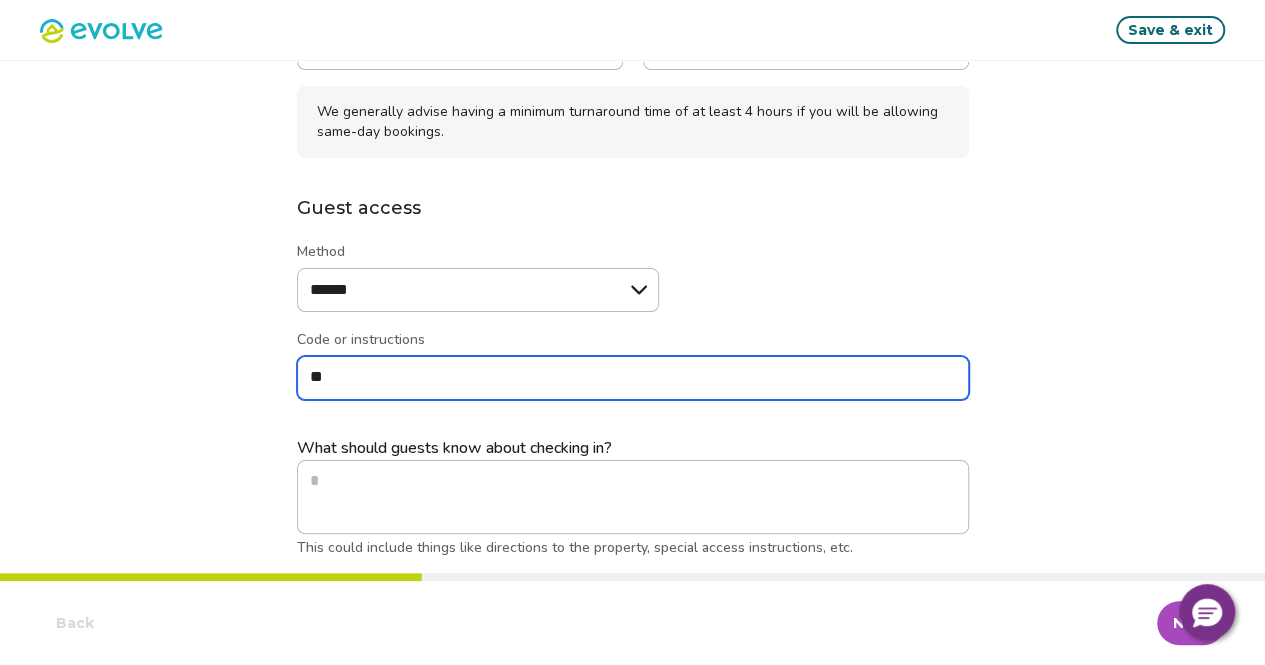 type on "*" 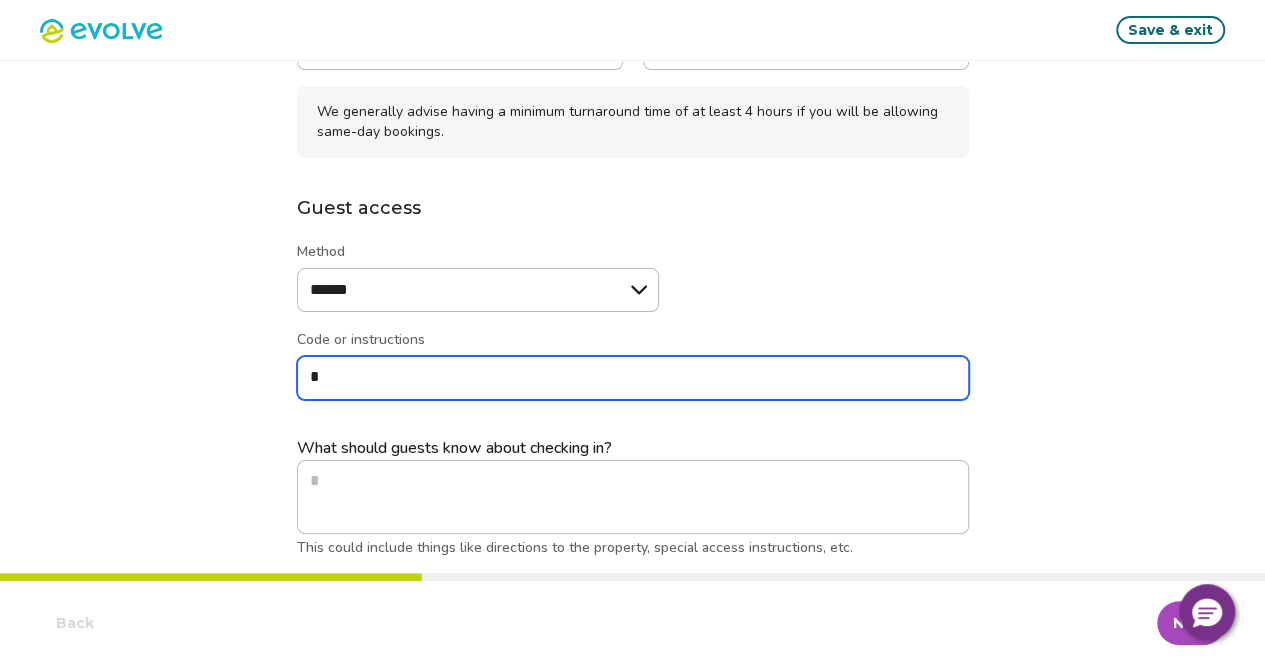 type on "*" 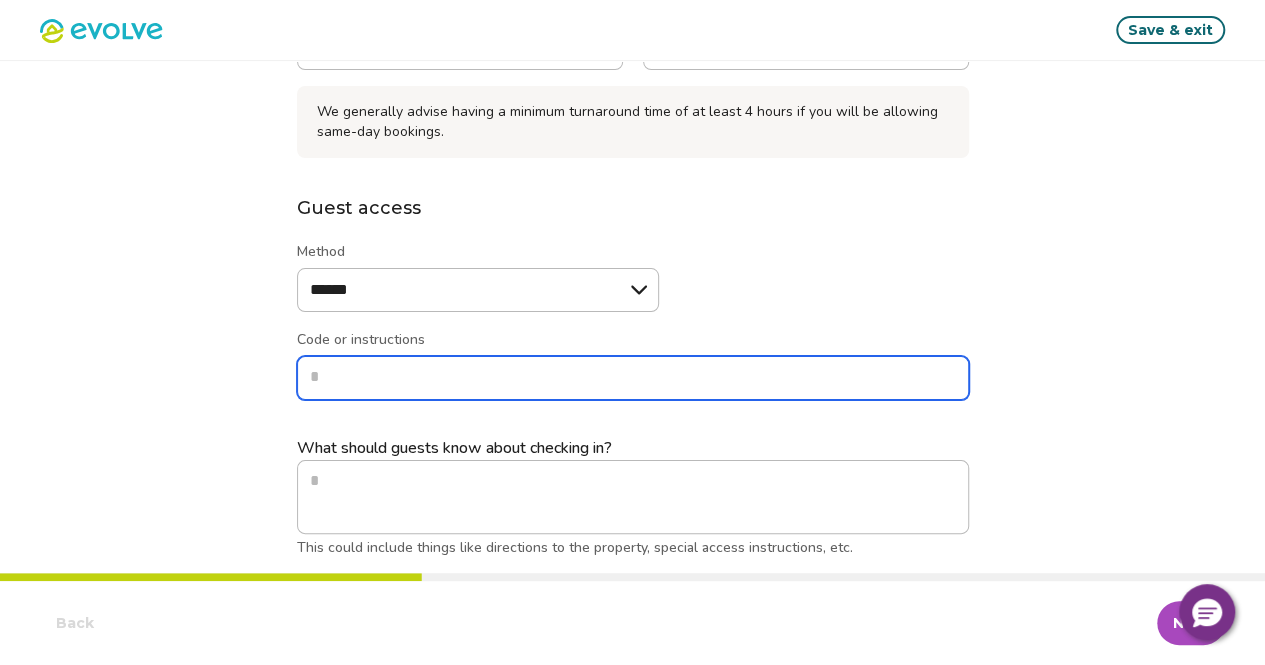 type on "*" 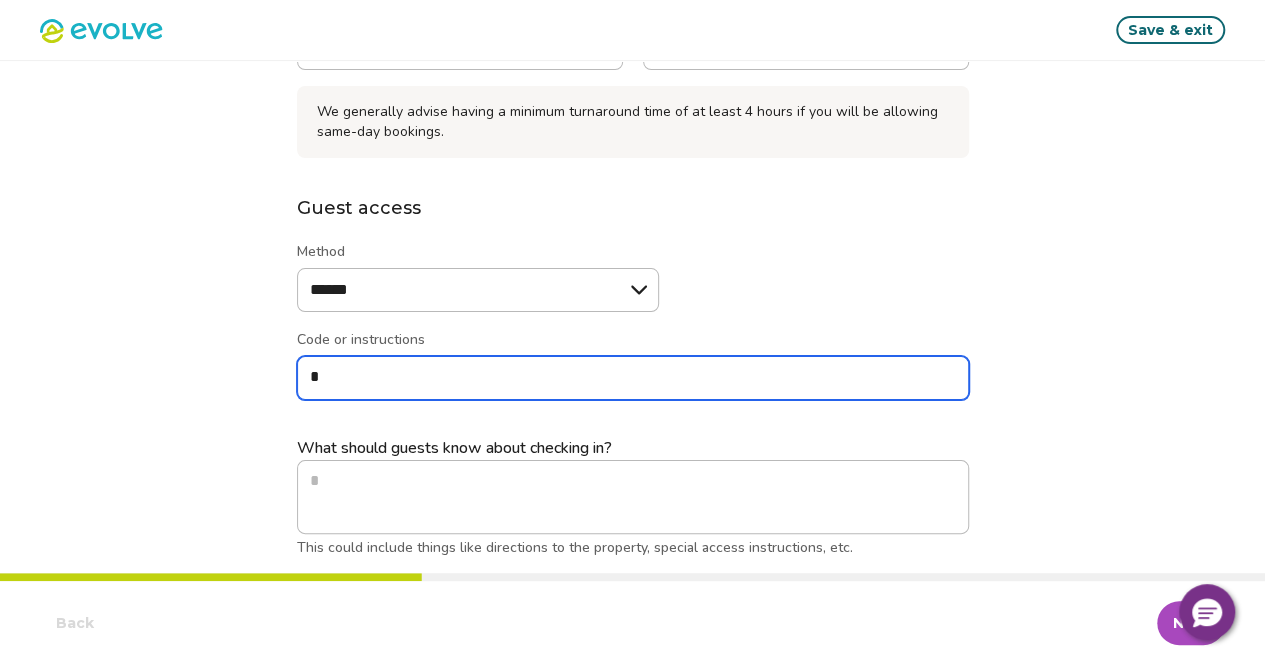 type on "*" 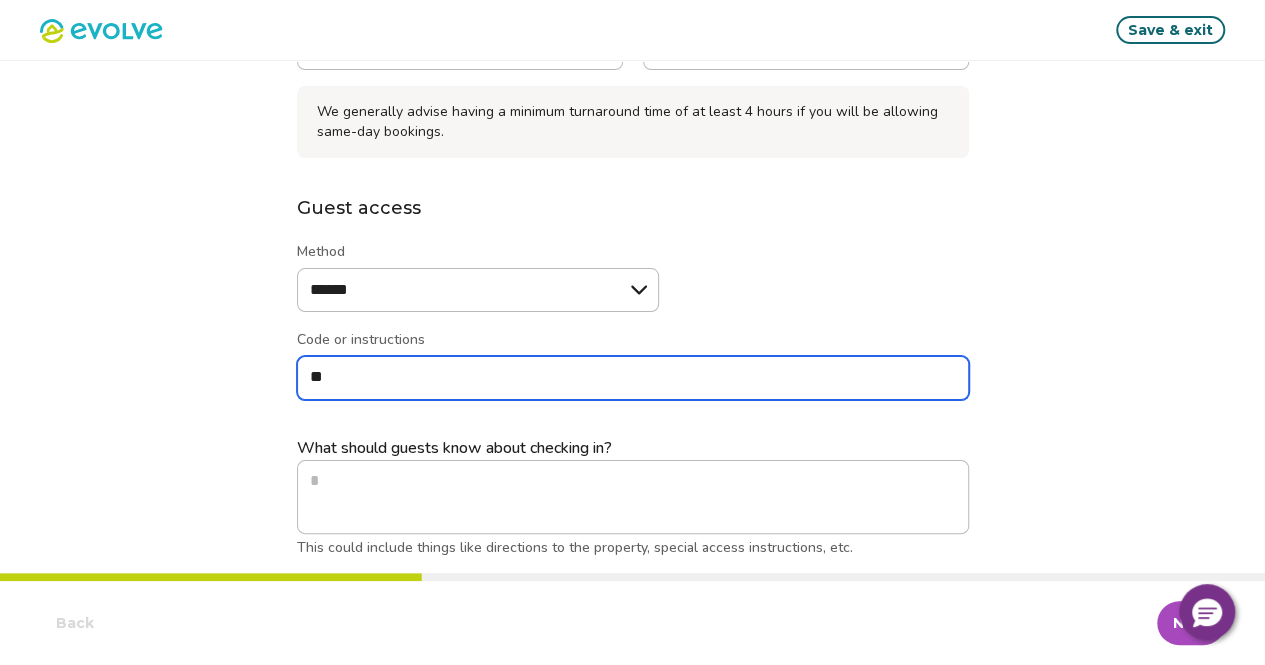 type on "*" 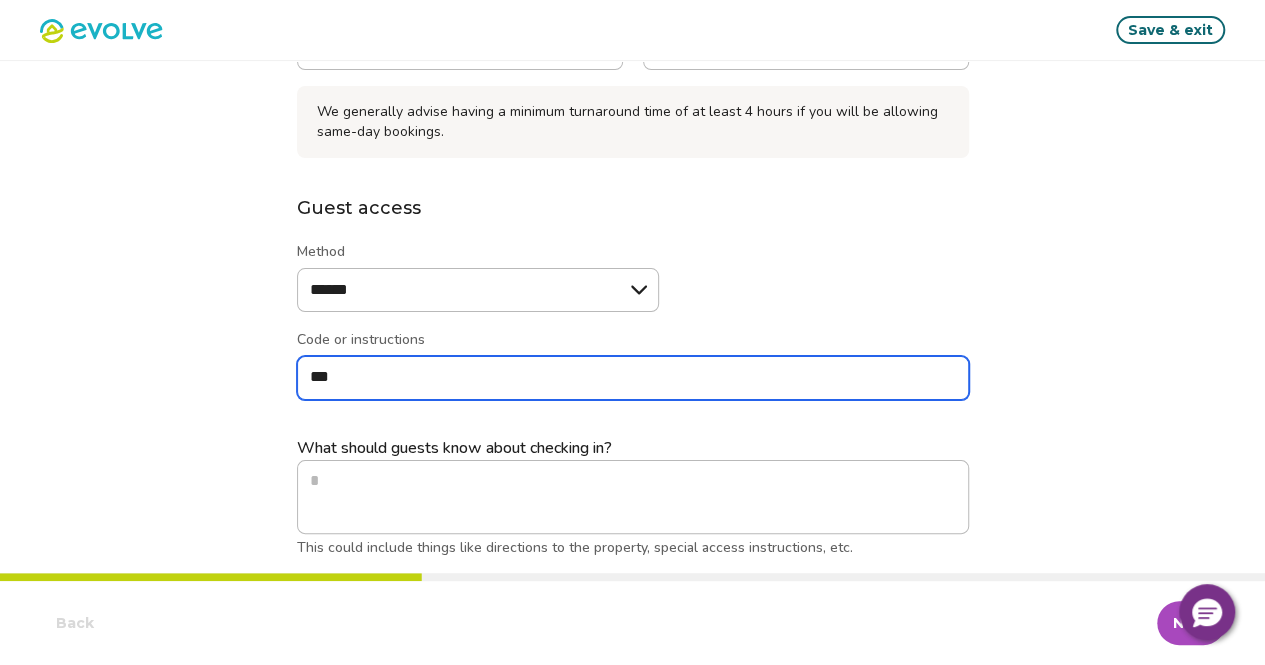 type on "*" 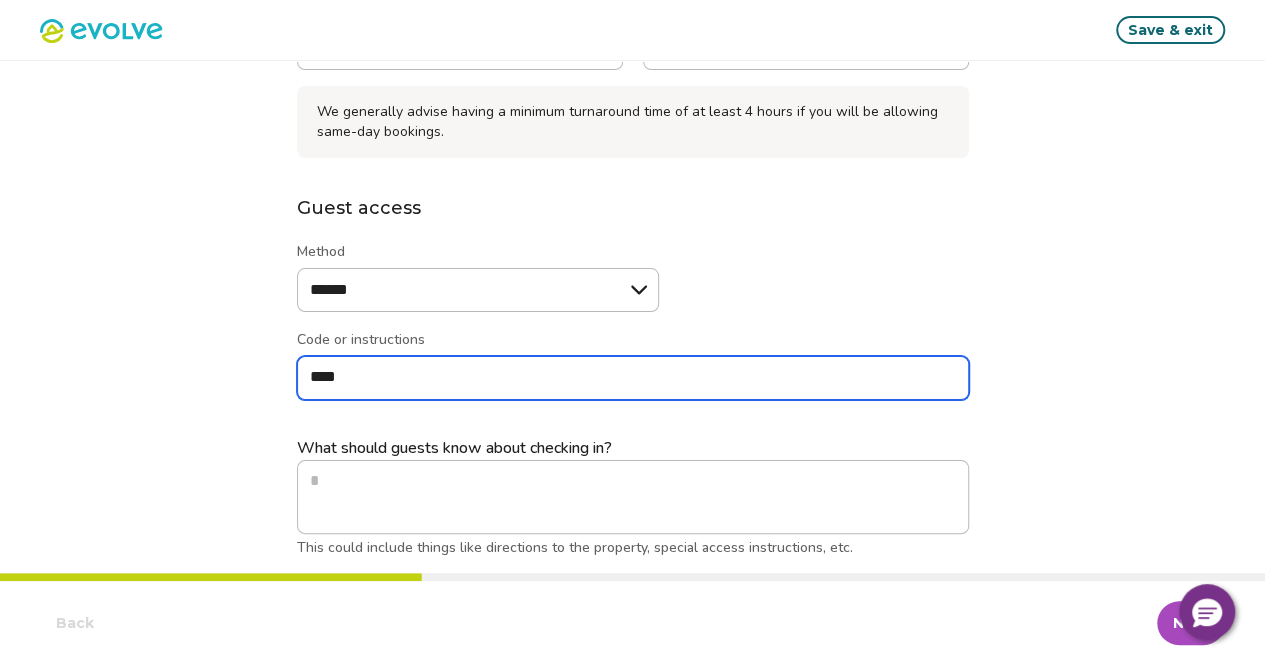 type on "*" 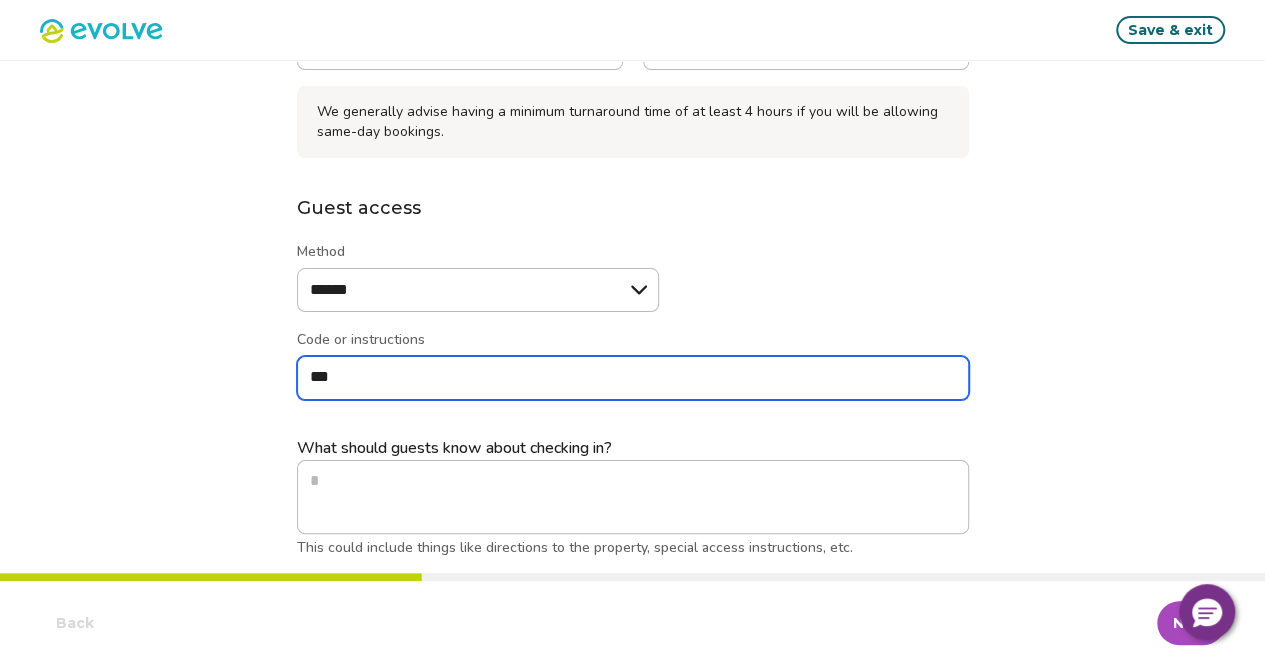 type on "*" 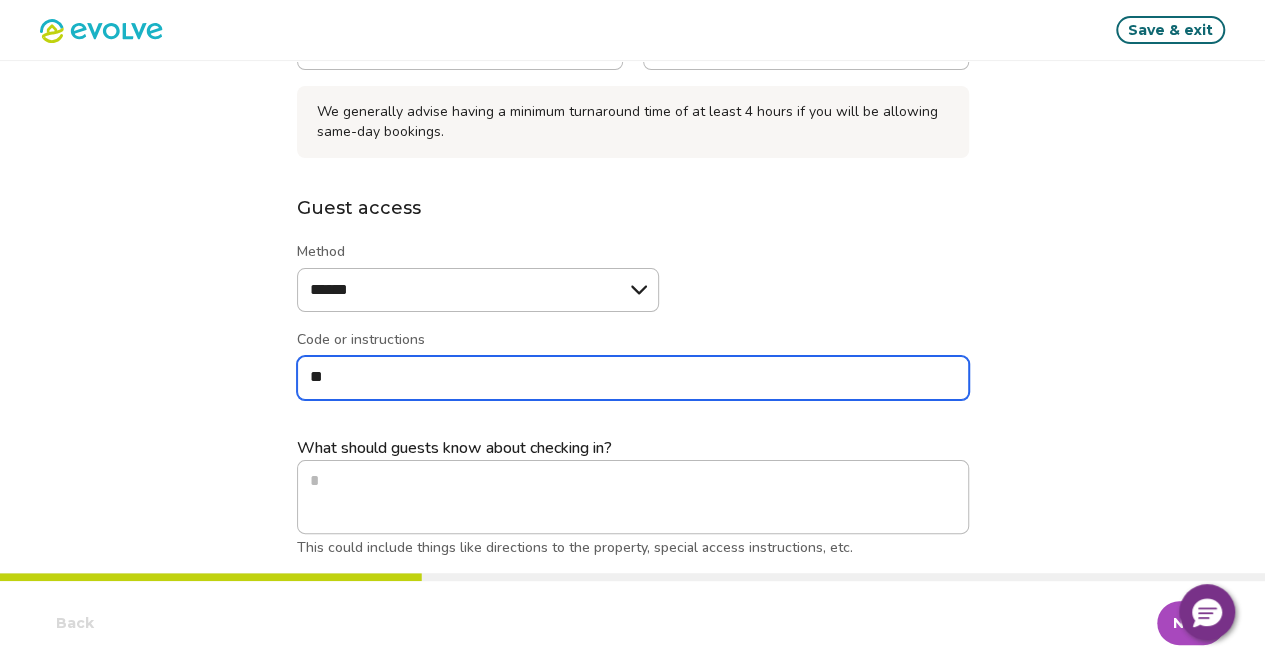 type on "*" 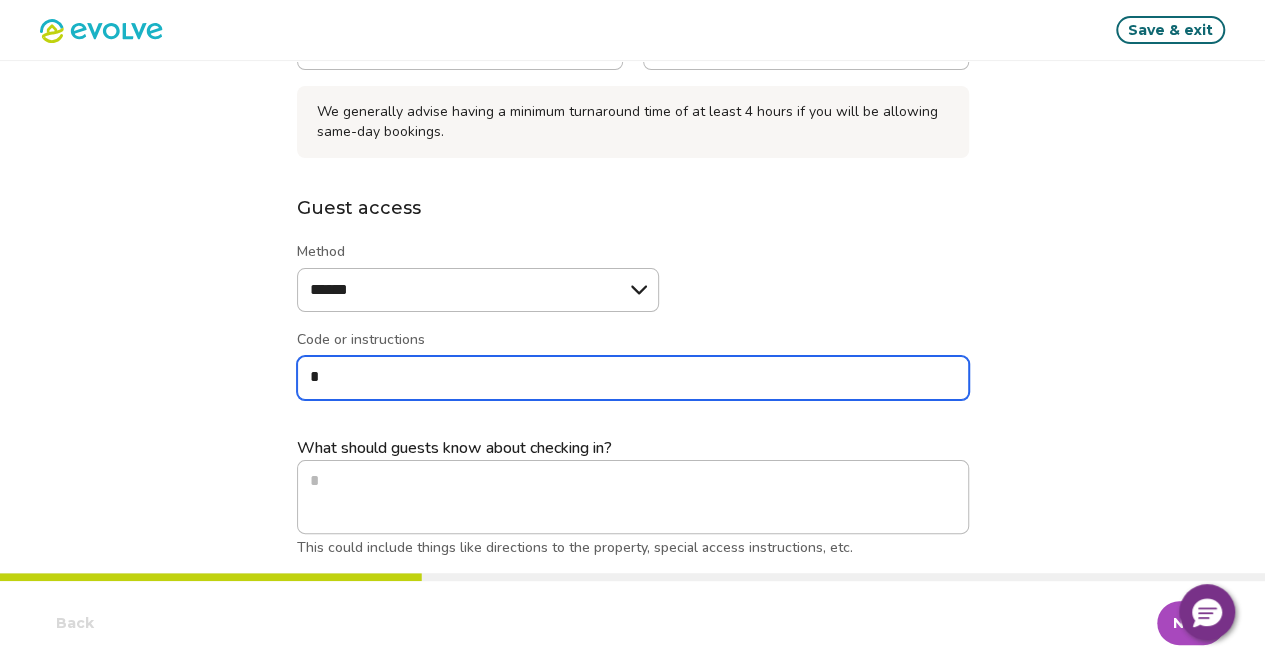 type on "*" 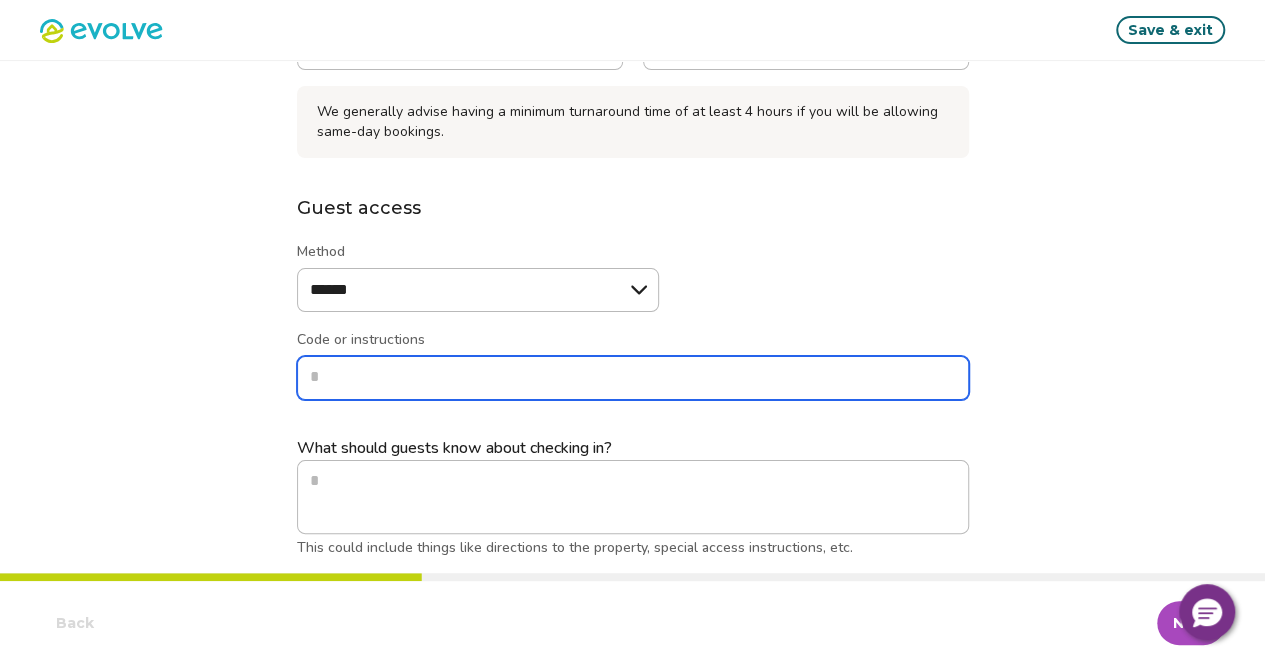 type on "*" 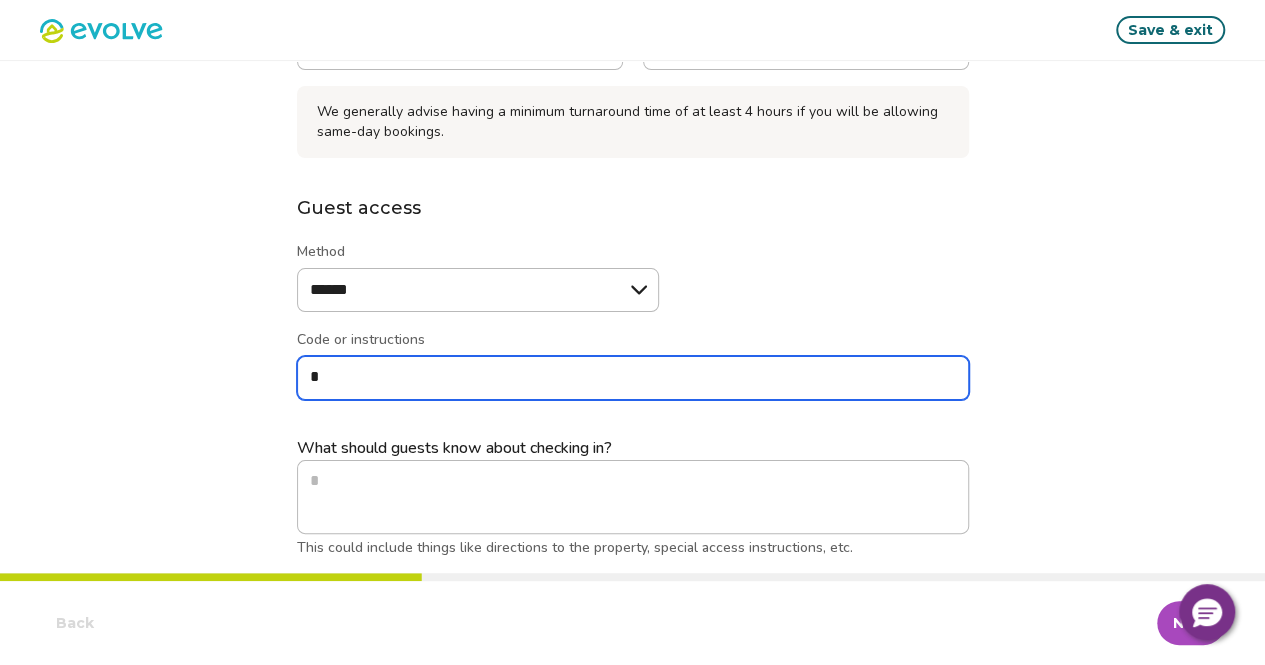 type on "*" 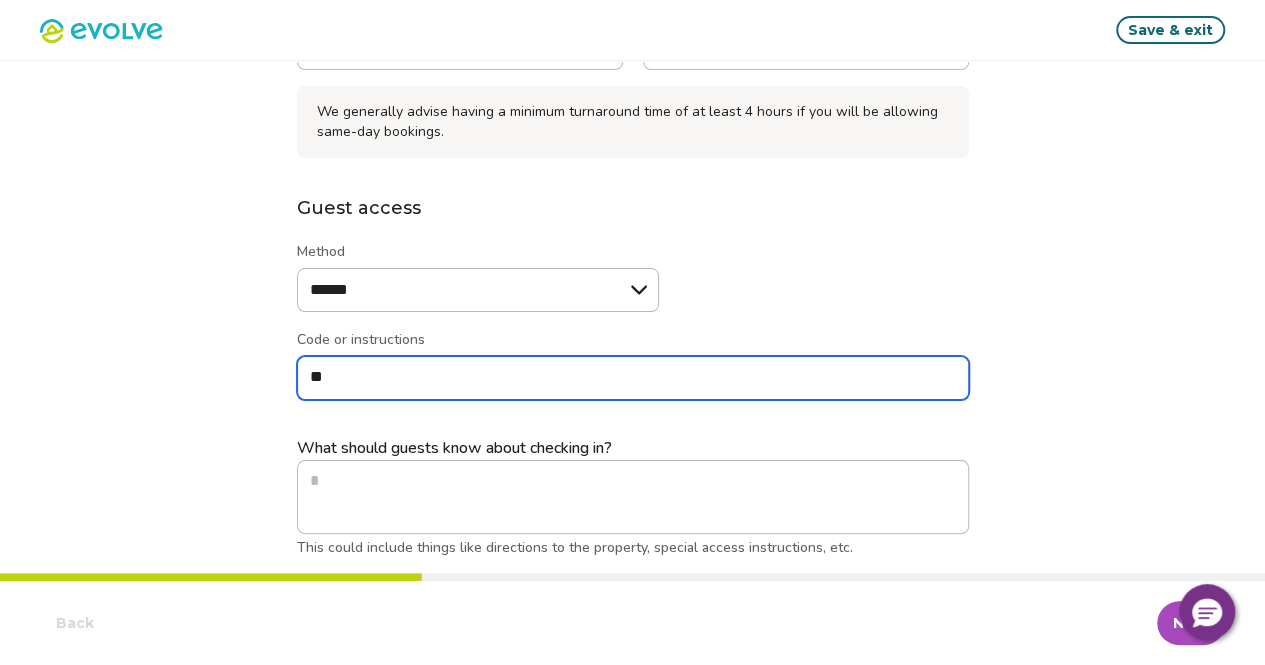 type on "*" 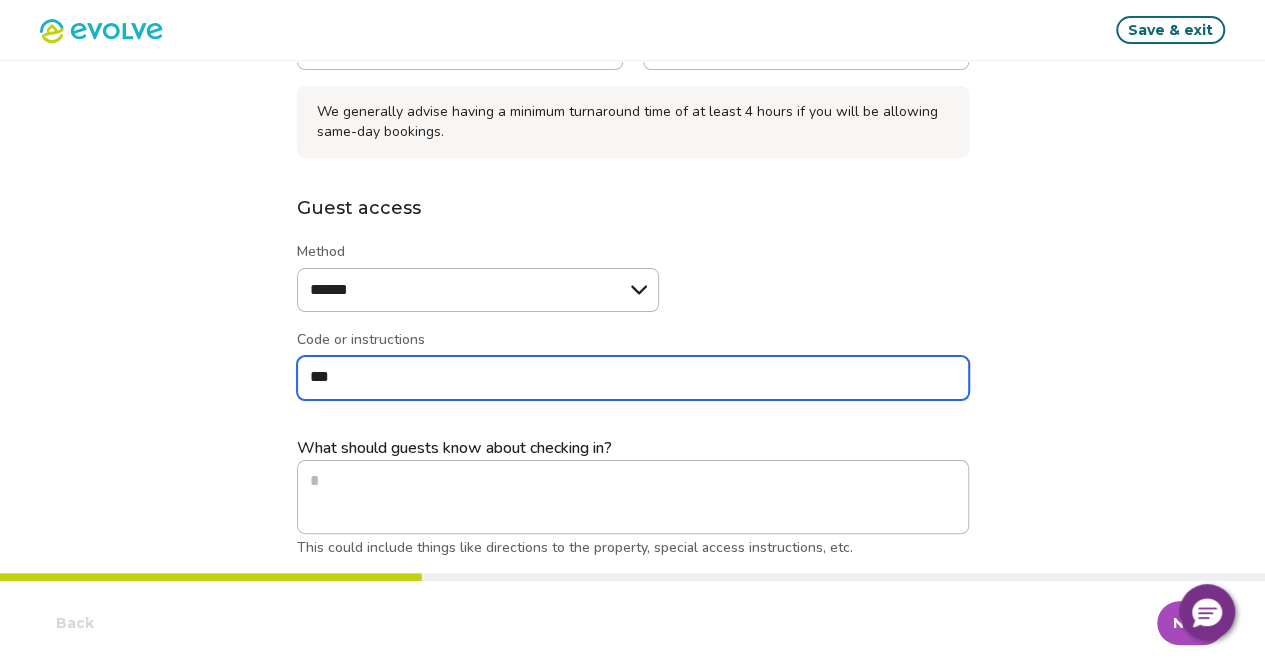 type on "*" 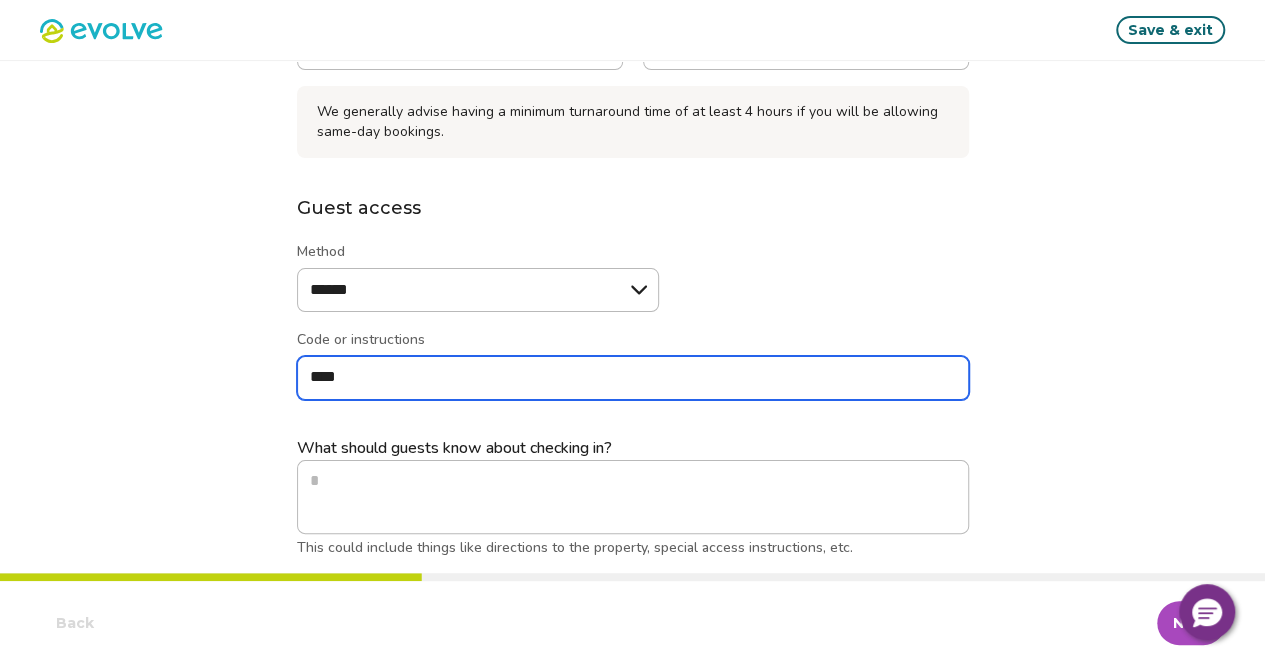 type on "*" 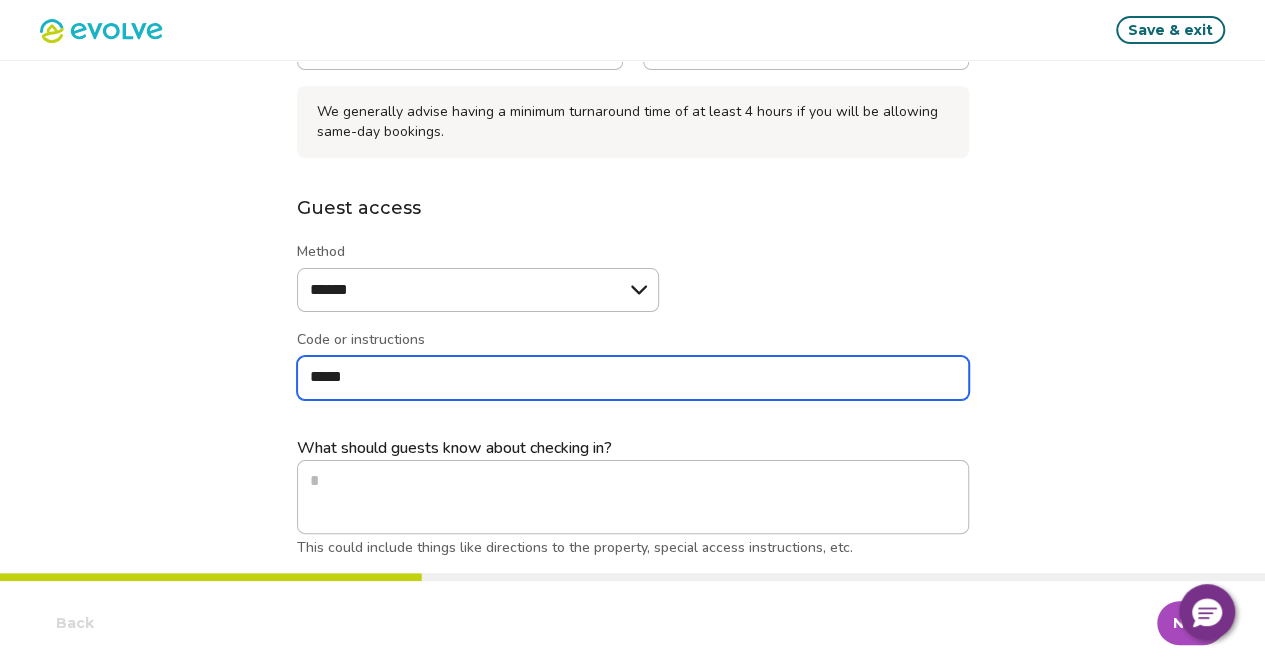 type on "*" 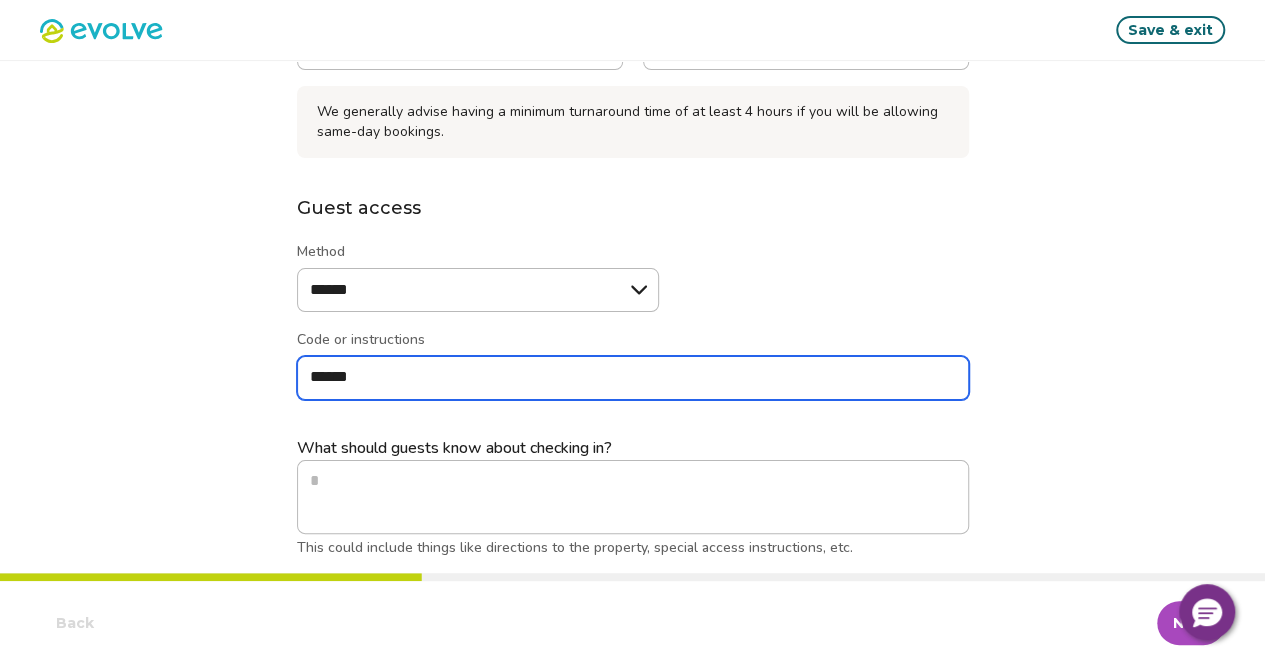 type on "*" 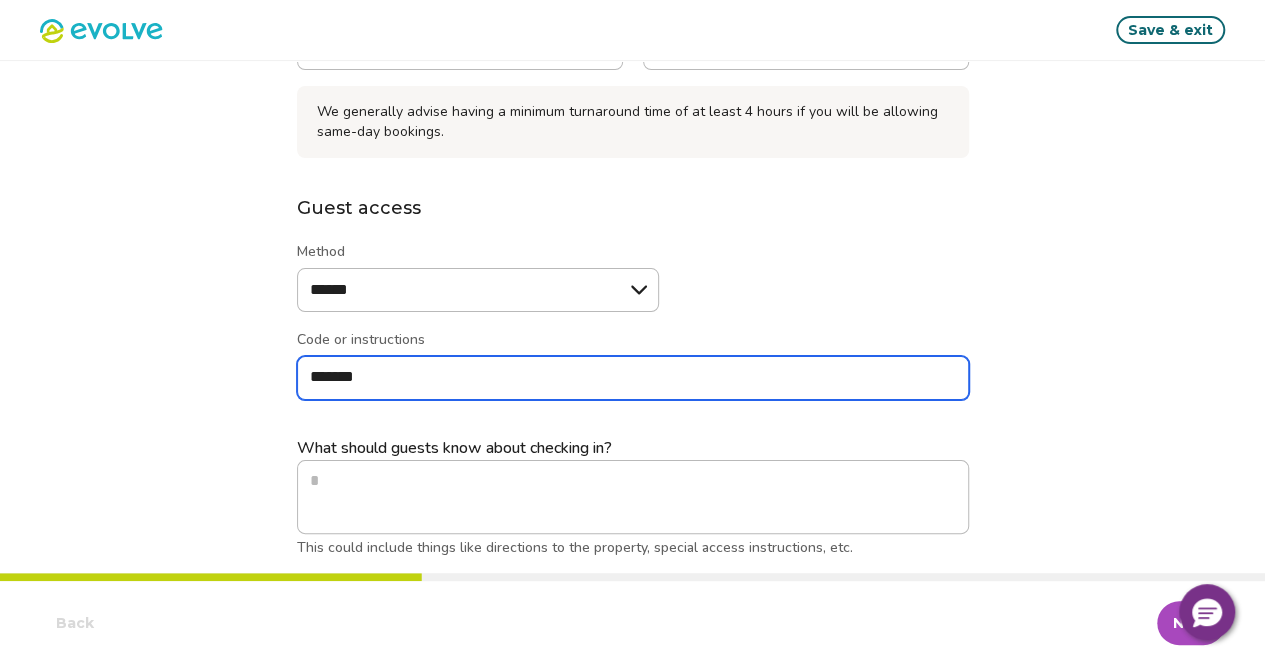 type on "*" 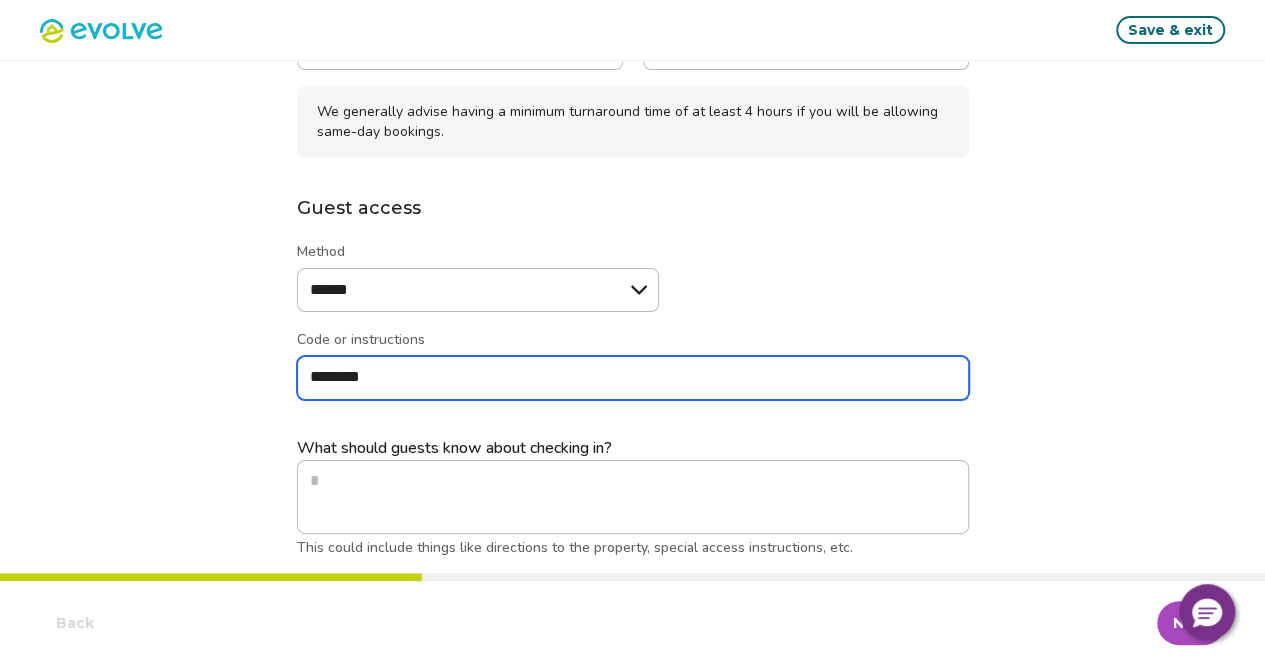 type on "*" 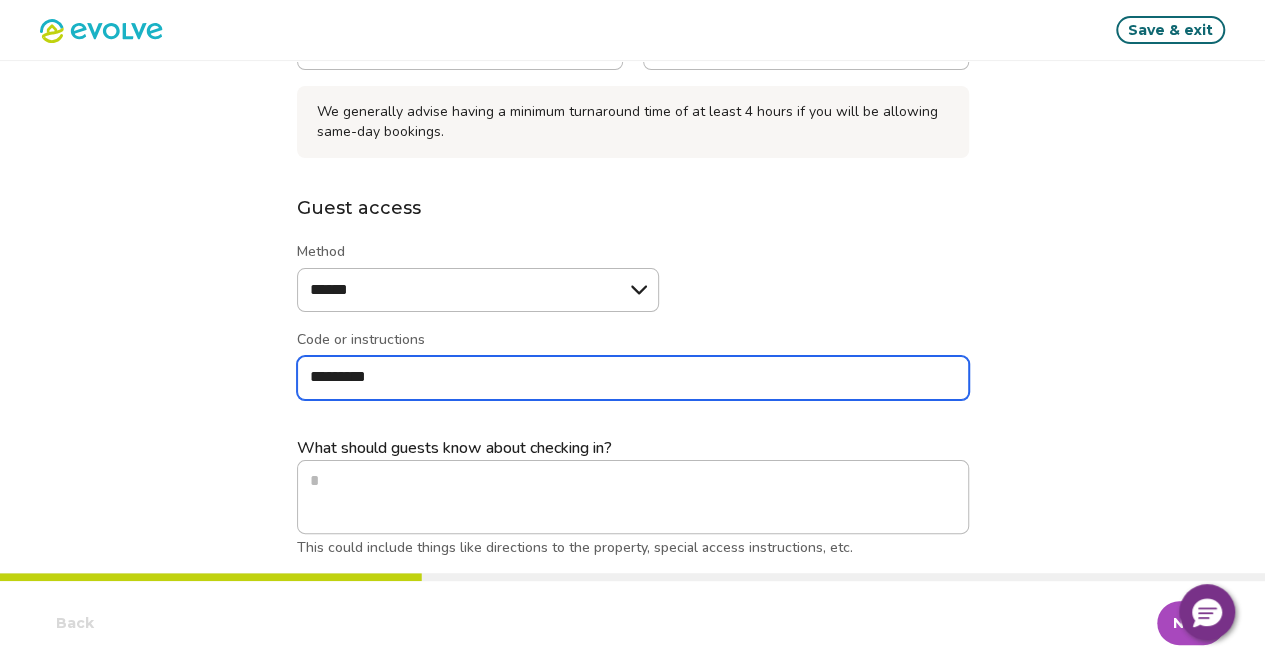type on "*" 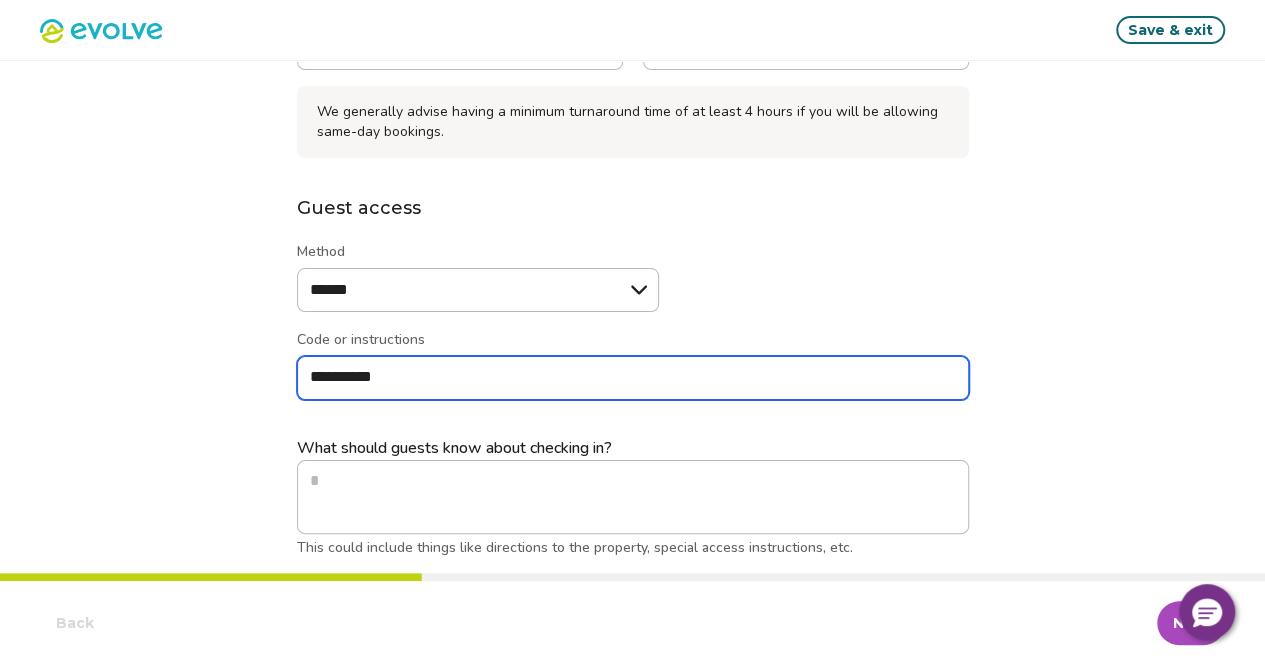 type on "*" 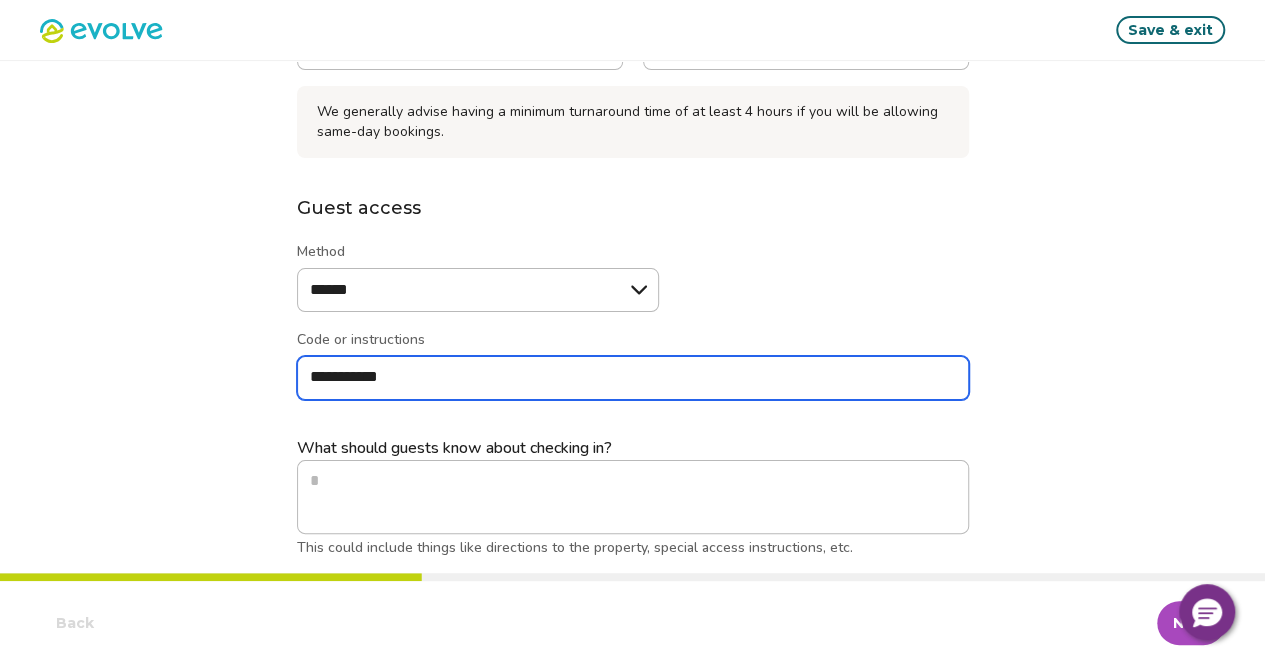 type on "*" 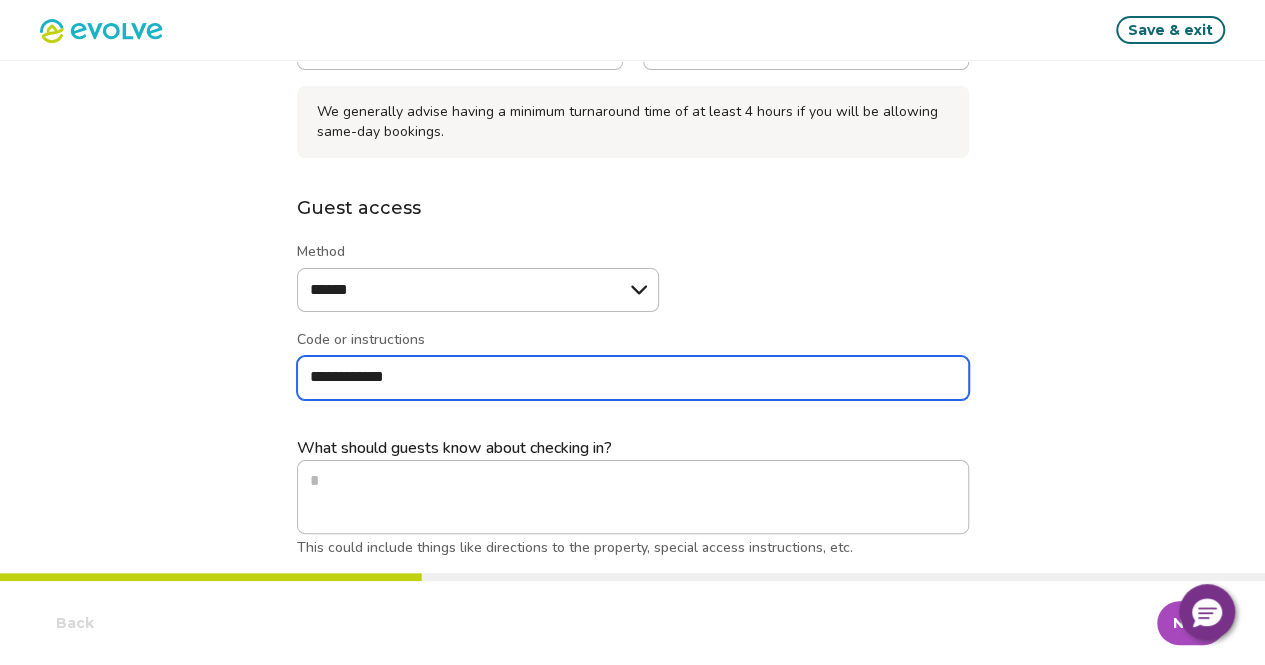 type on "*" 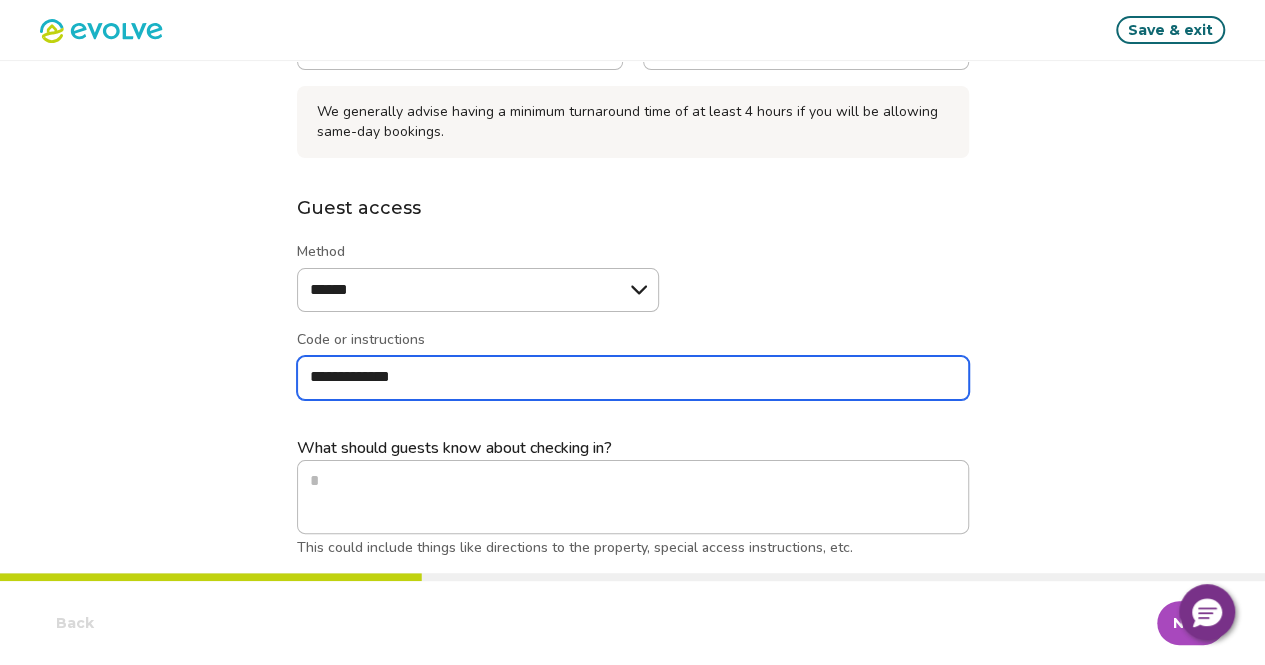 type on "*" 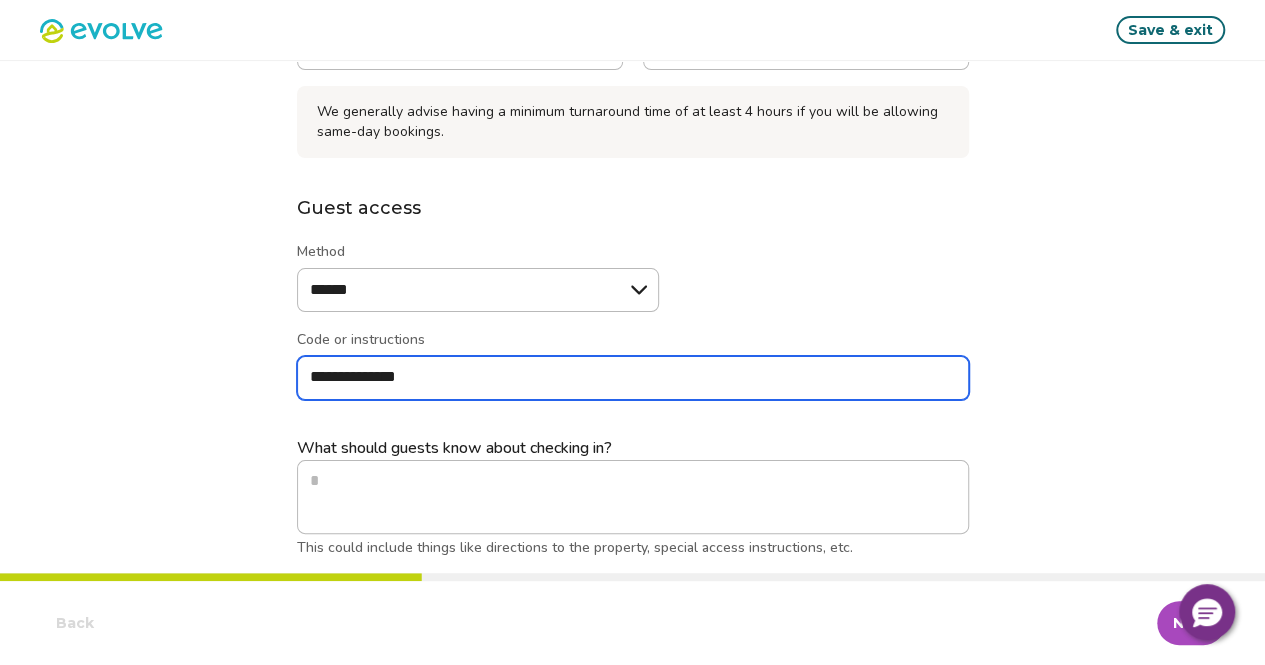 type on "*" 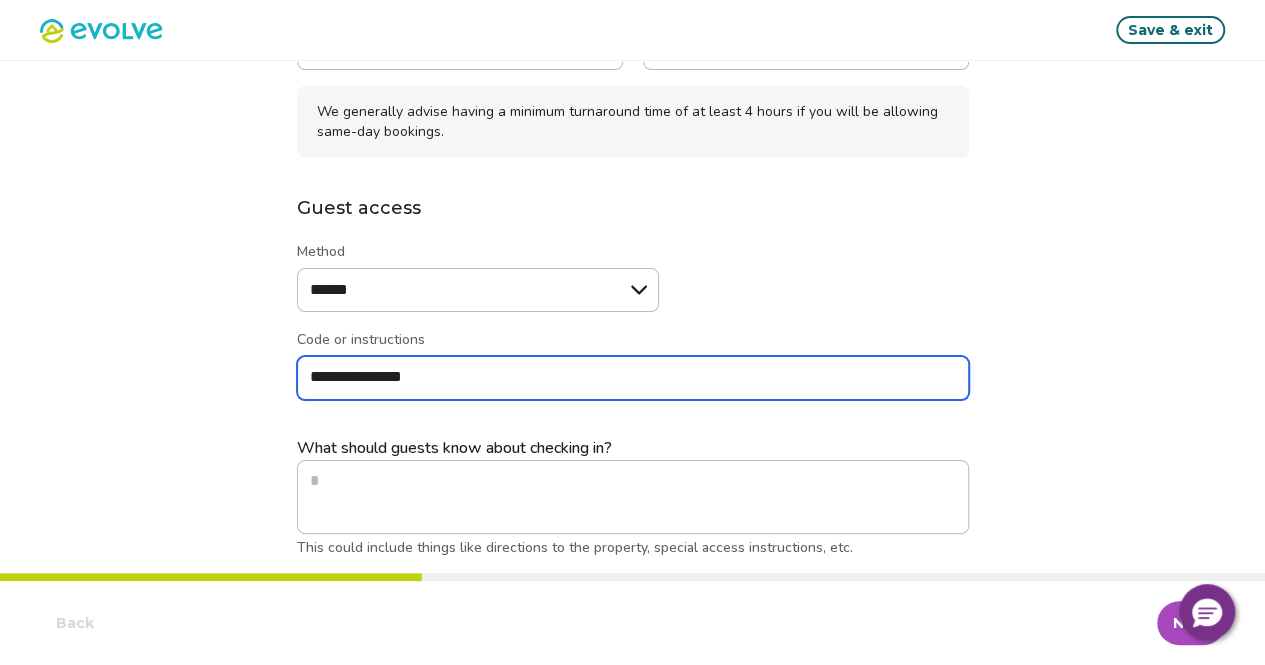 type on "*" 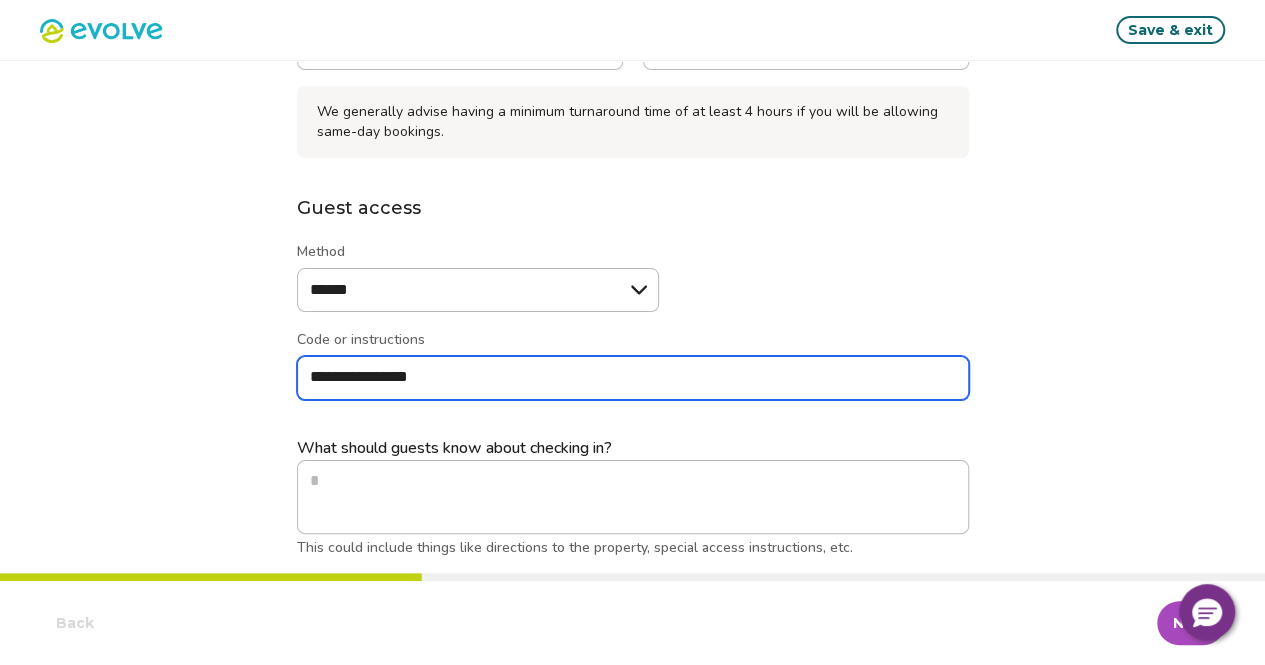 type on "*" 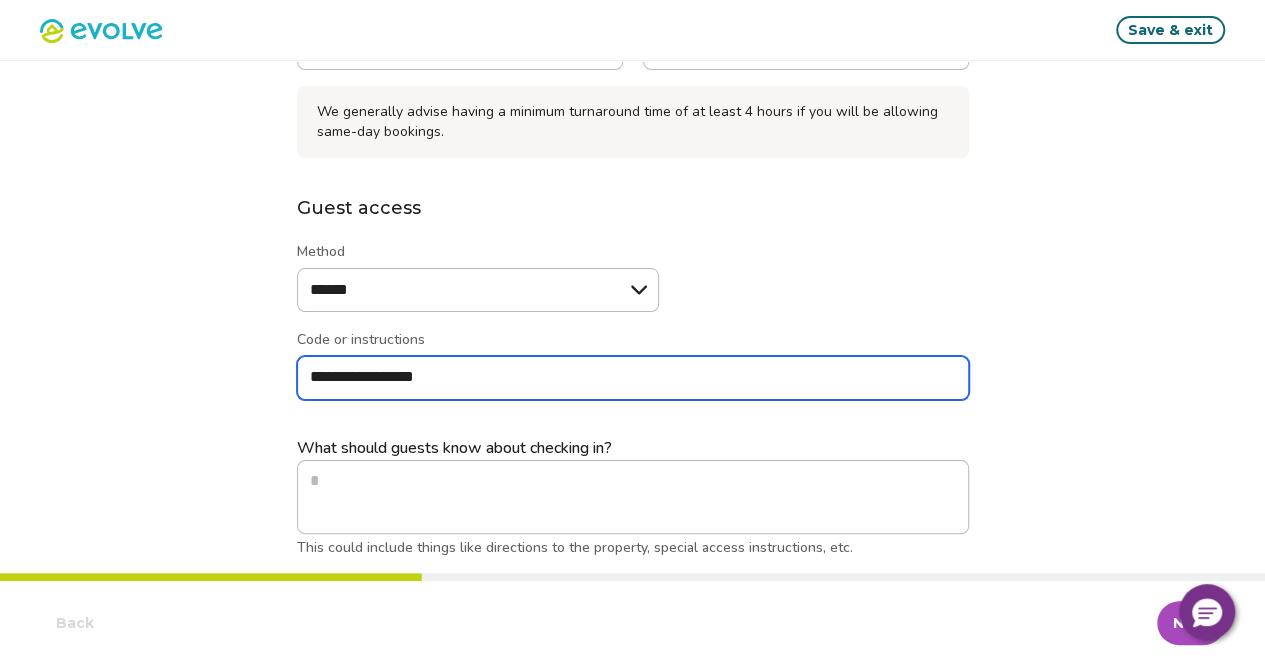 type on "*" 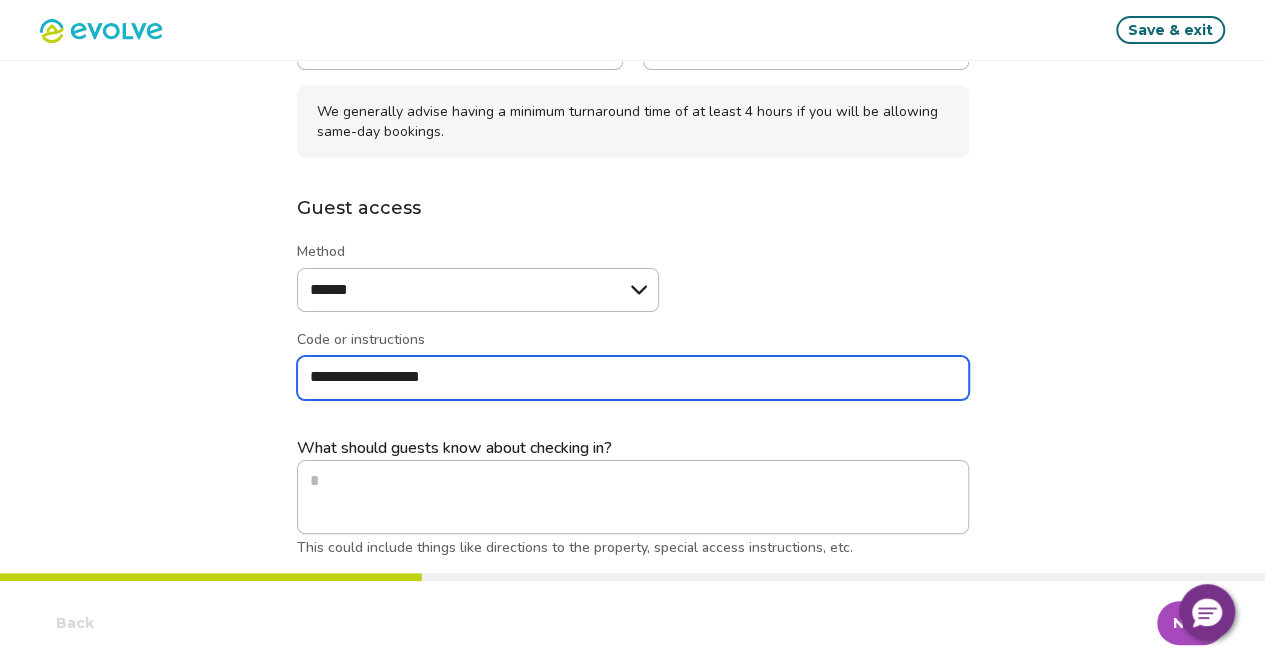 type on "*" 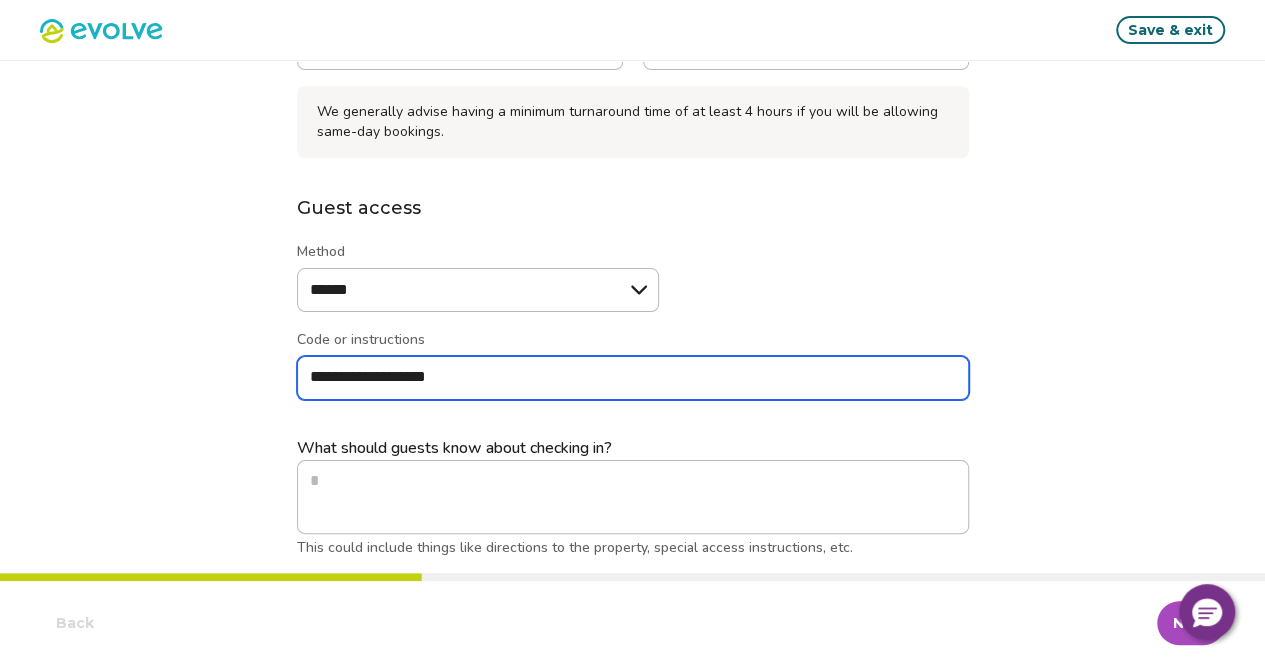 type on "*" 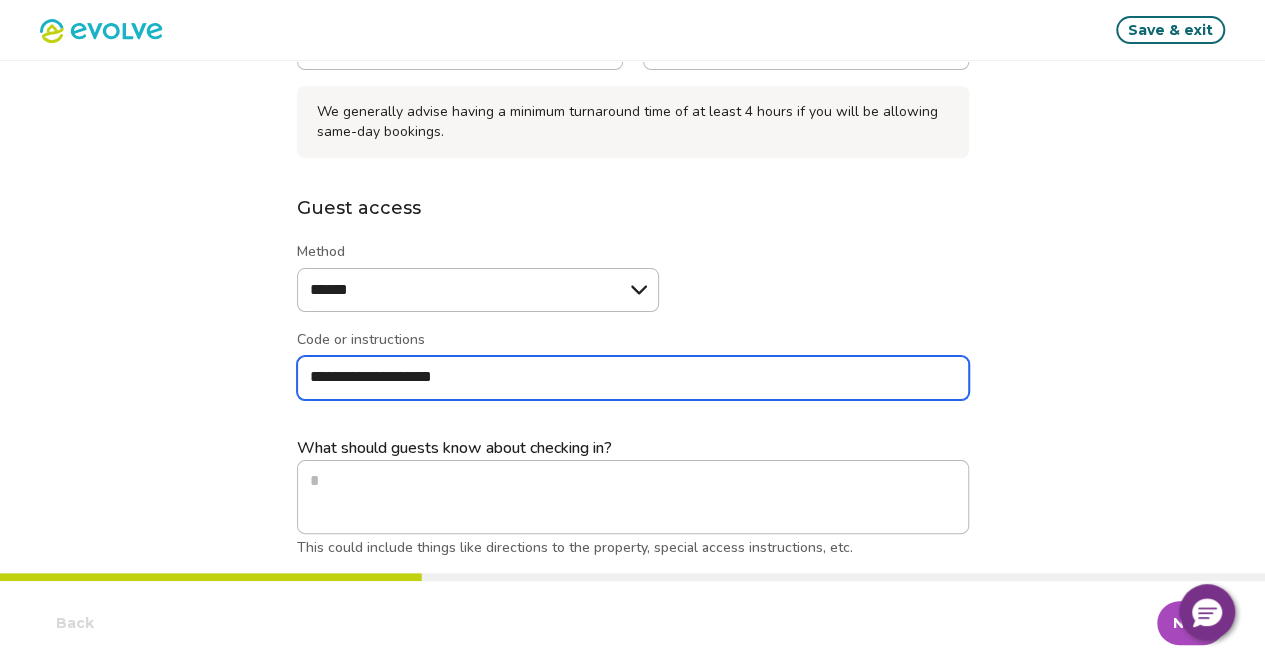 type on "*" 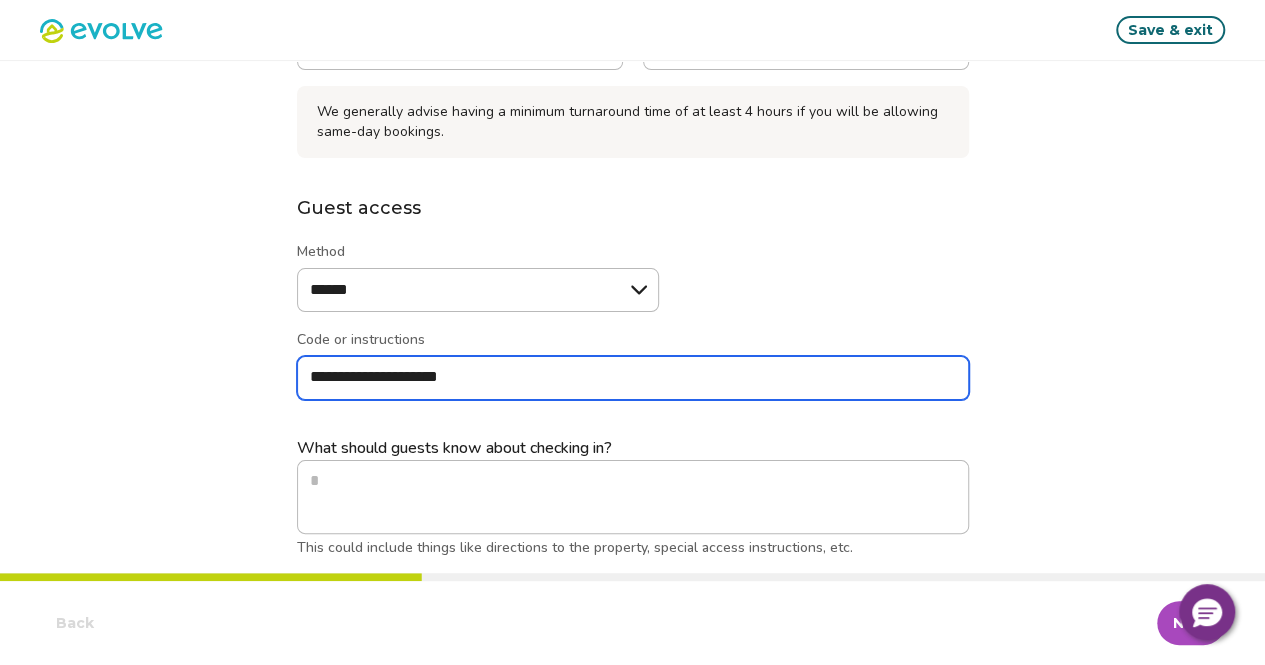 type on "*" 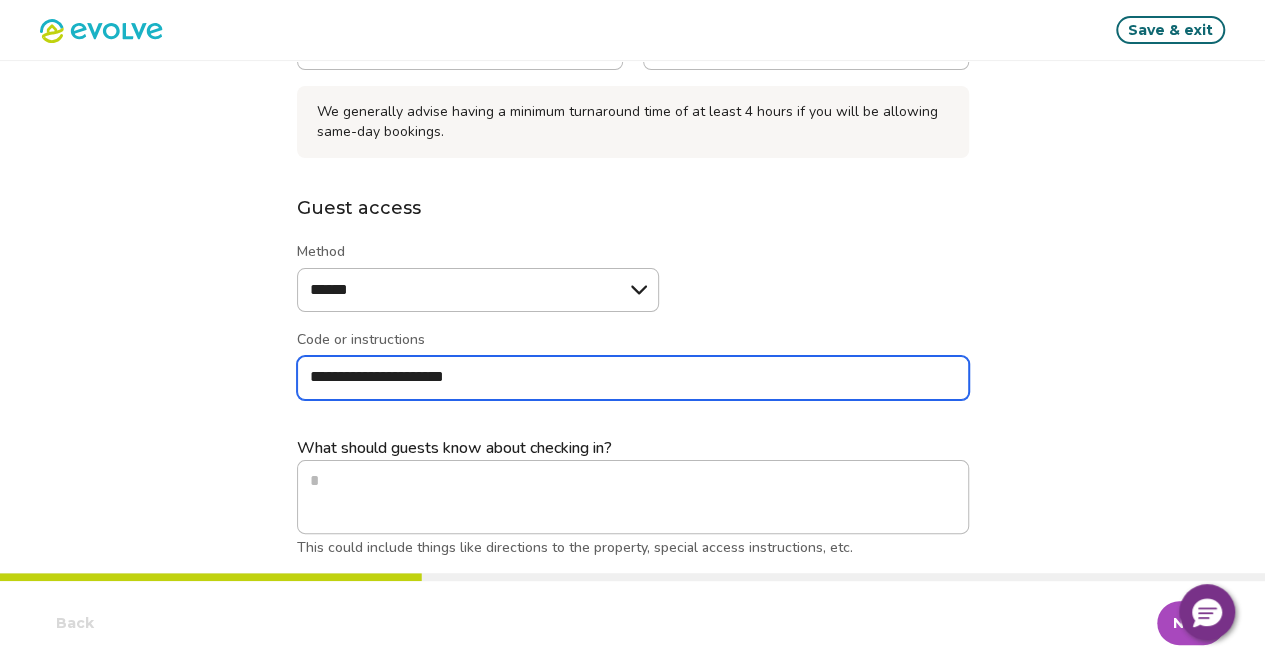 type on "*" 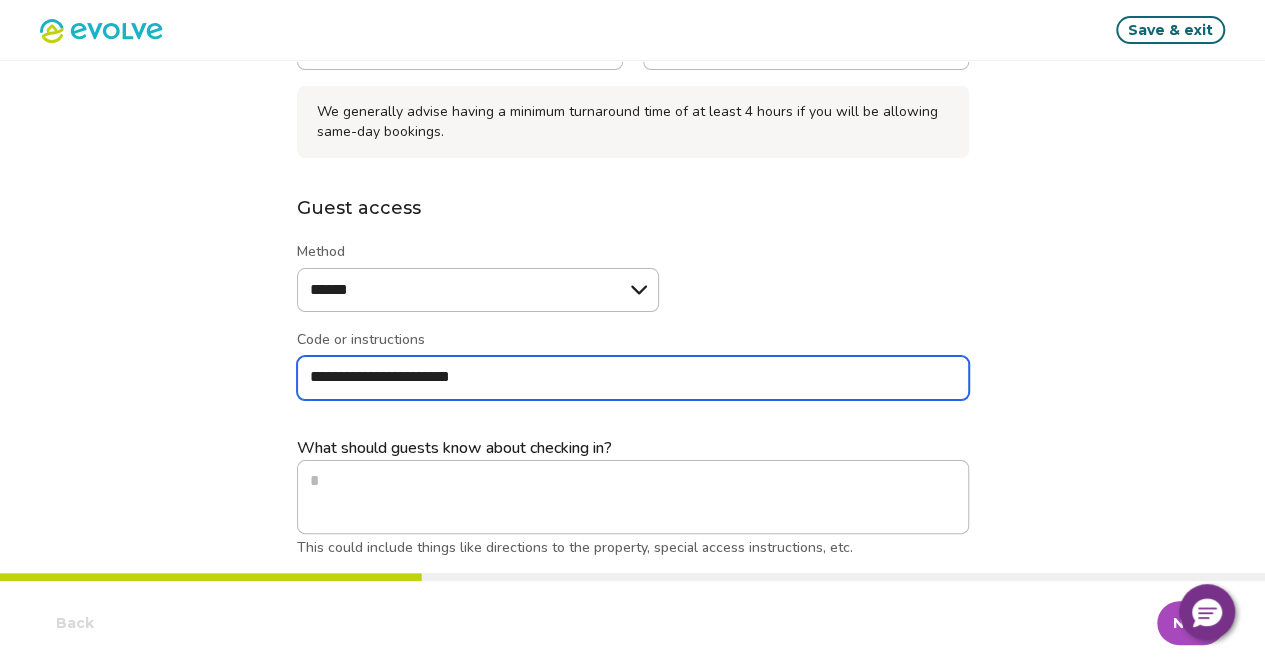 type on "*" 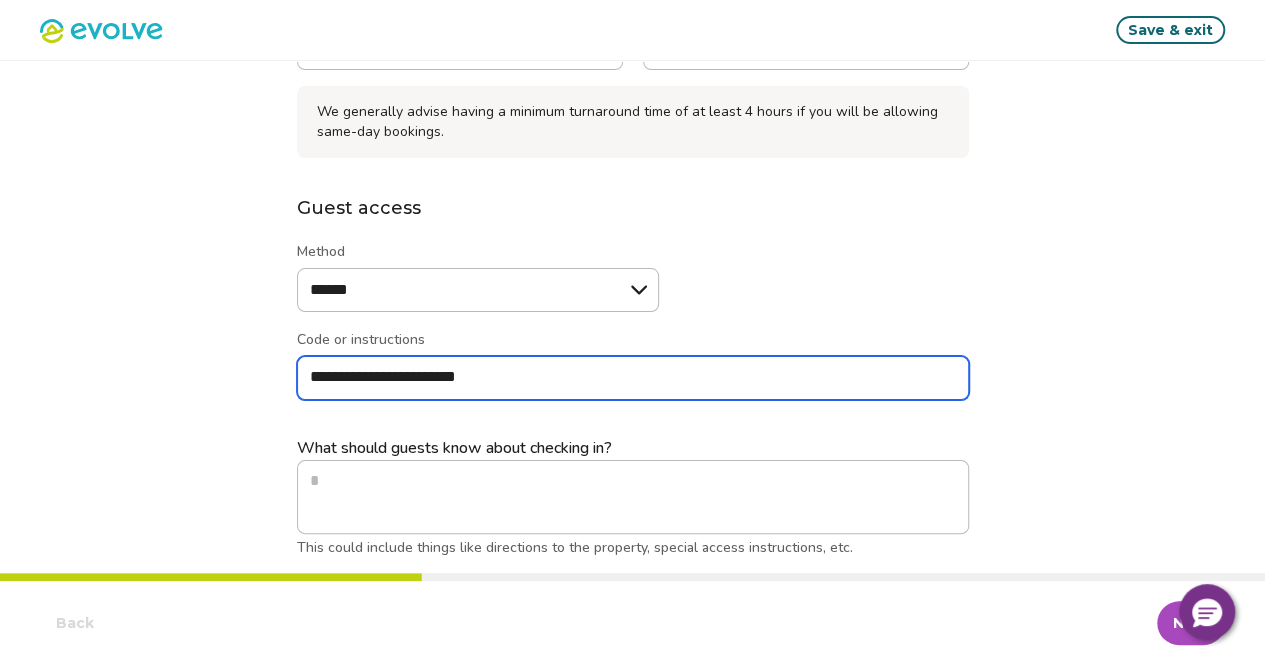 type on "*" 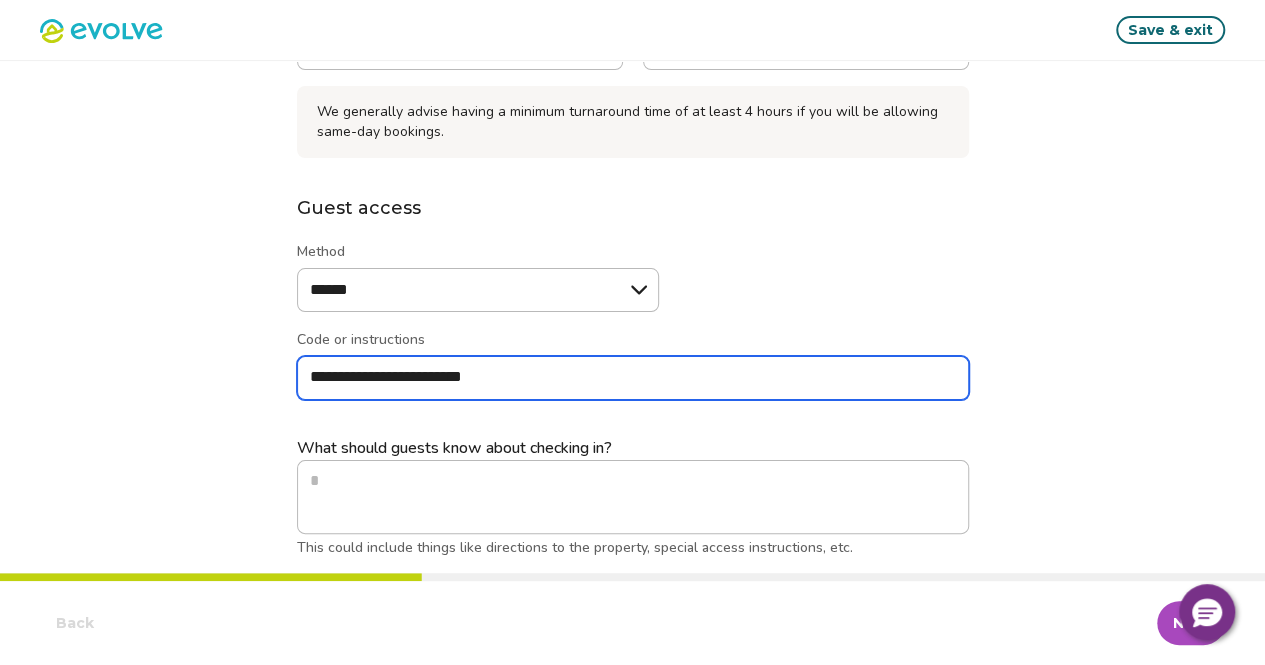 type on "*" 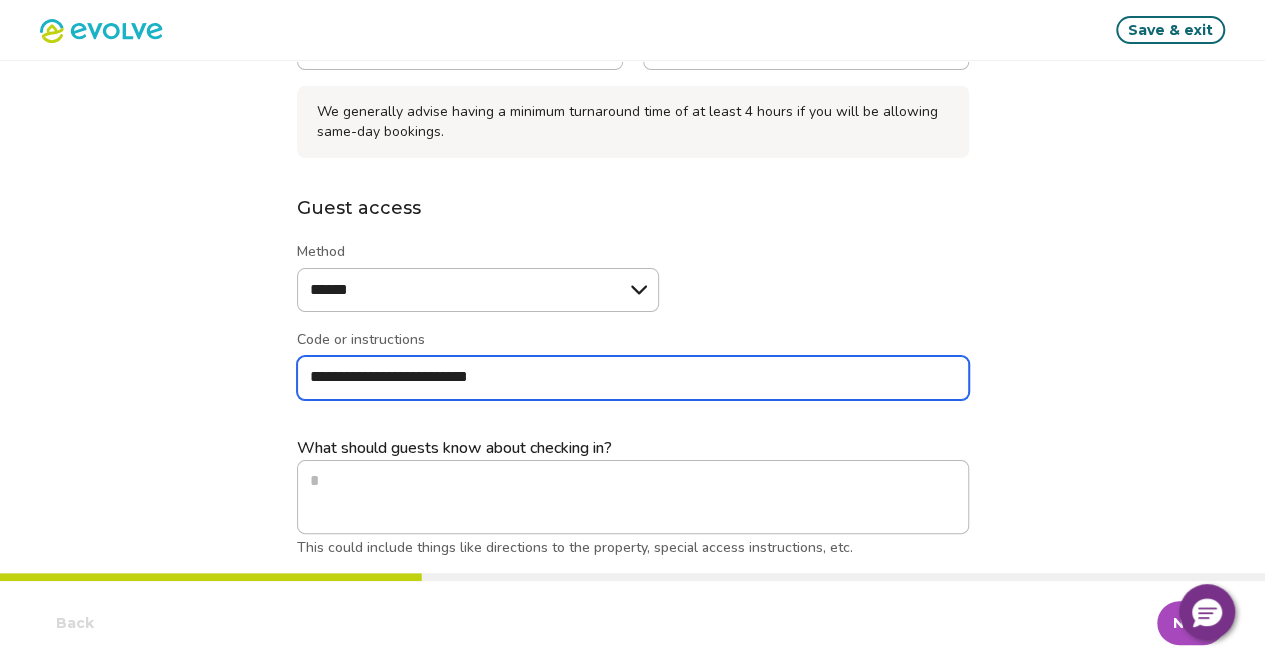 type on "*" 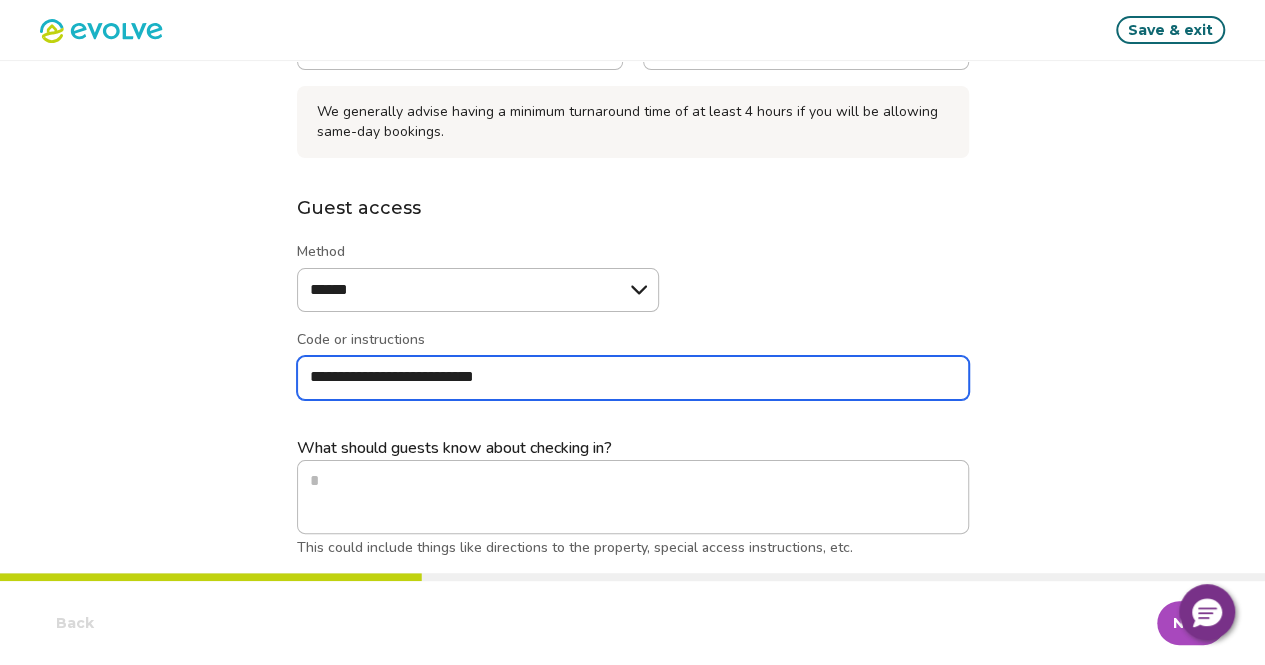 type on "*" 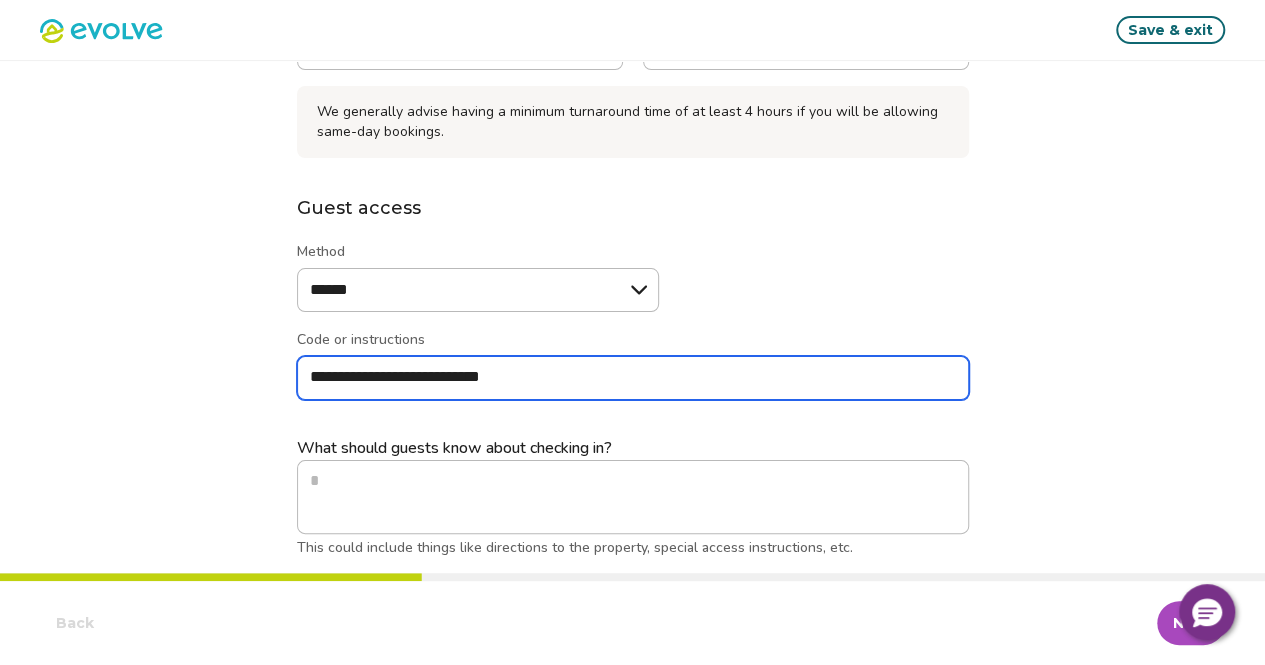 type on "*" 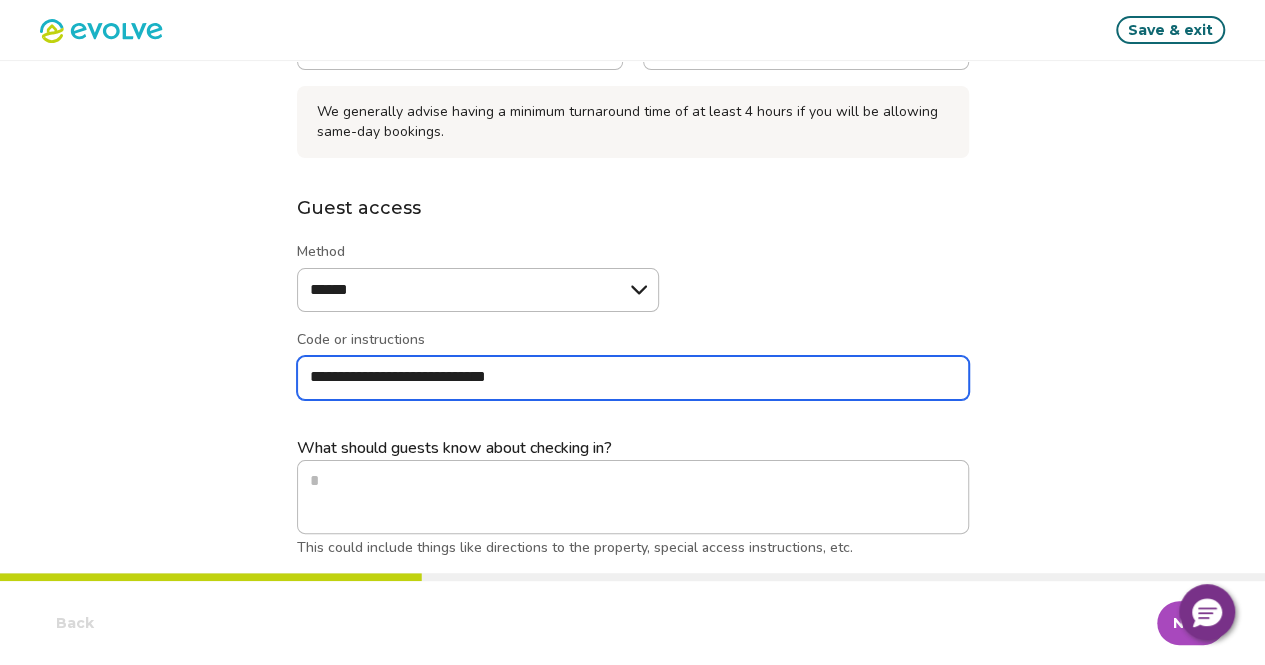 type on "*" 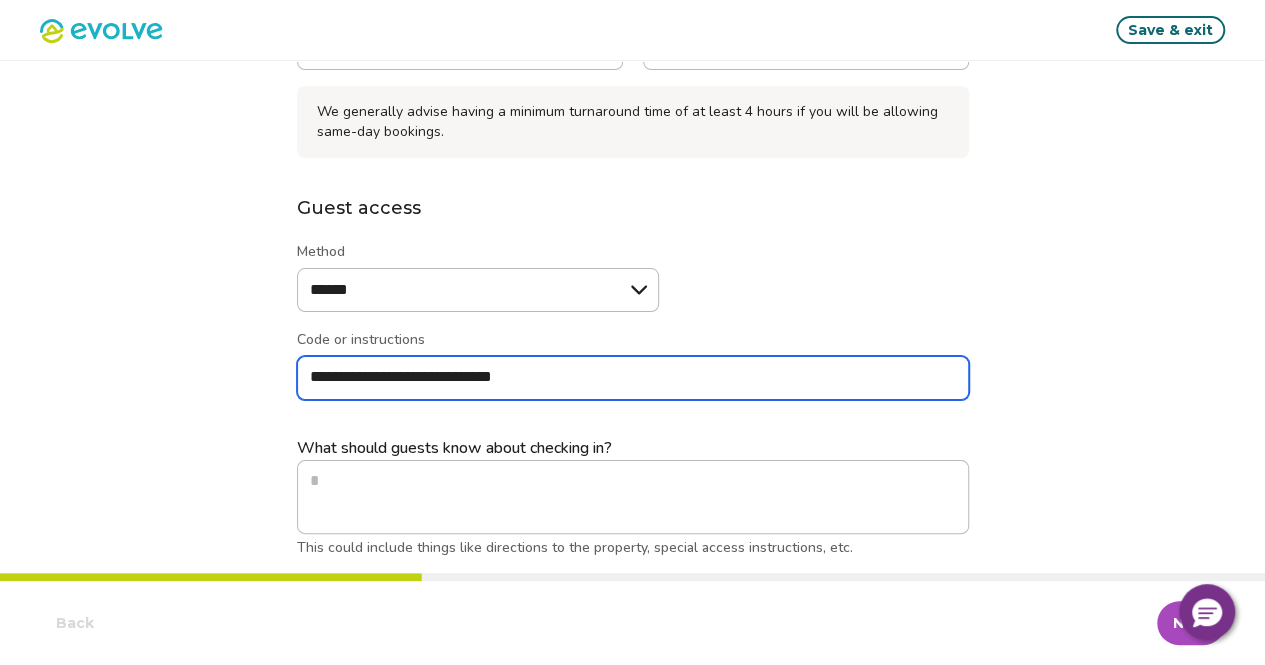type on "*" 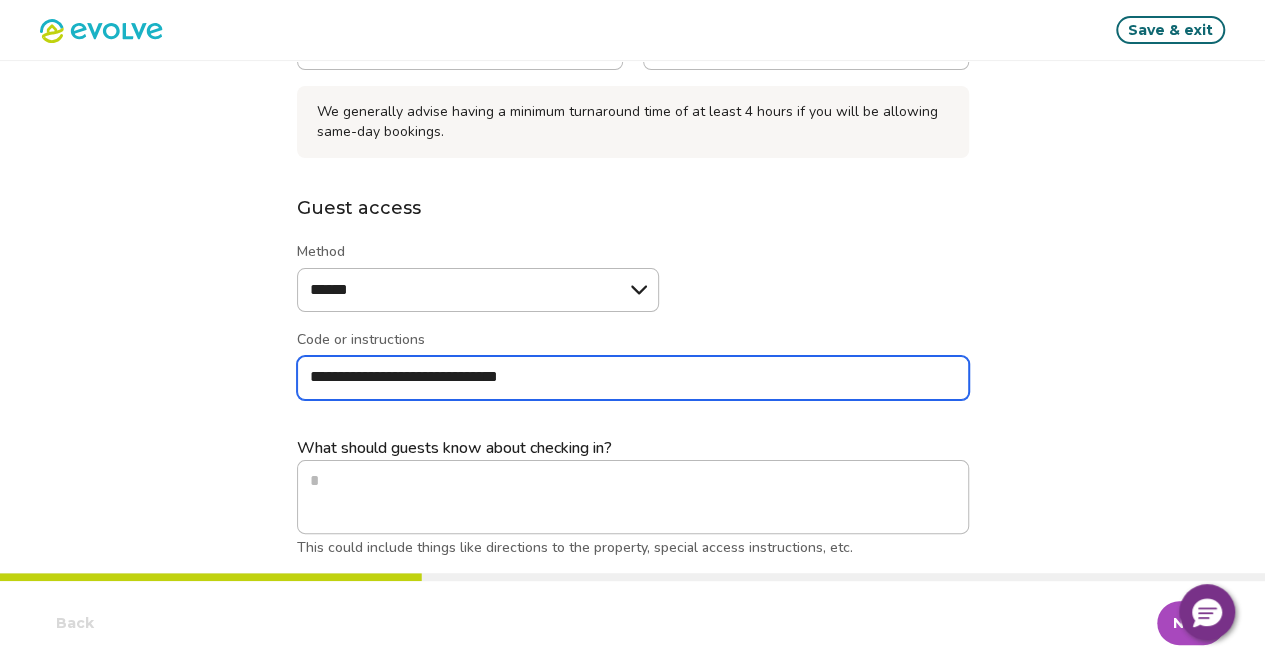 type on "*" 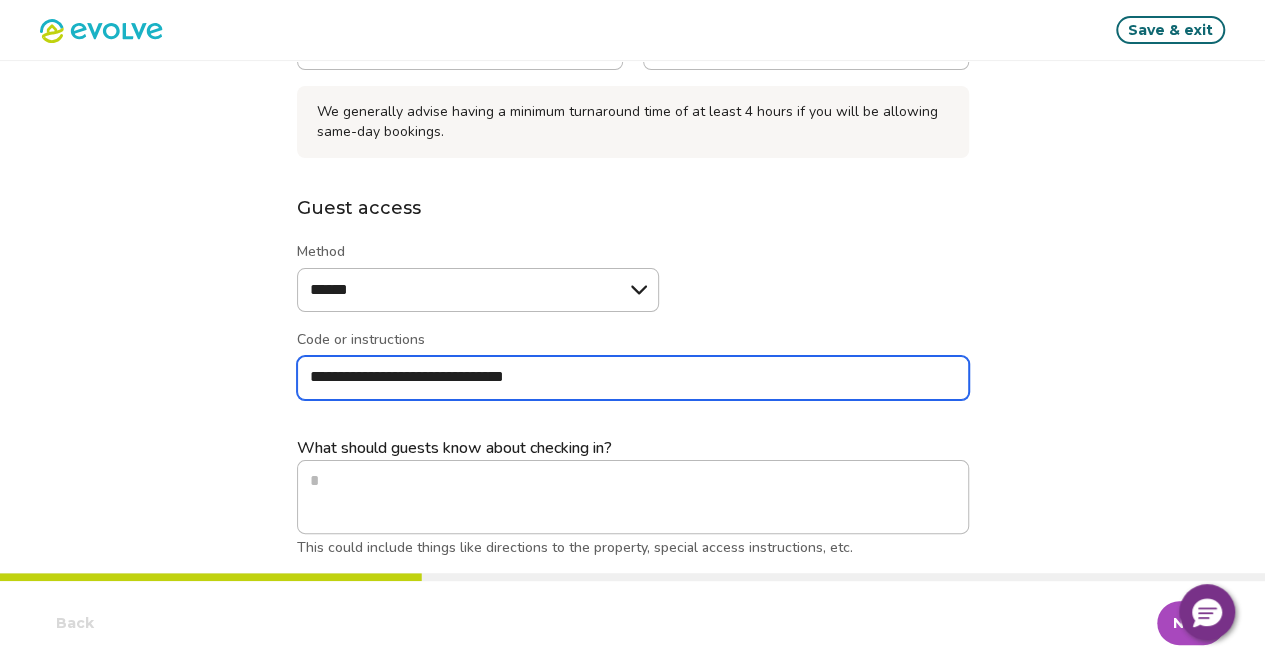 type on "*" 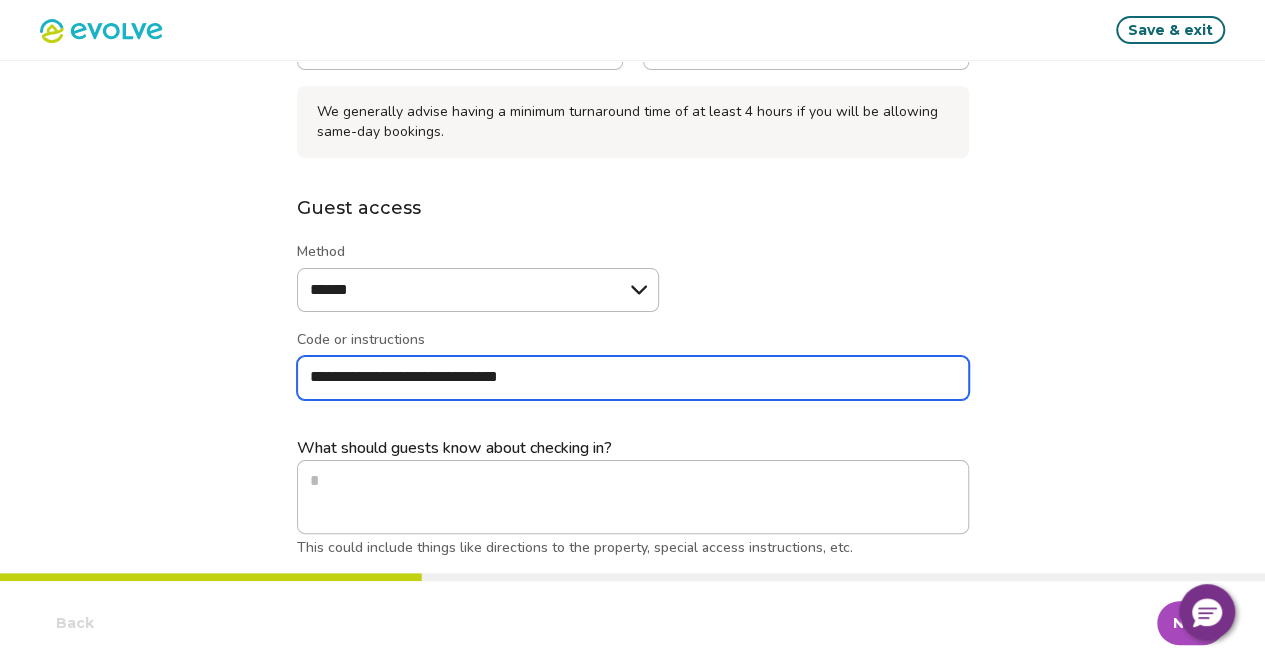 type on "*" 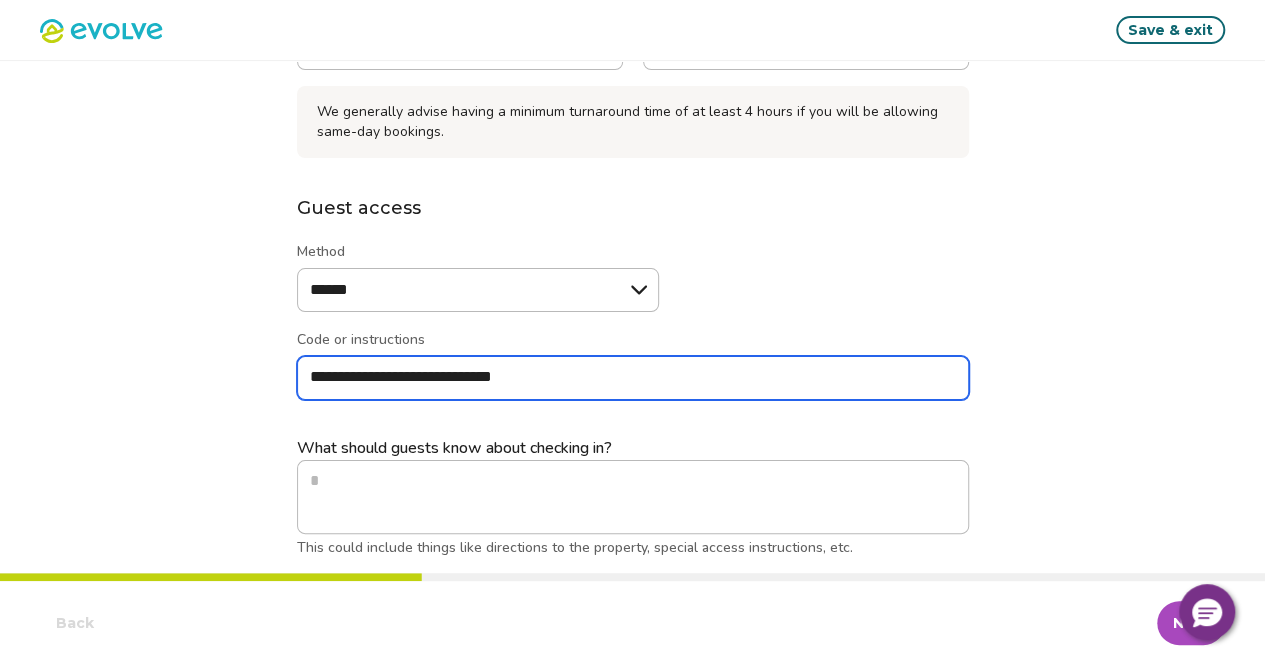 type on "*" 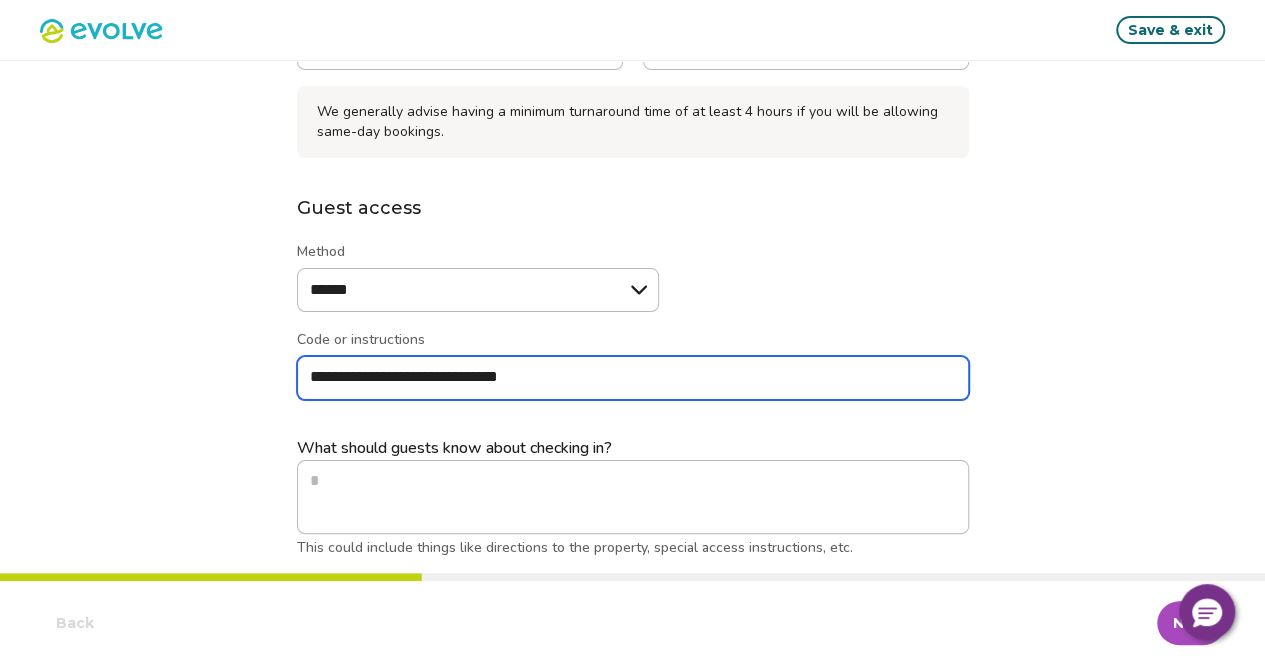 type on "*" 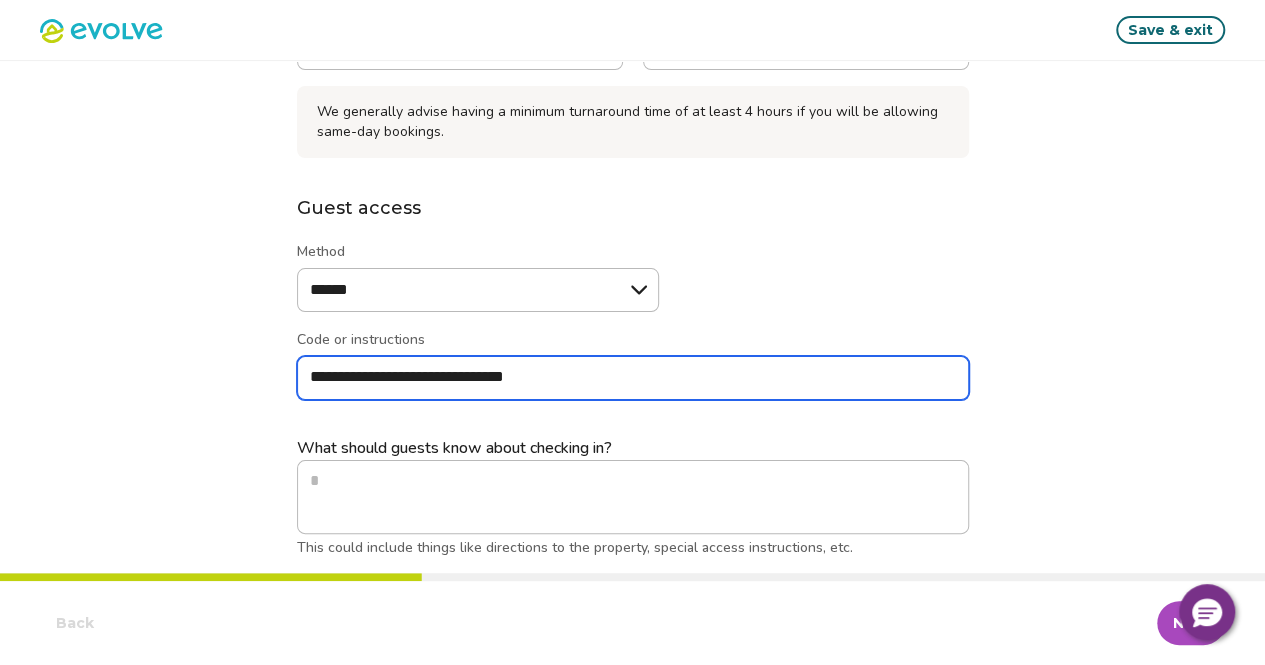 type on "*" 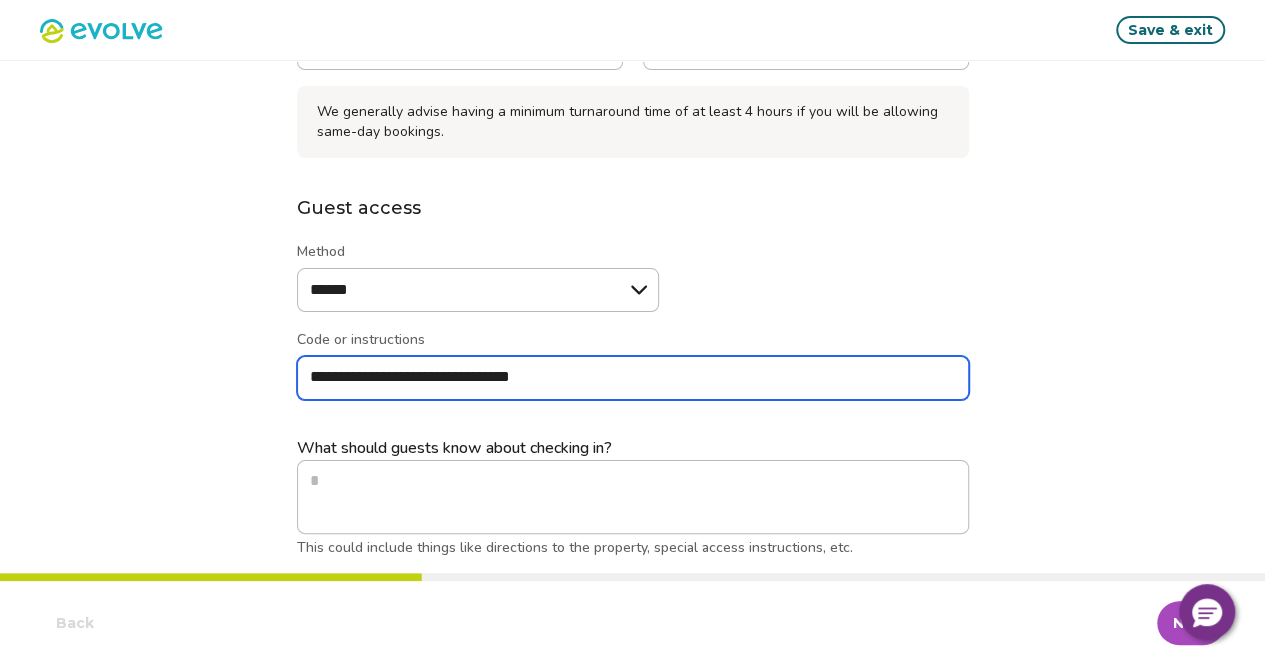 type on "*" 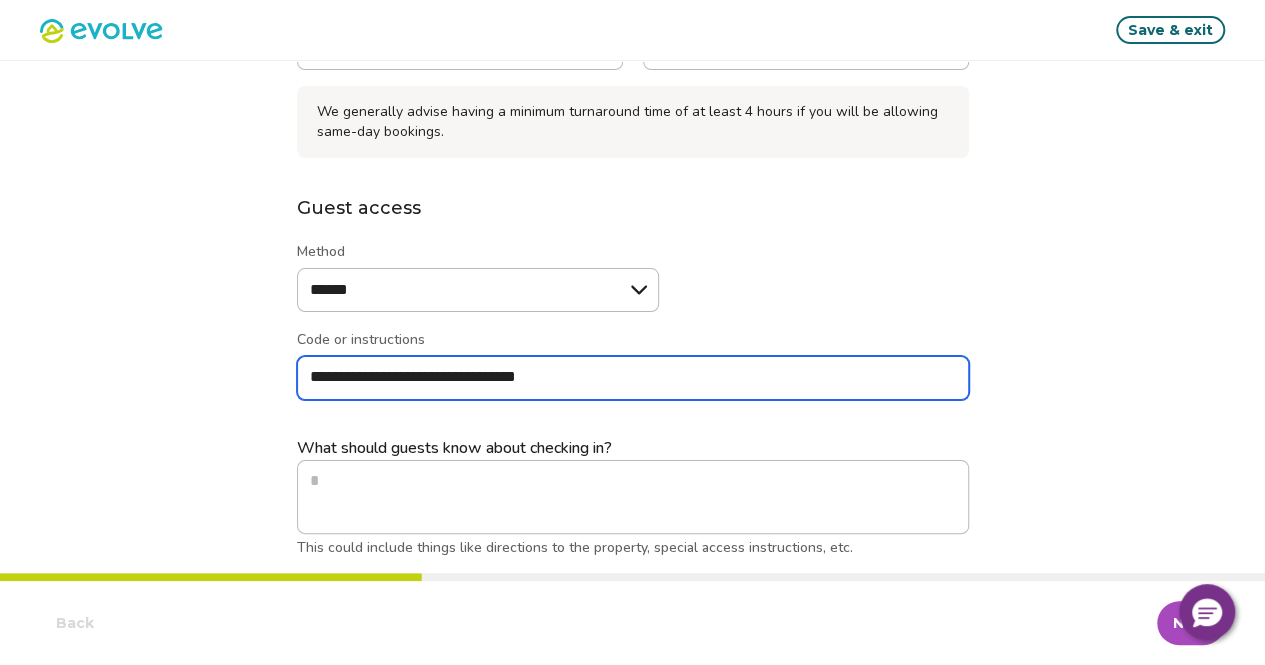 type on "*" 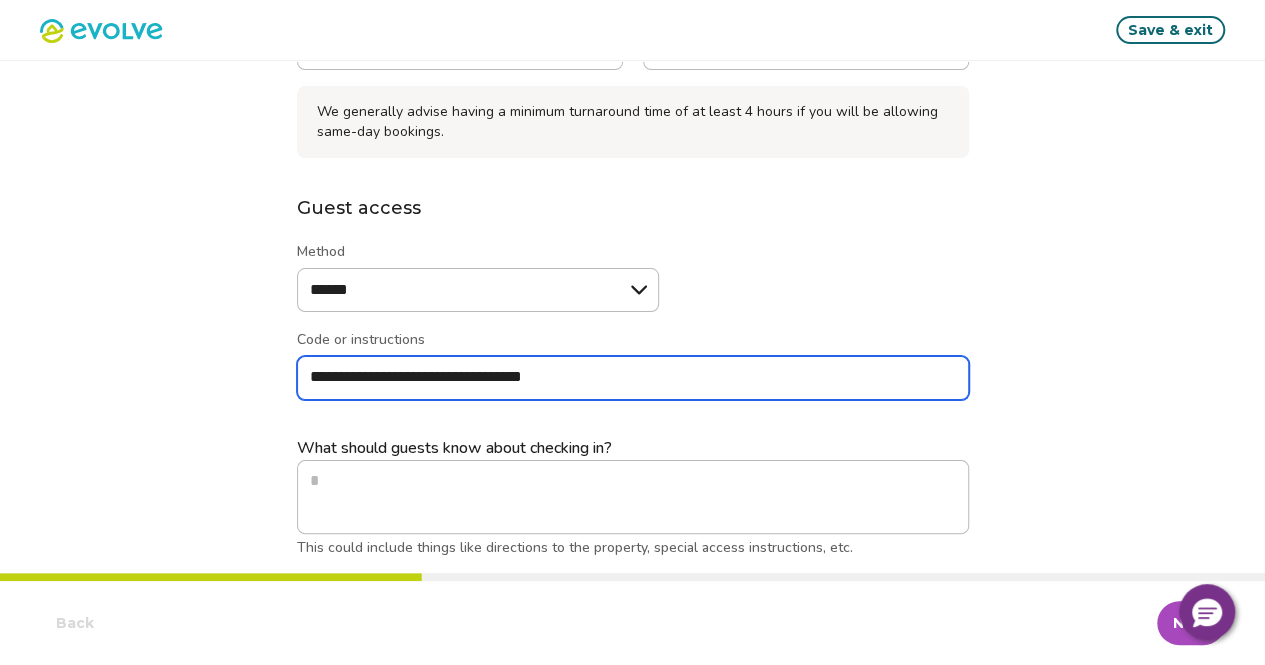 type on "*" 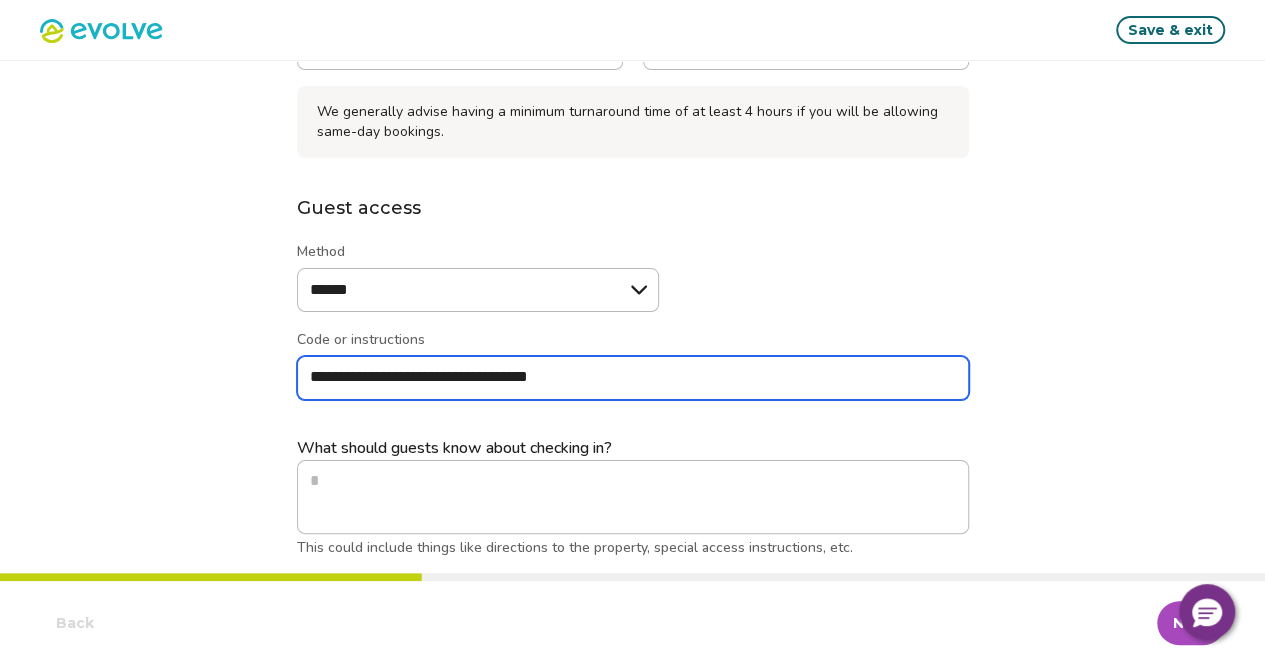 type on "*" 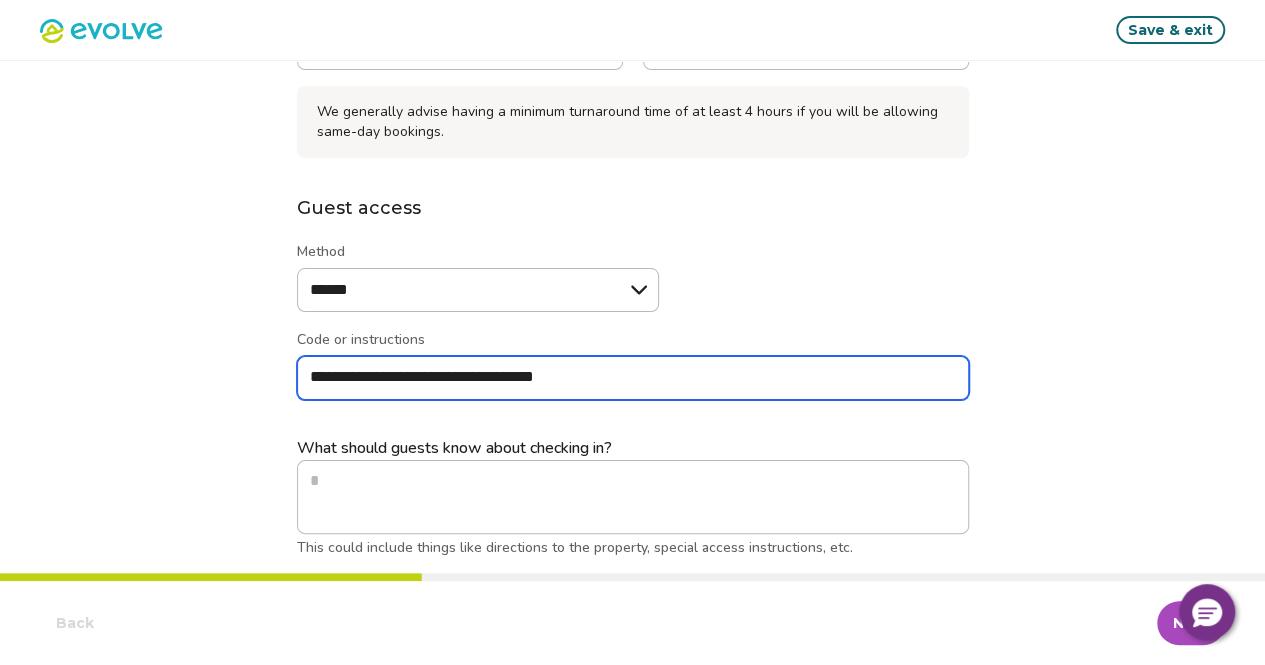 type on "*" 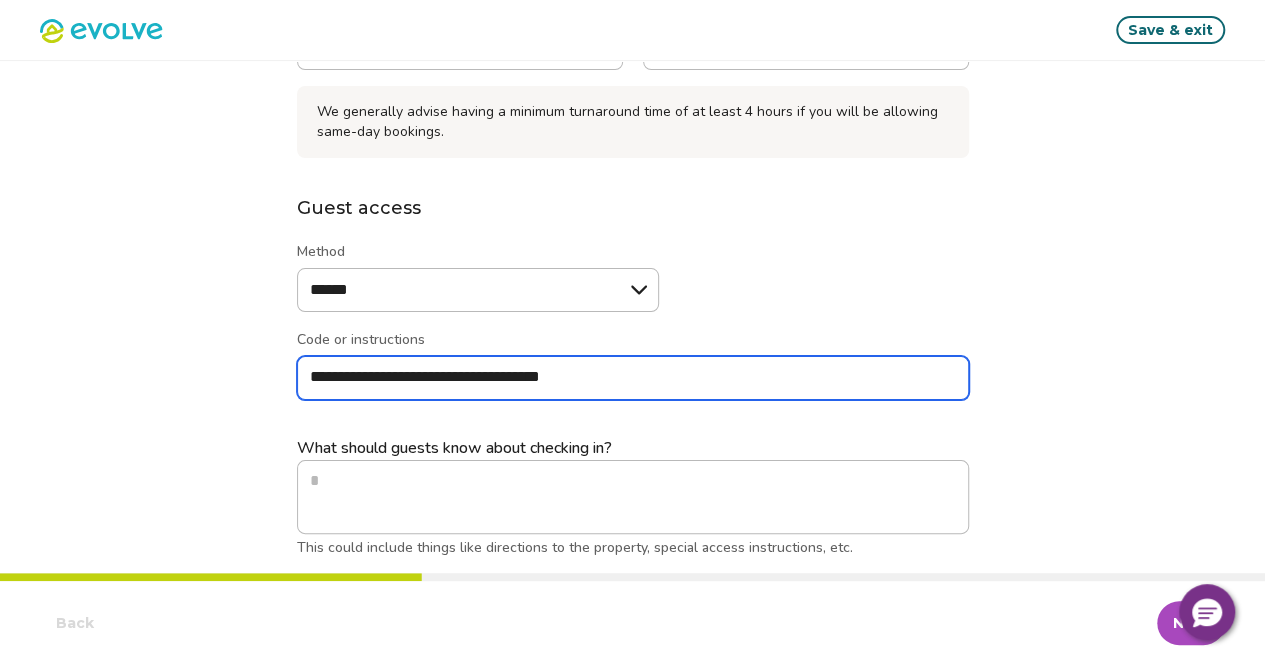 type on "*" 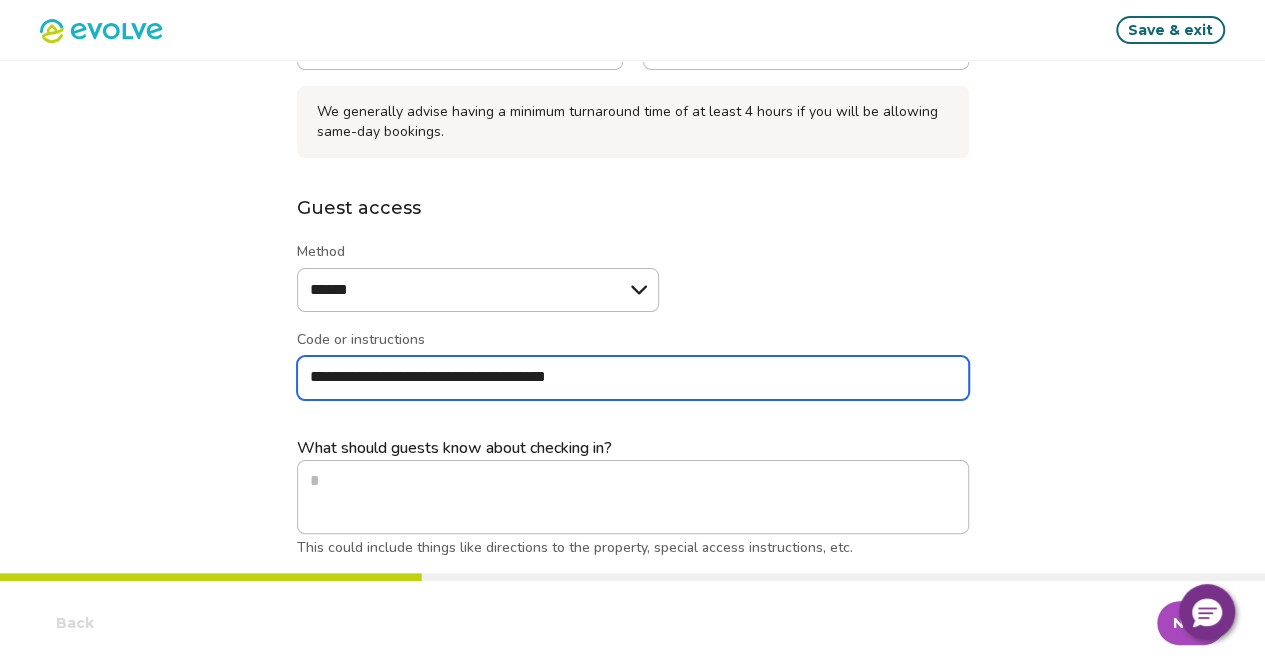 type on "*" 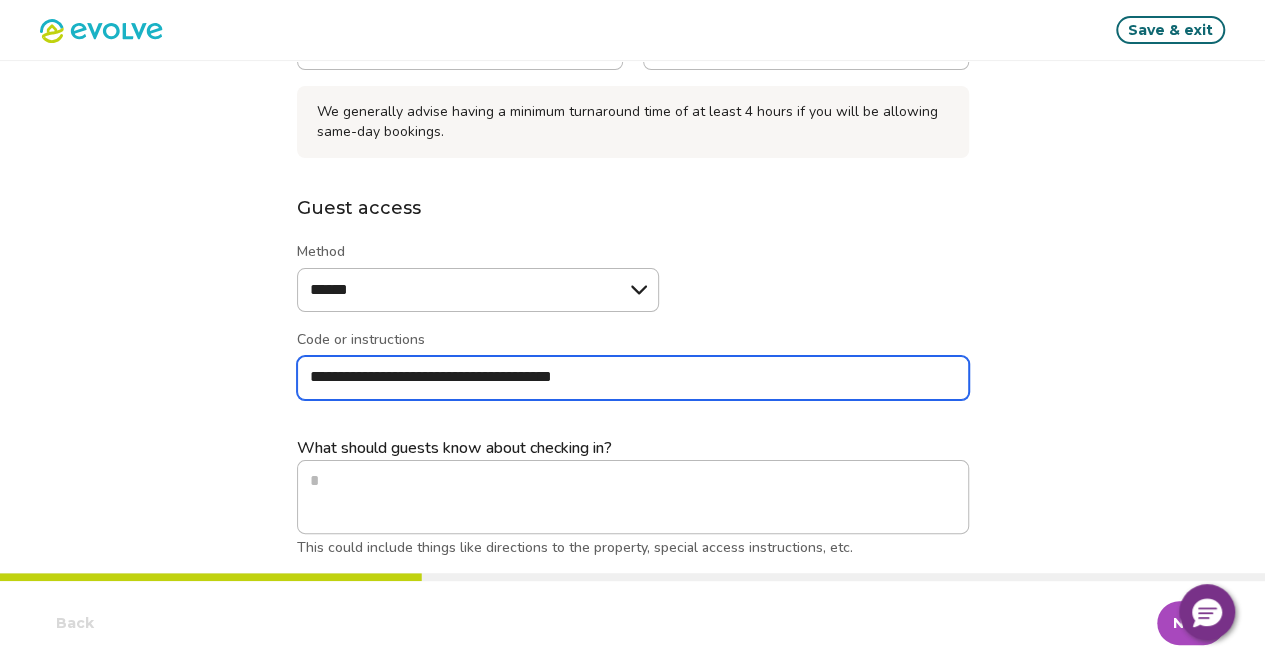 type on "*" 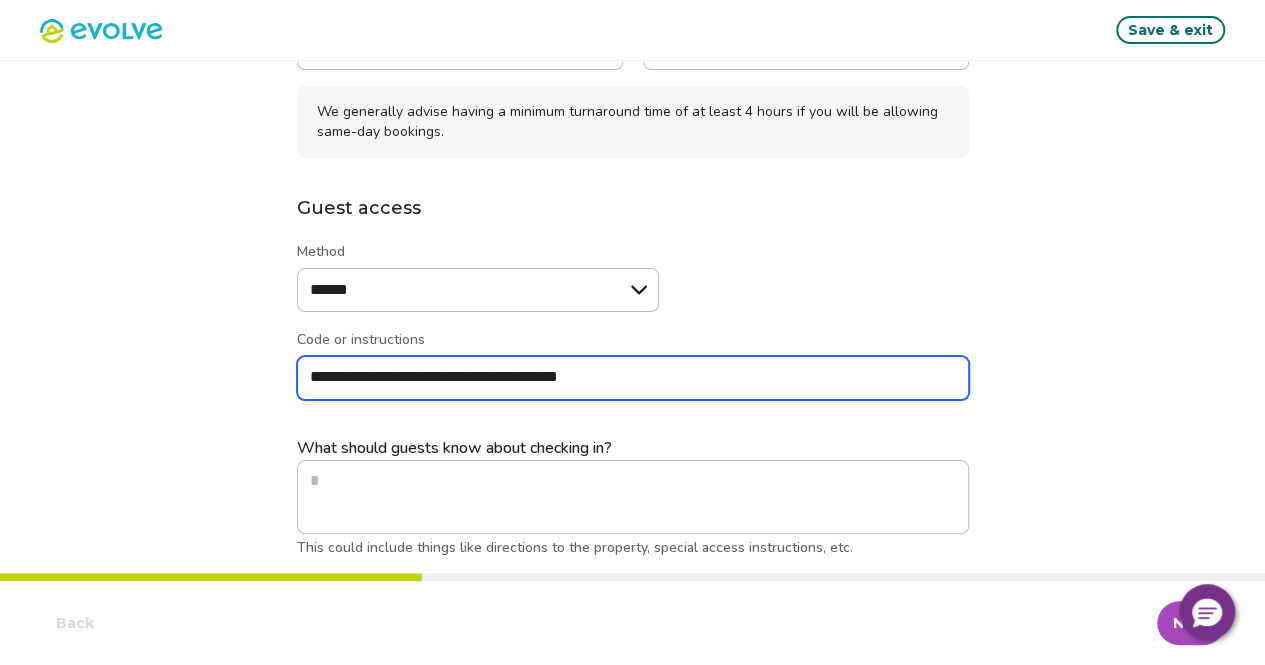 type on "*" 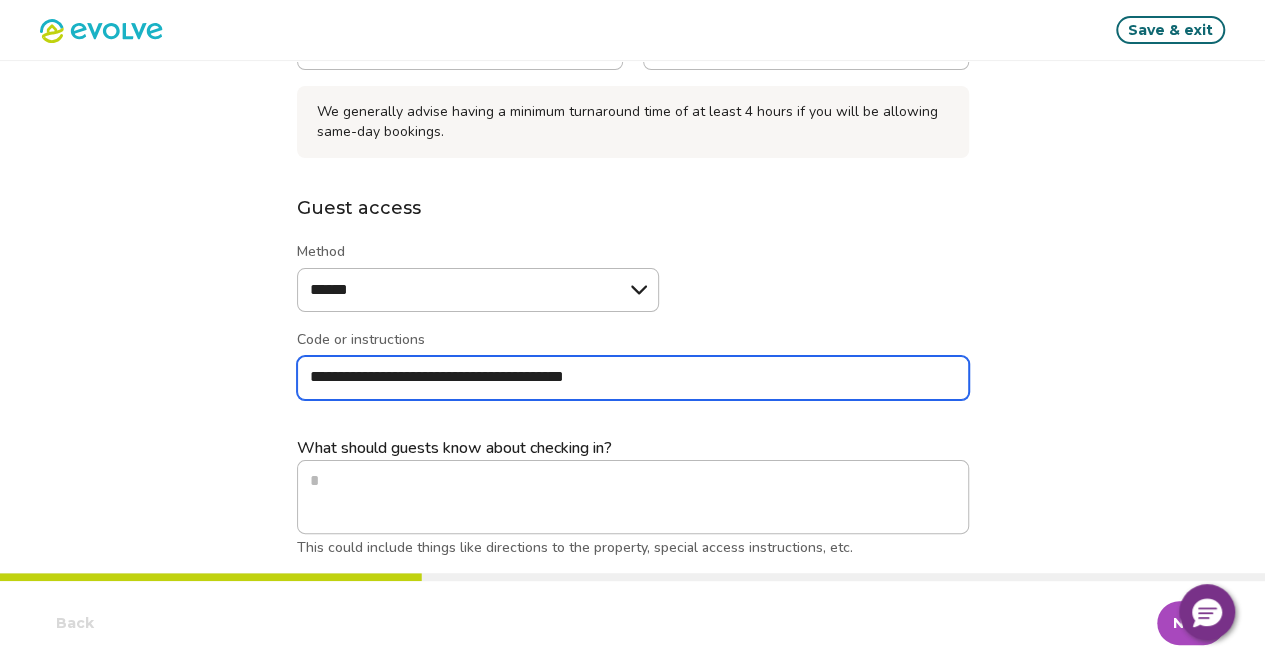 type on "*" 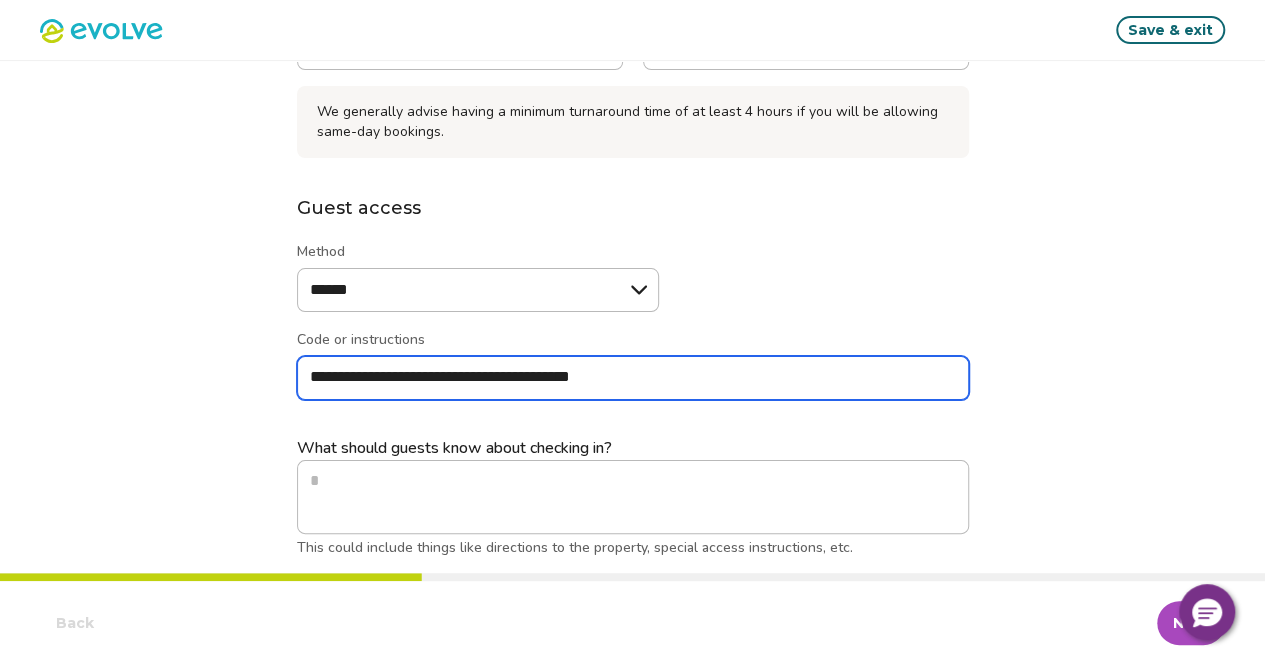 type on "*" 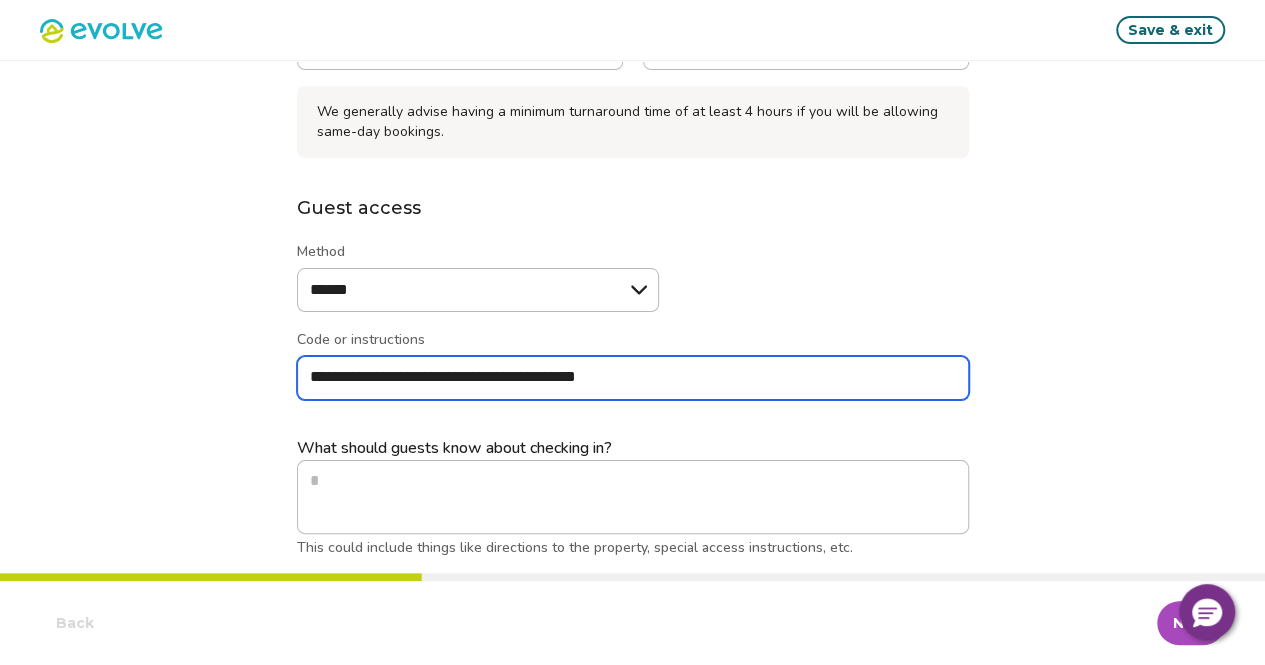 type on "*" 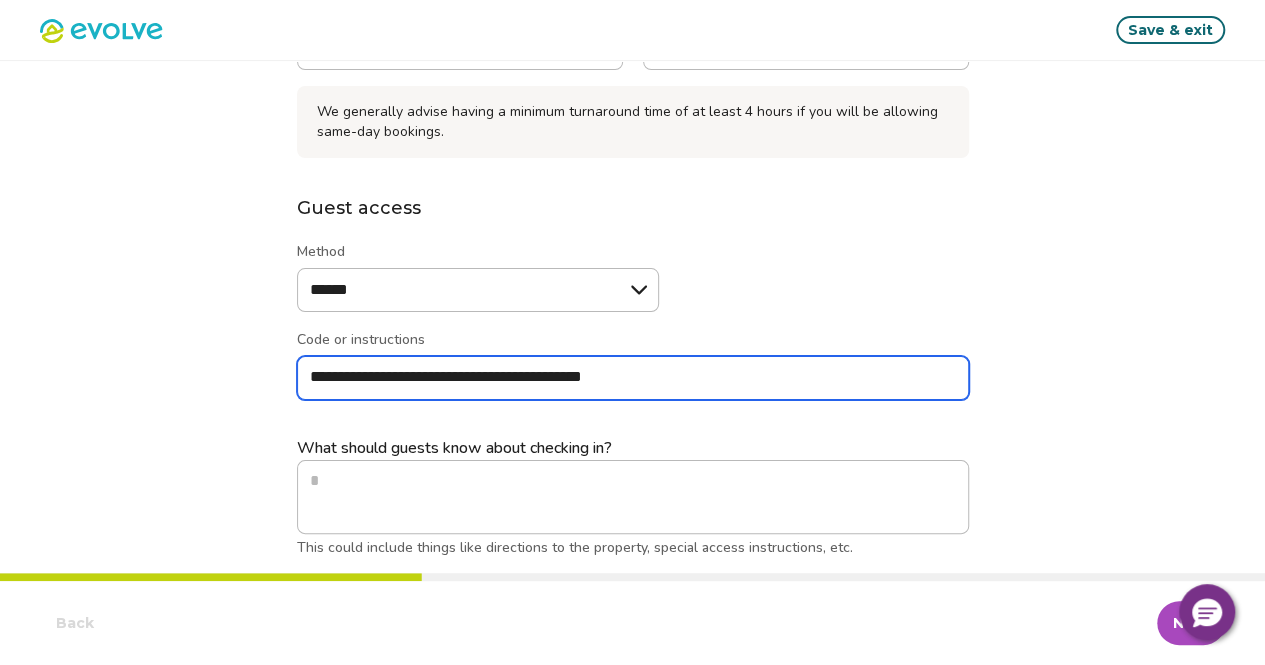 type on "*" 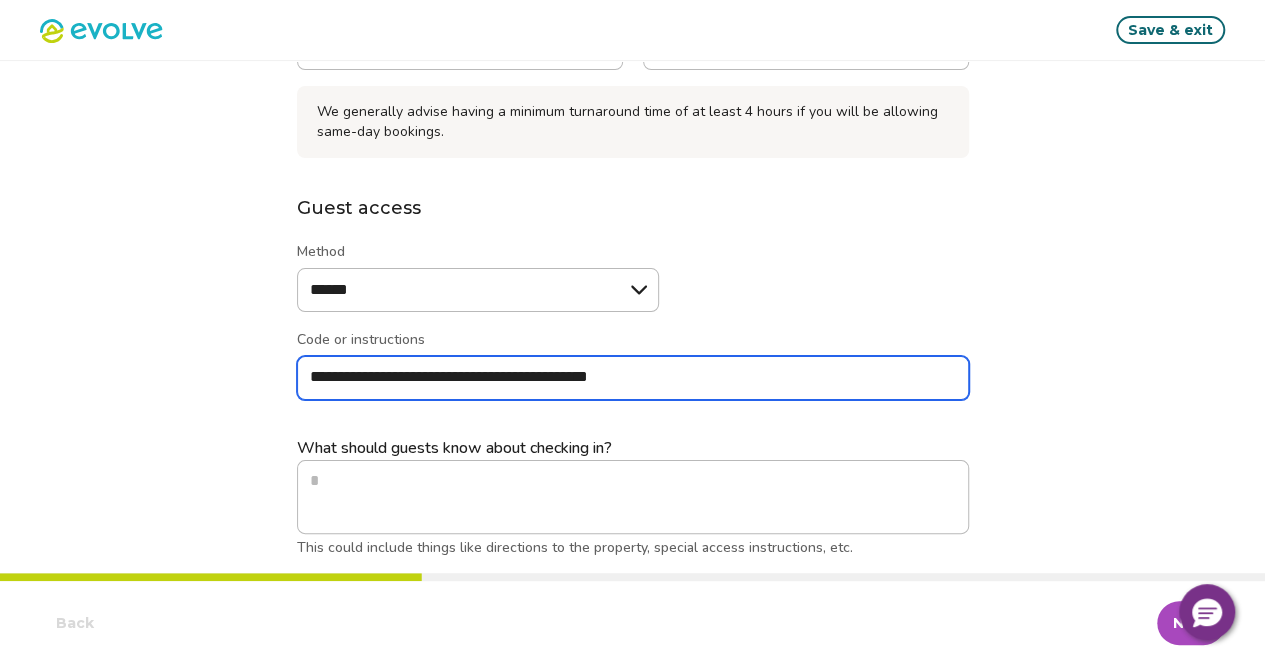 type on "*" 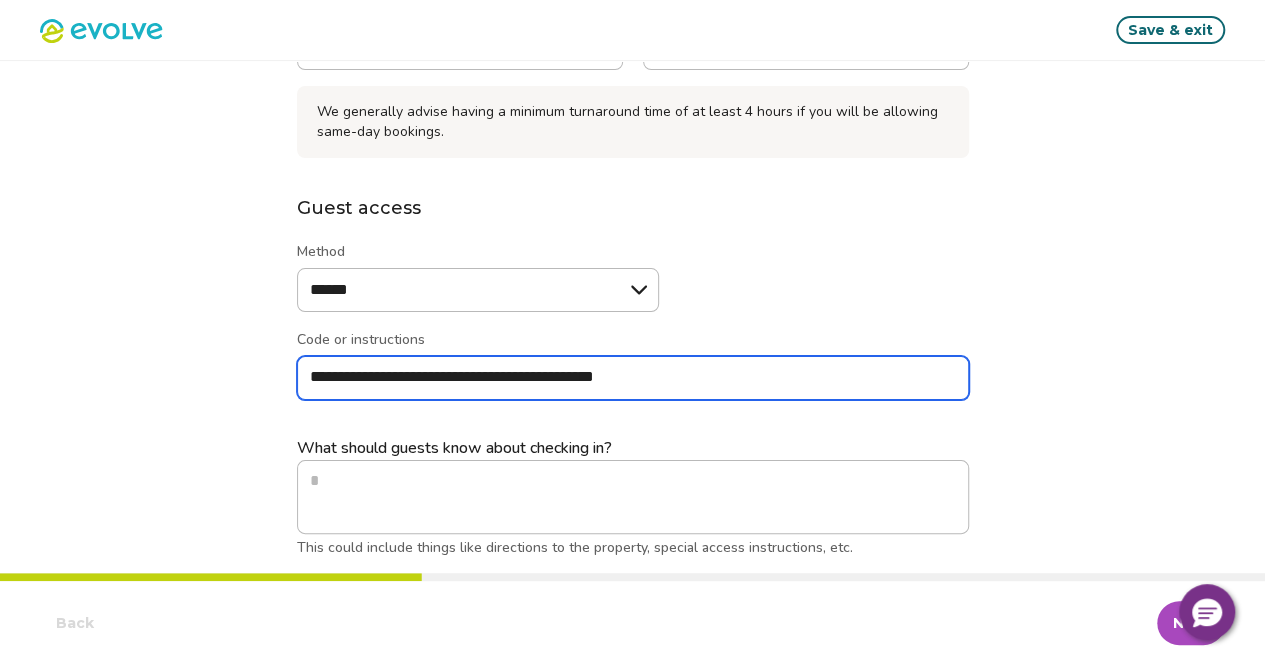 type on "*" 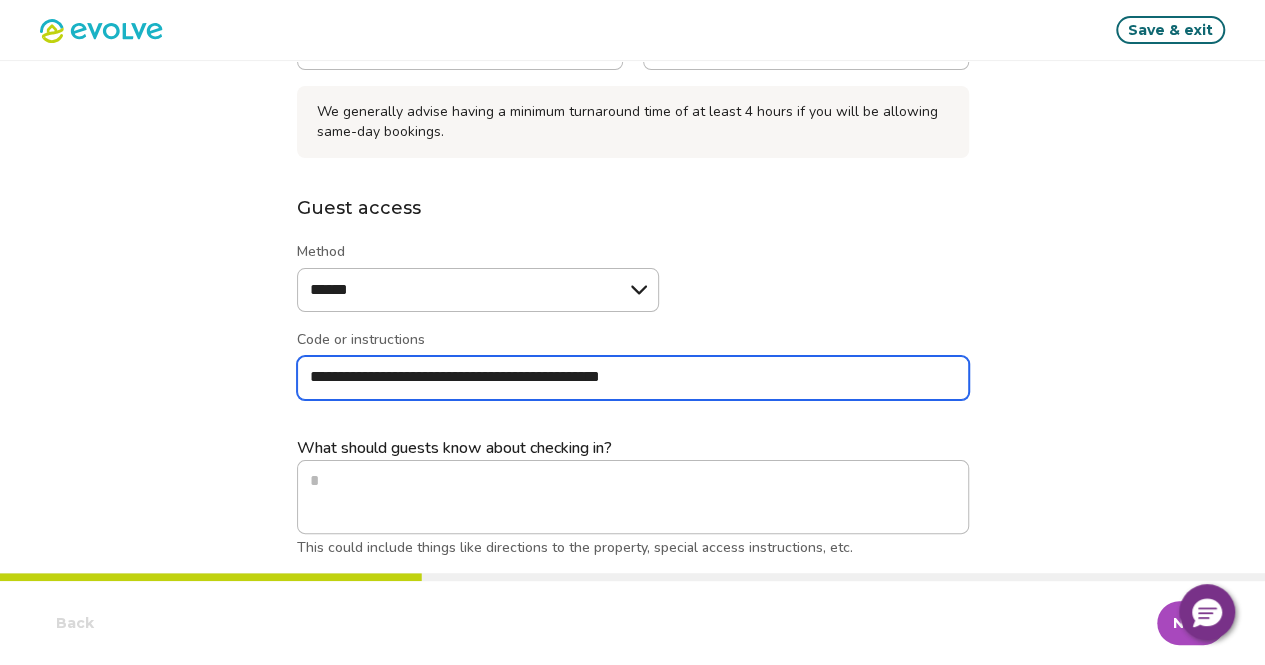 type on "*" 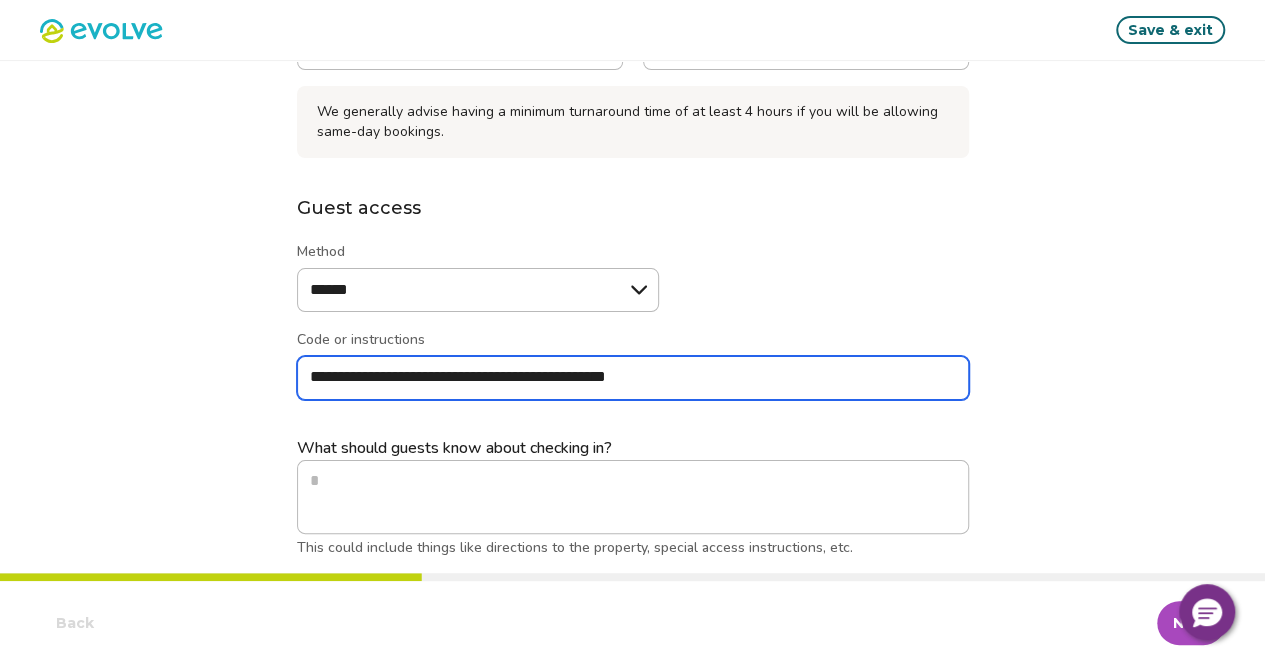 type on "*" 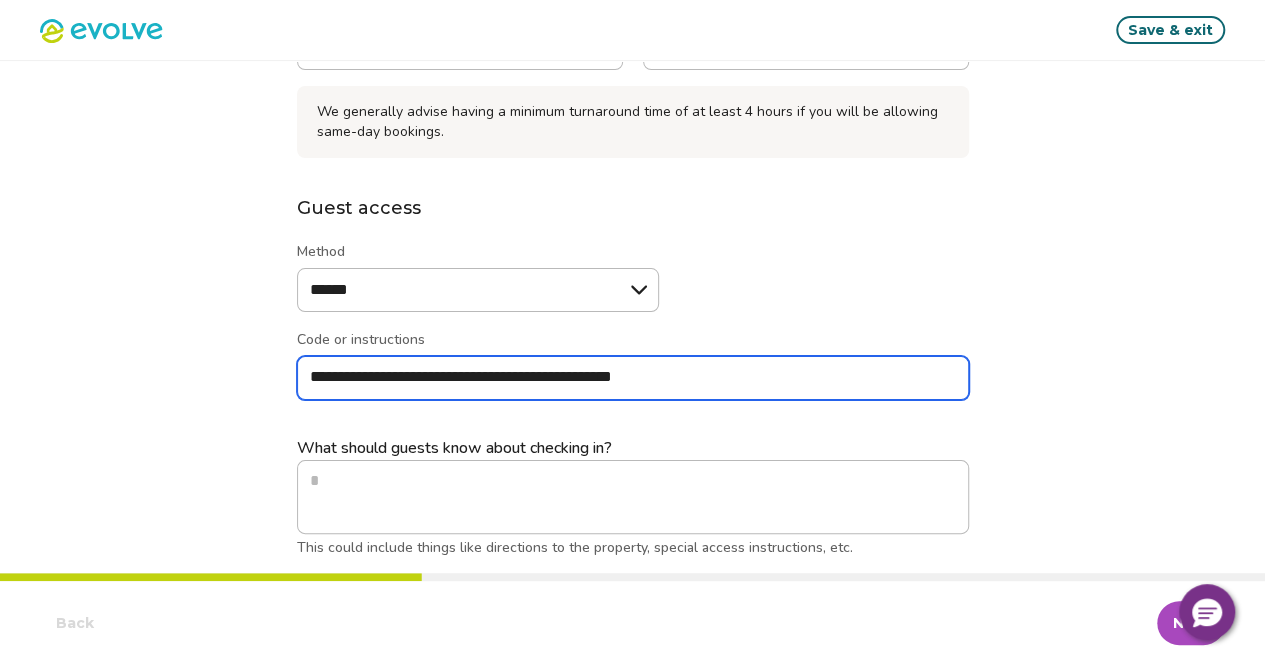 type on "*" 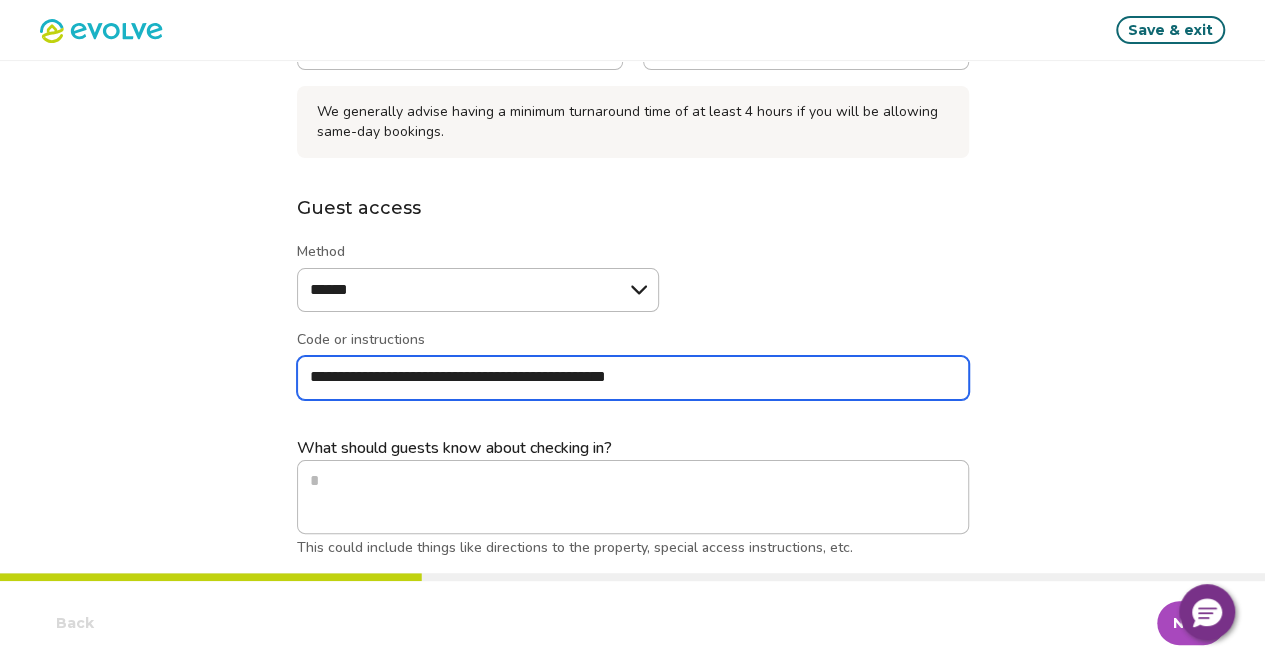type on "*" 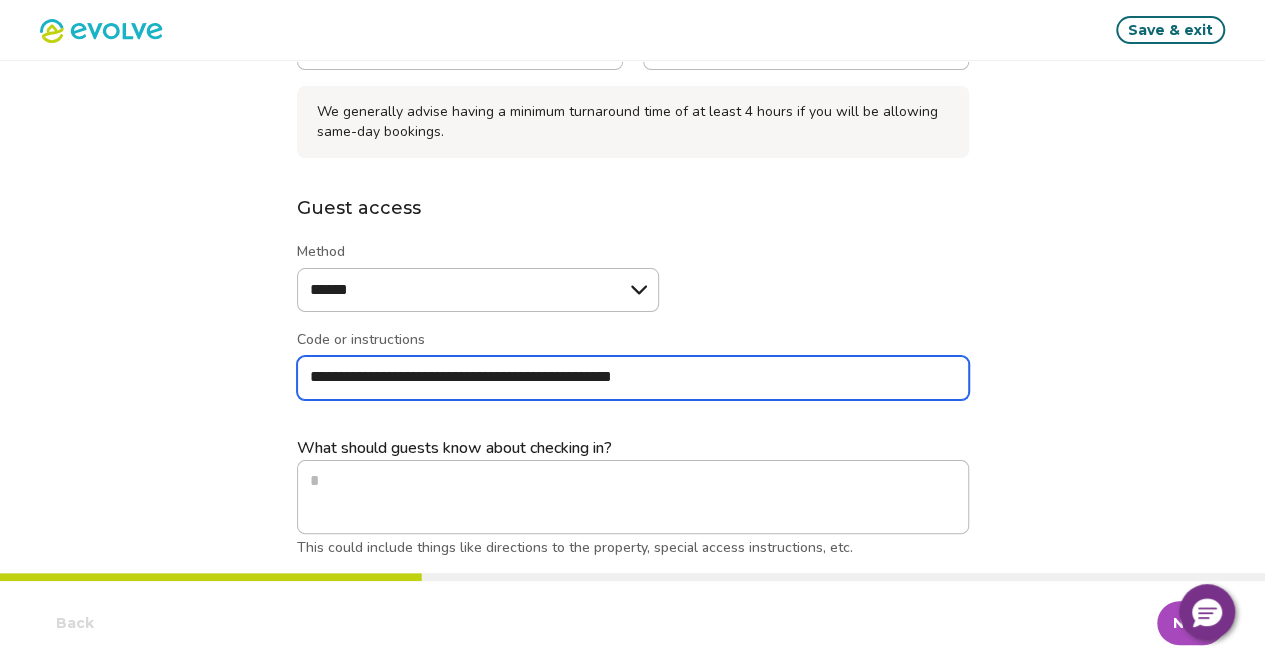 type on "*" 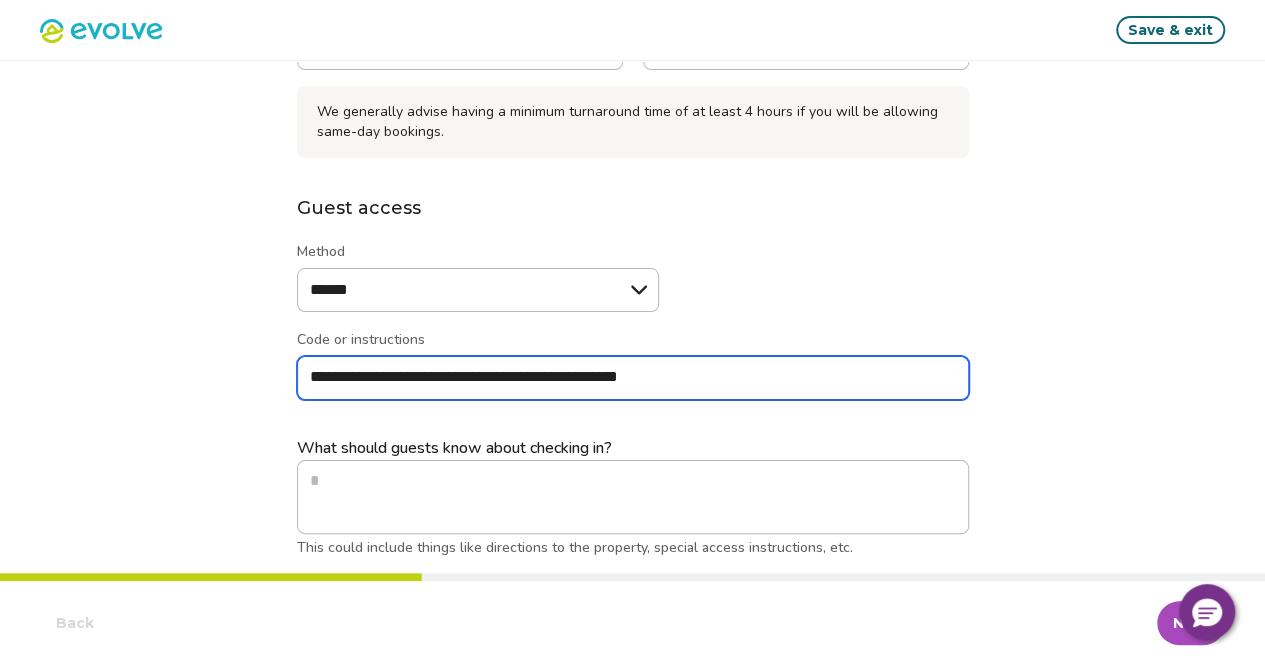 type on "*" 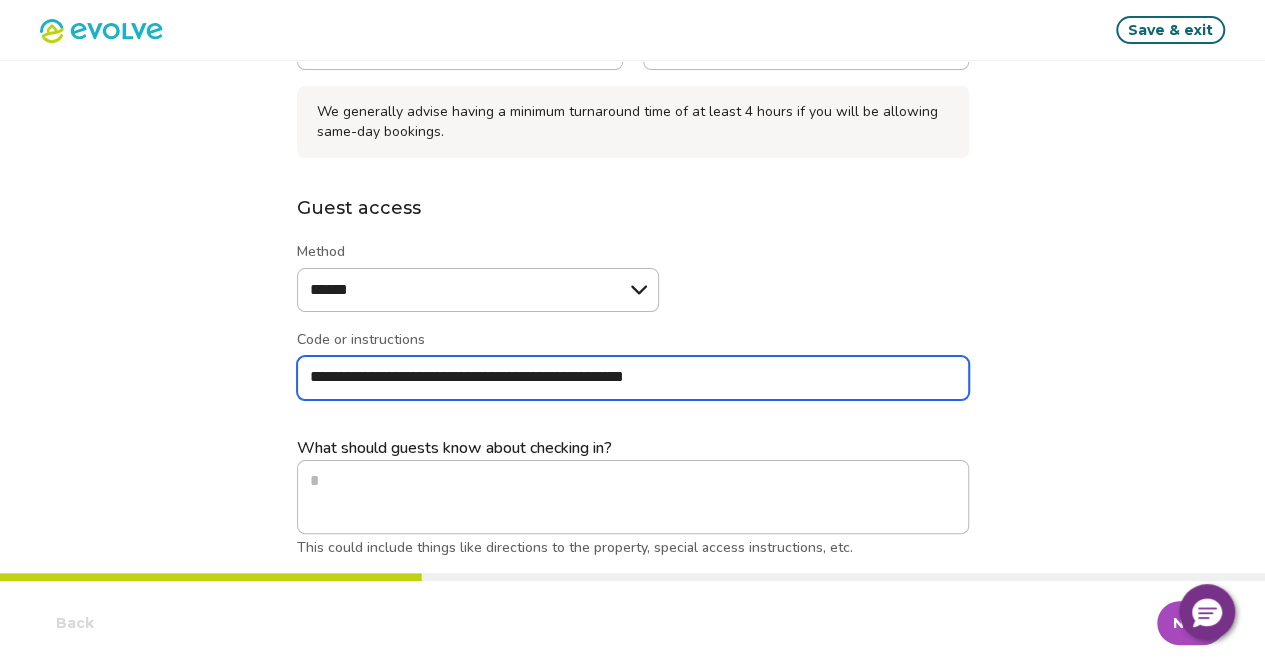 type on "*" 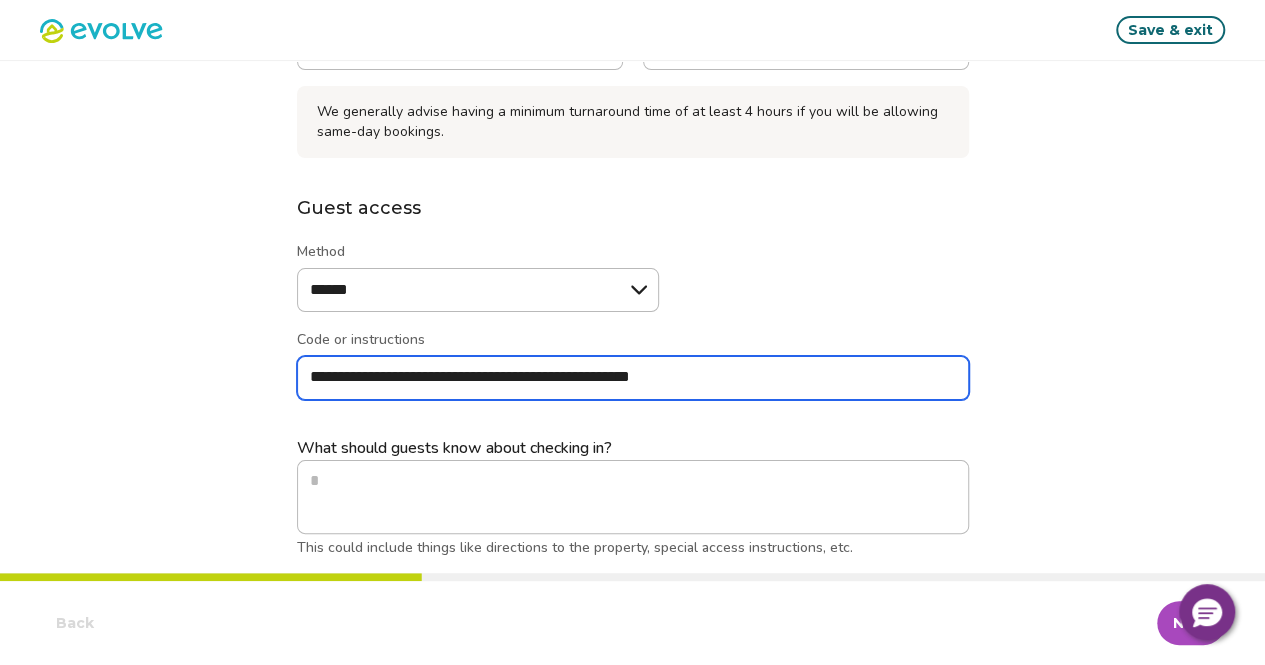 type on "*" 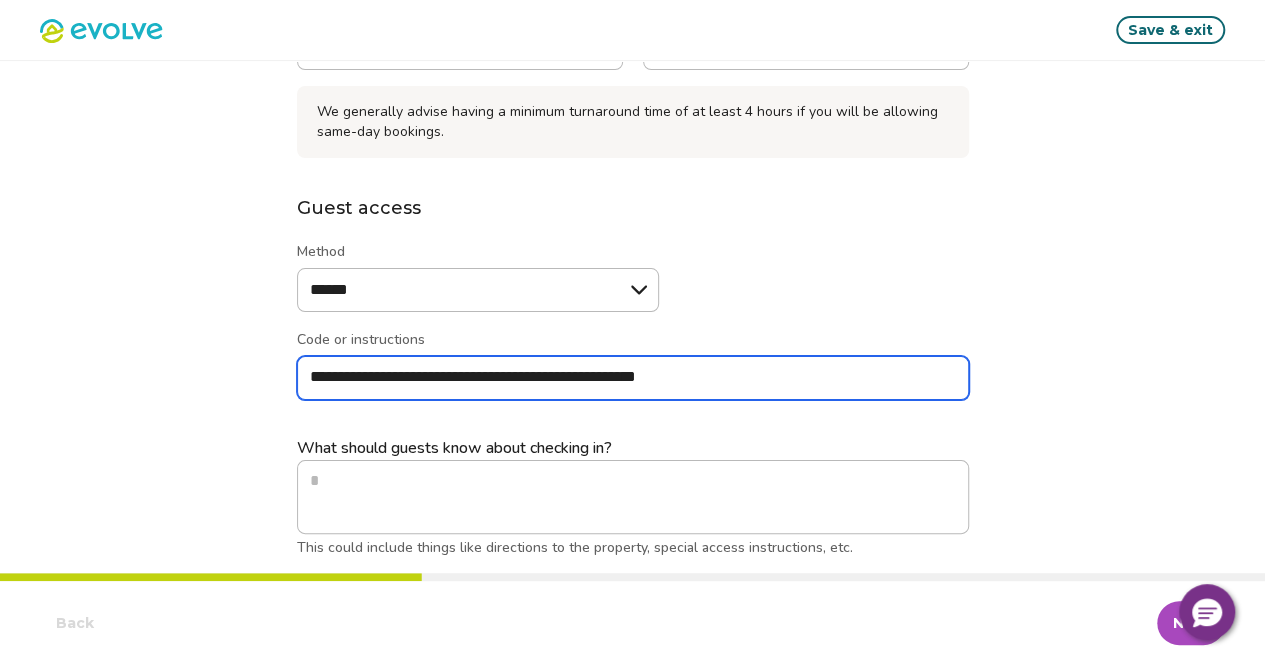 type on "*" 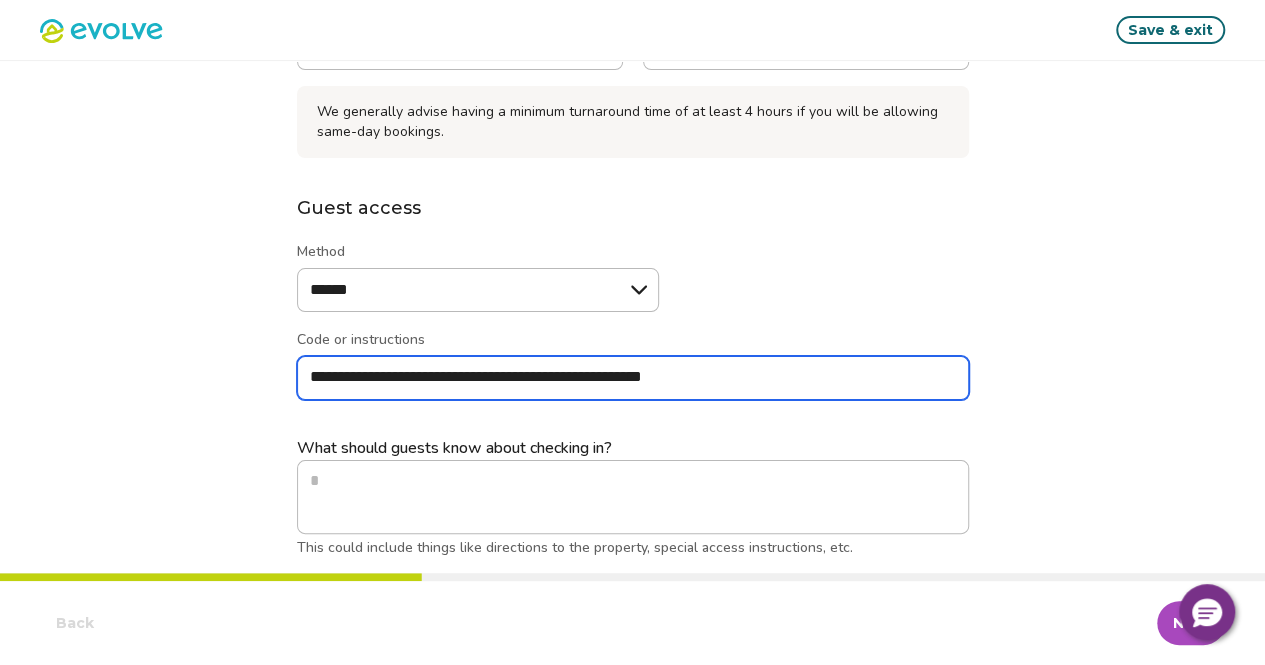 type on "*" 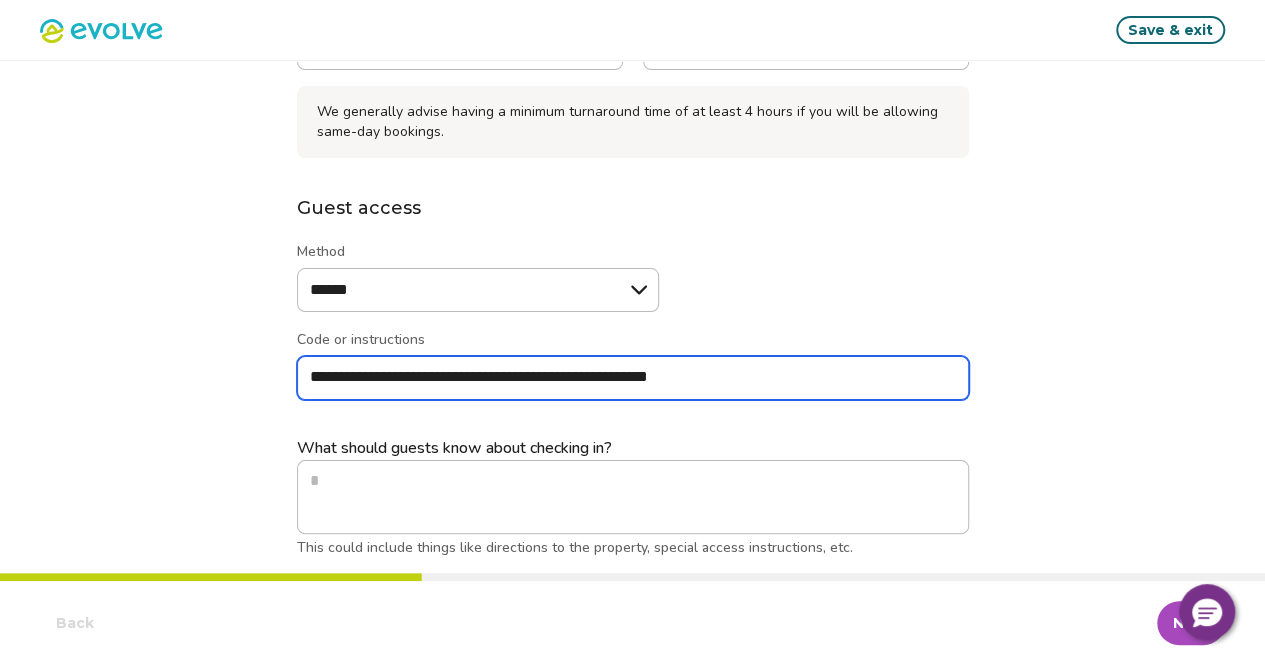 type on "*" 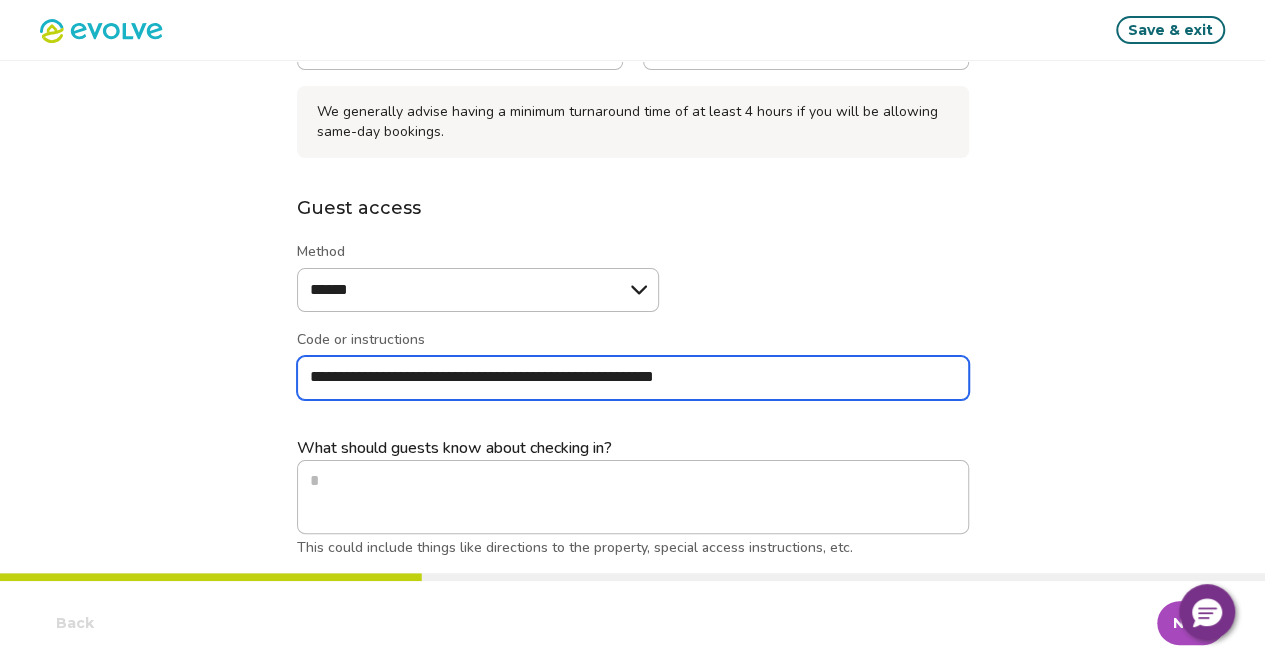 type on "*" 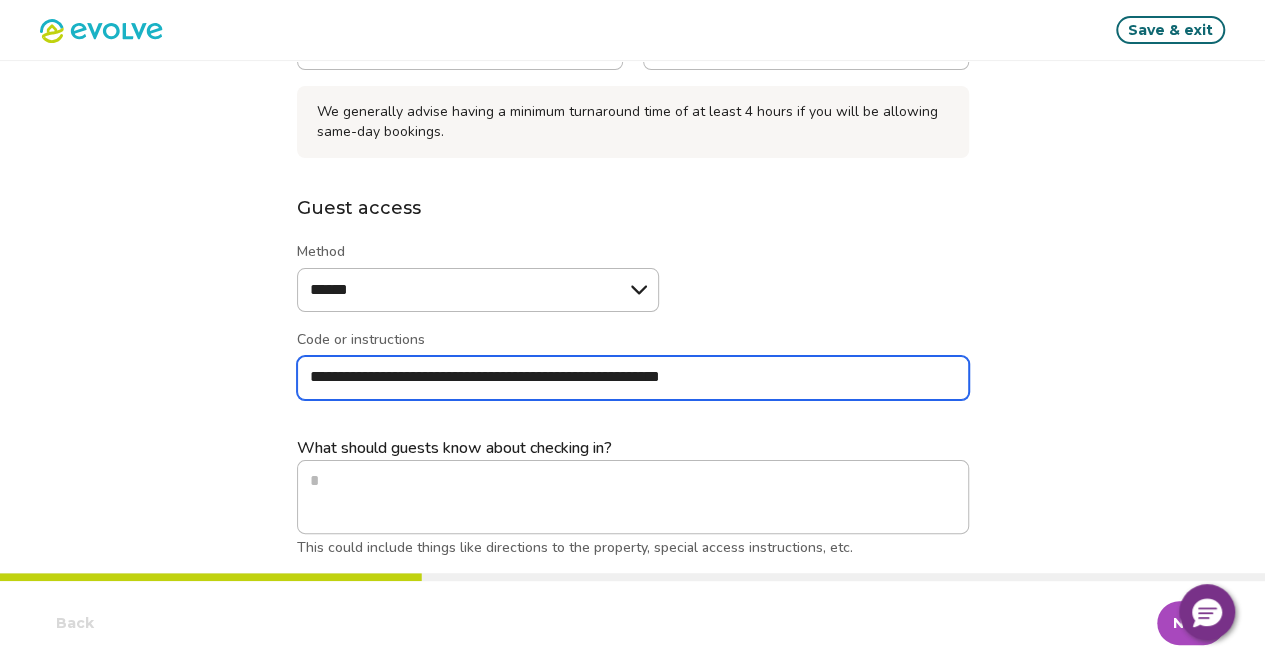 type on "*" 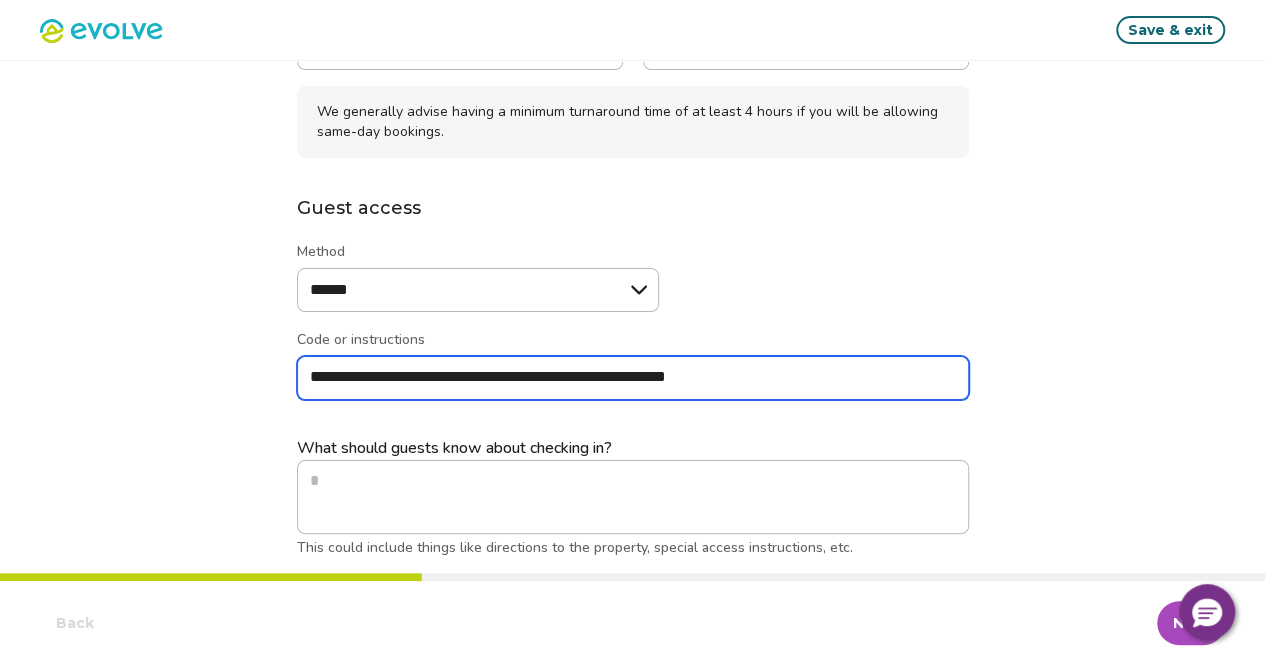 type on "*" 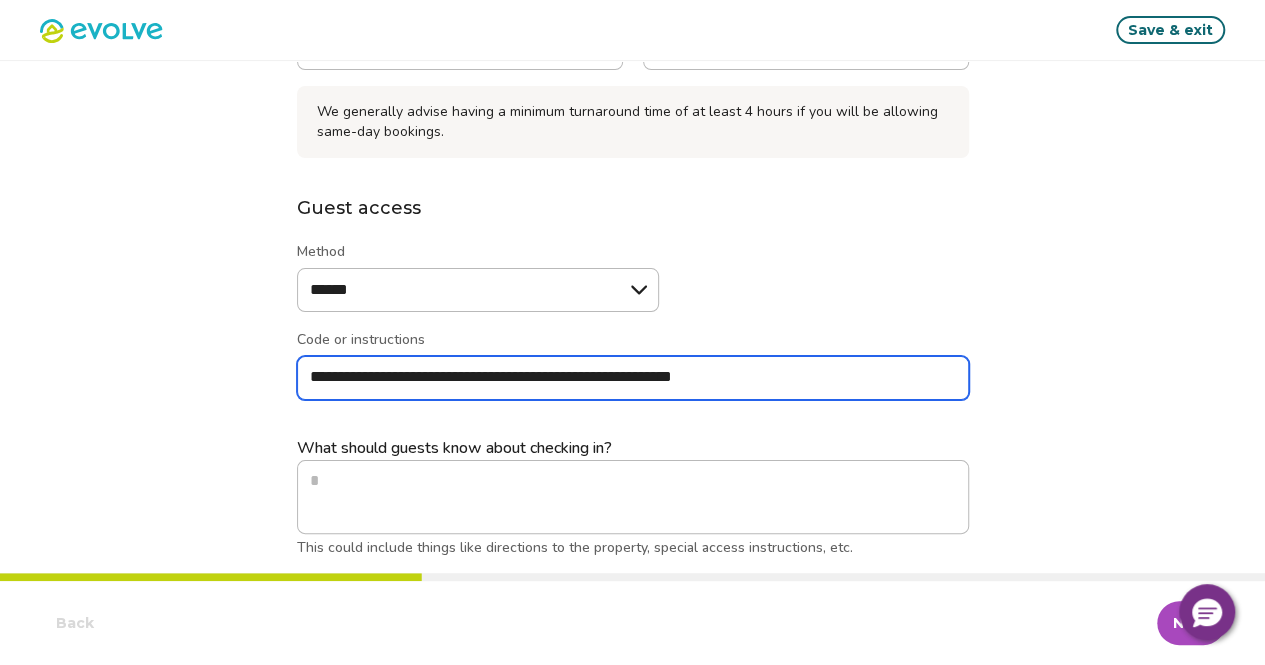 type on "*" 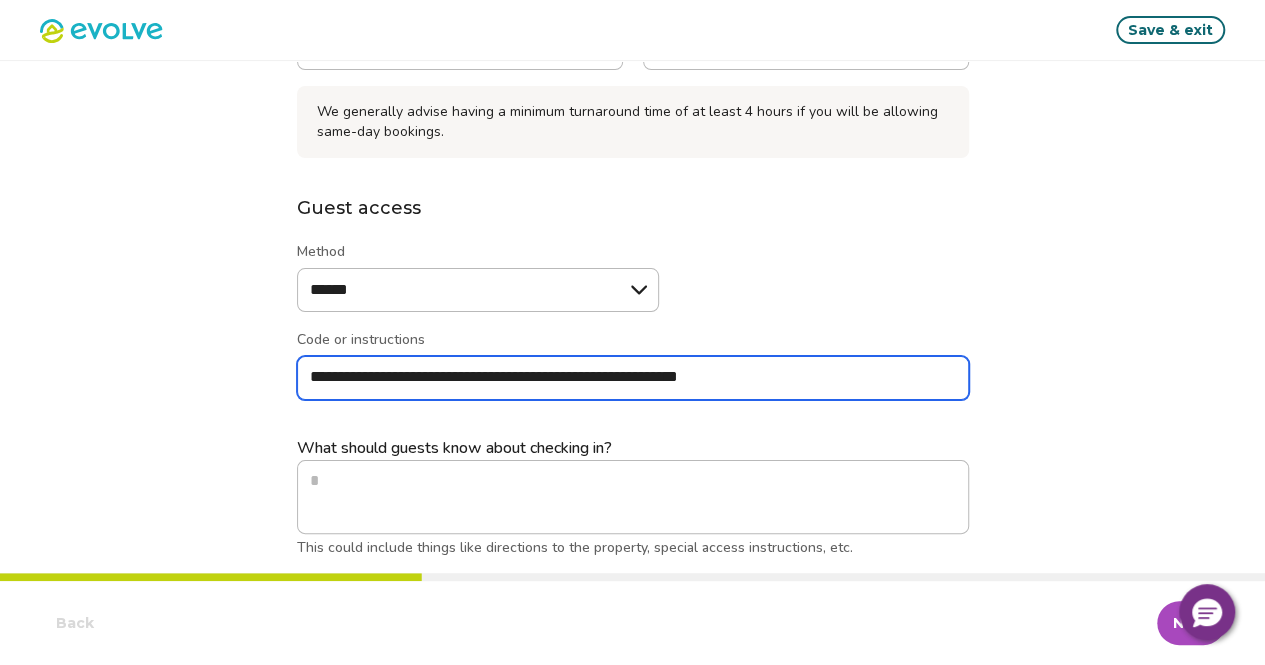 type on "*" 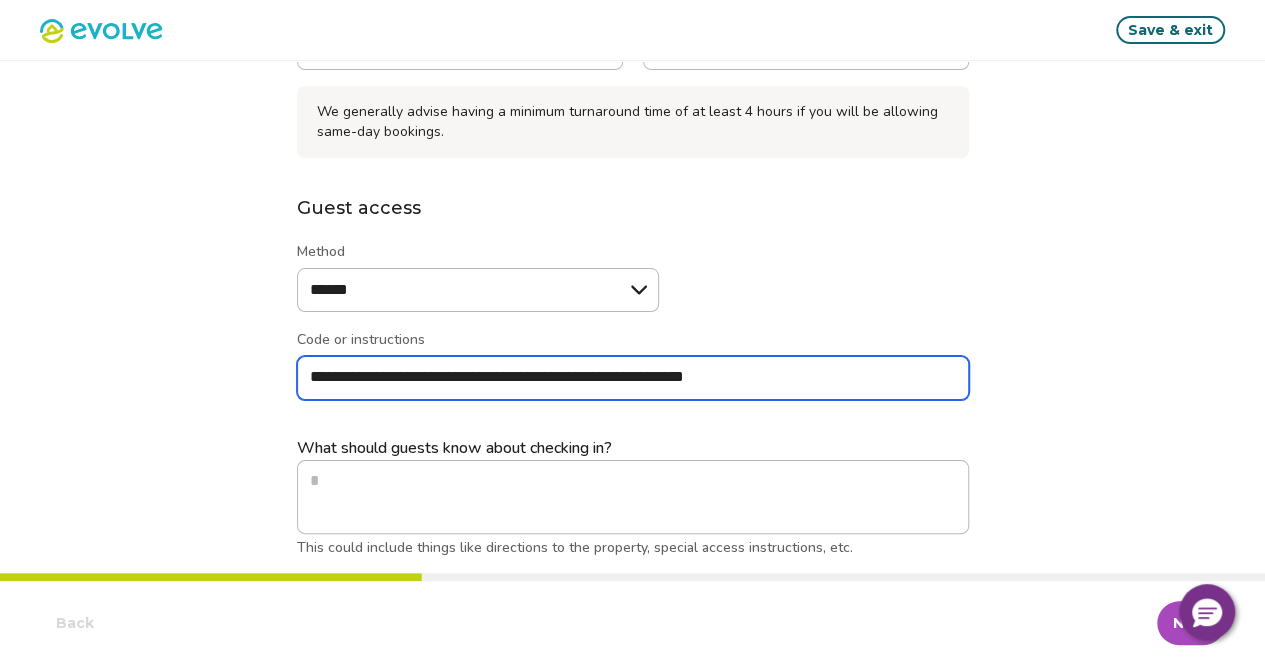 type on "*" 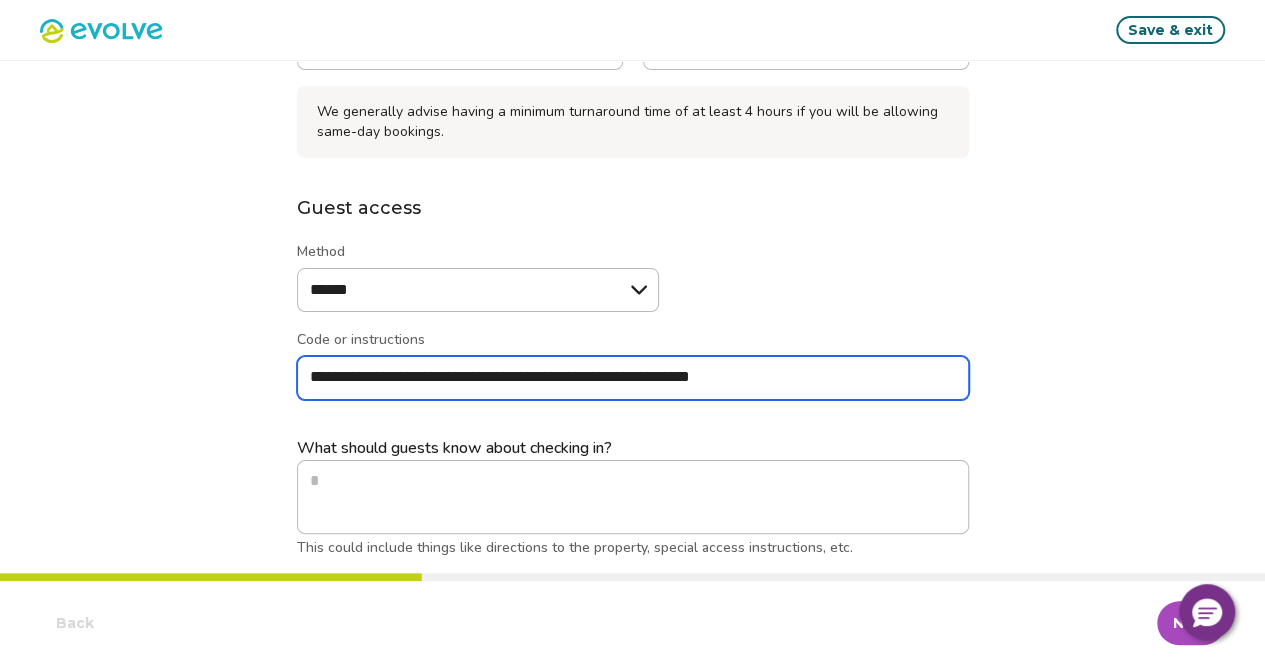 type on "*" 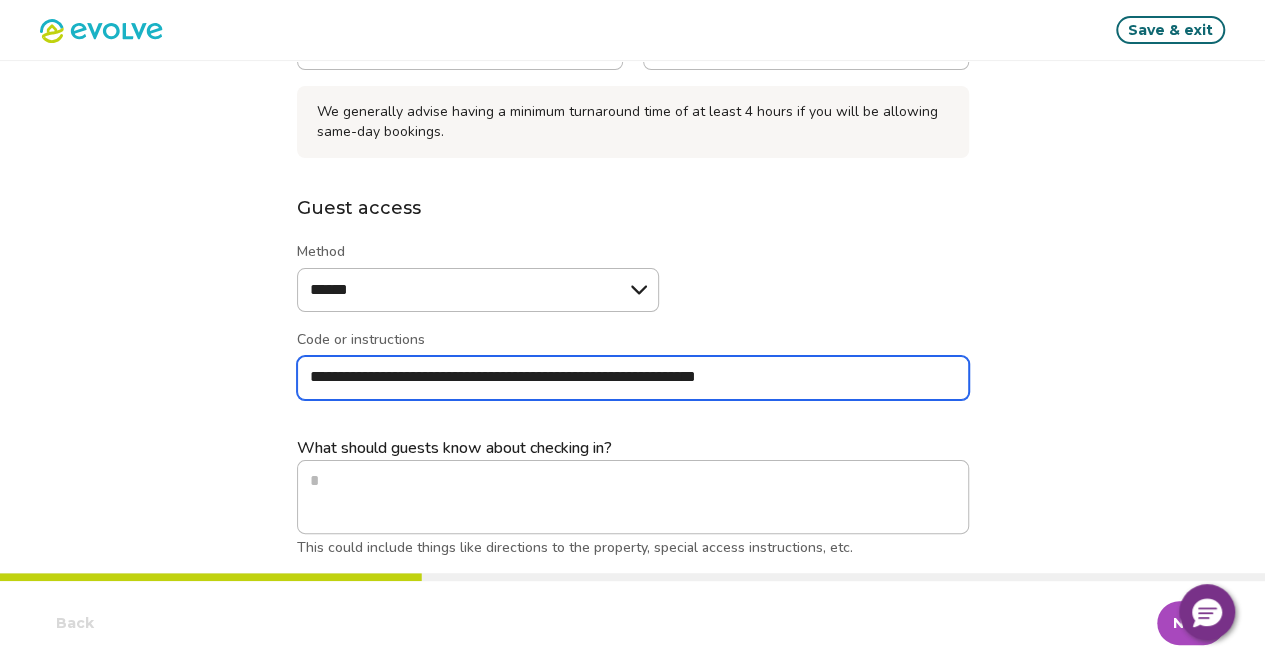 type on "*" 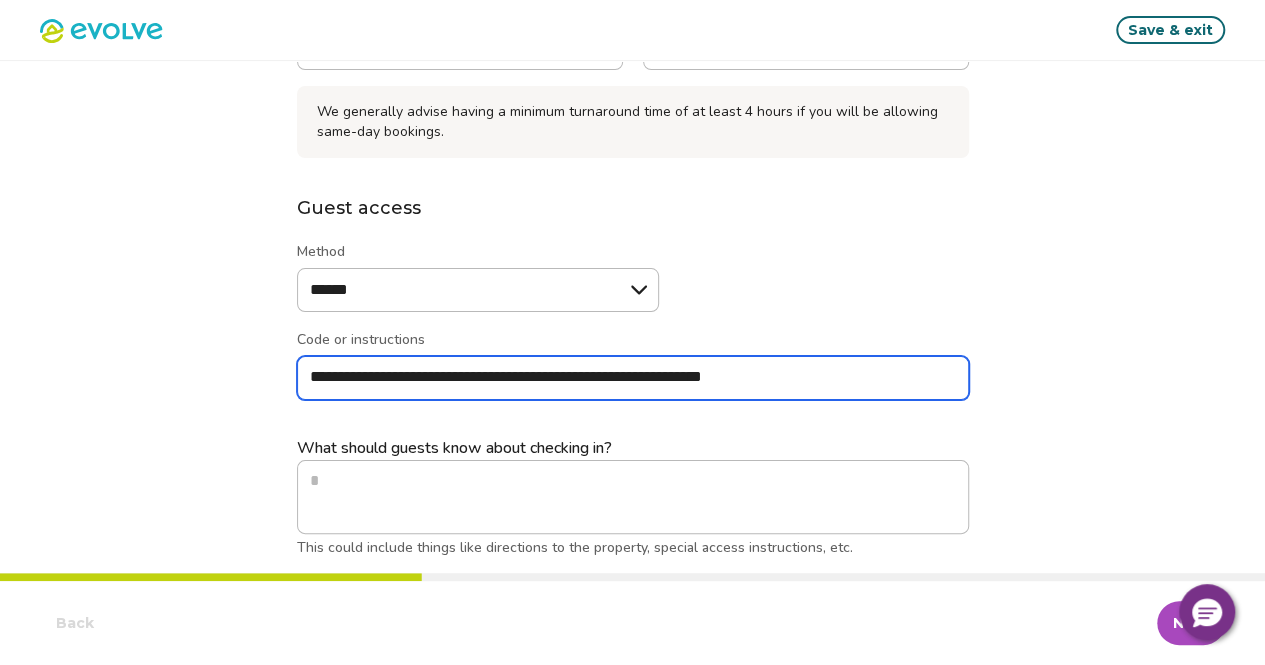 type on "*" 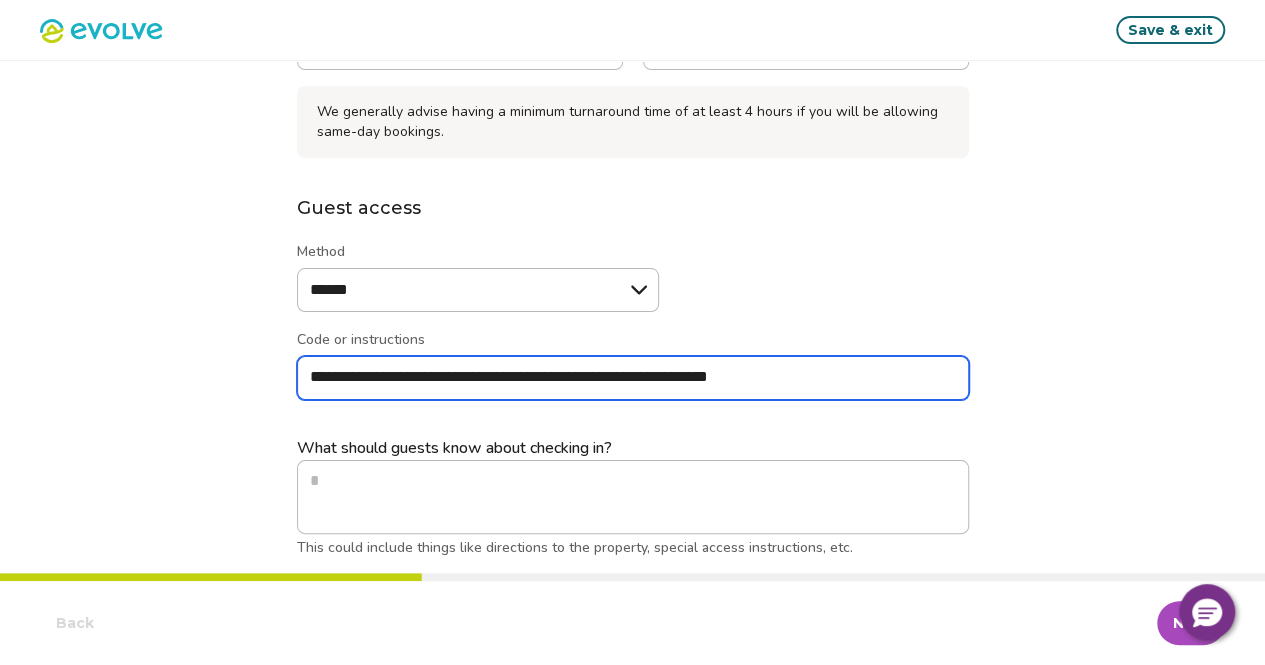 type on "*" 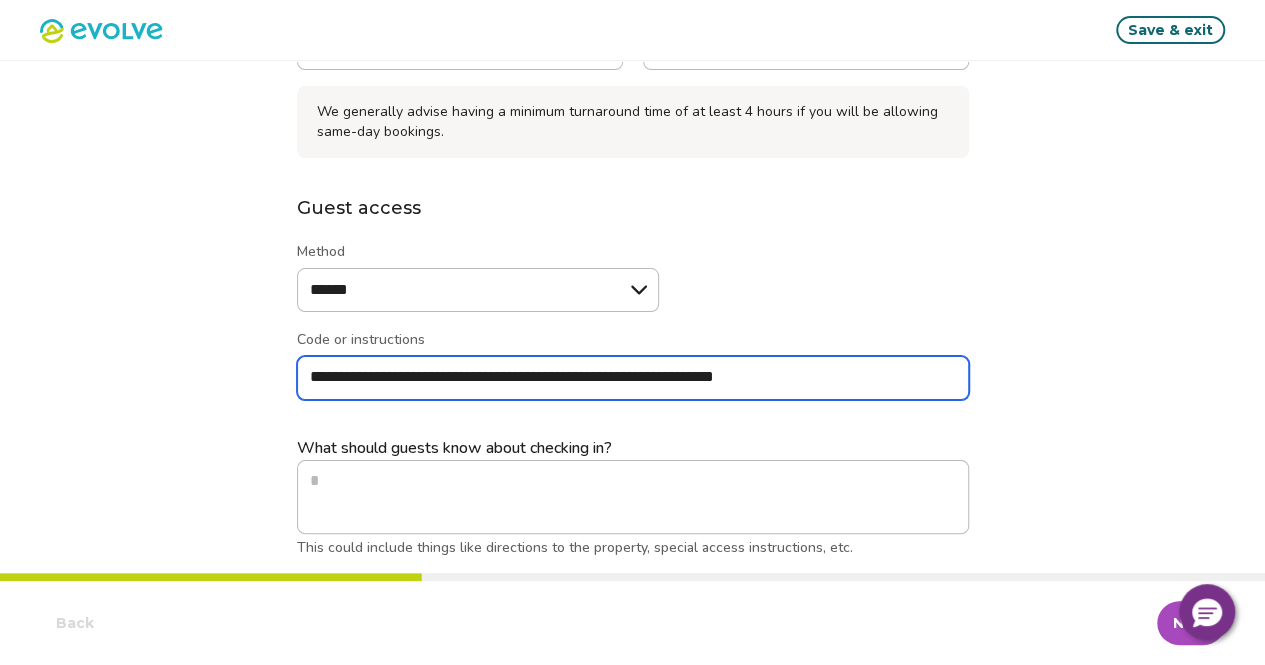 type on "*" 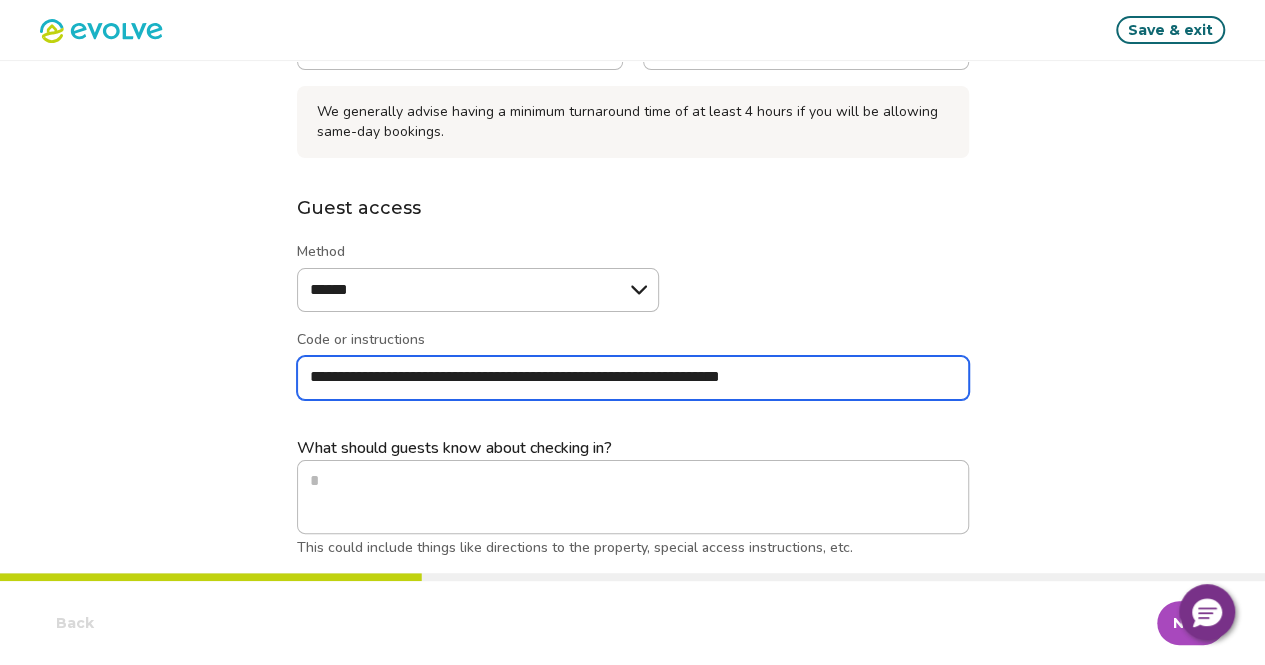 type on "*" 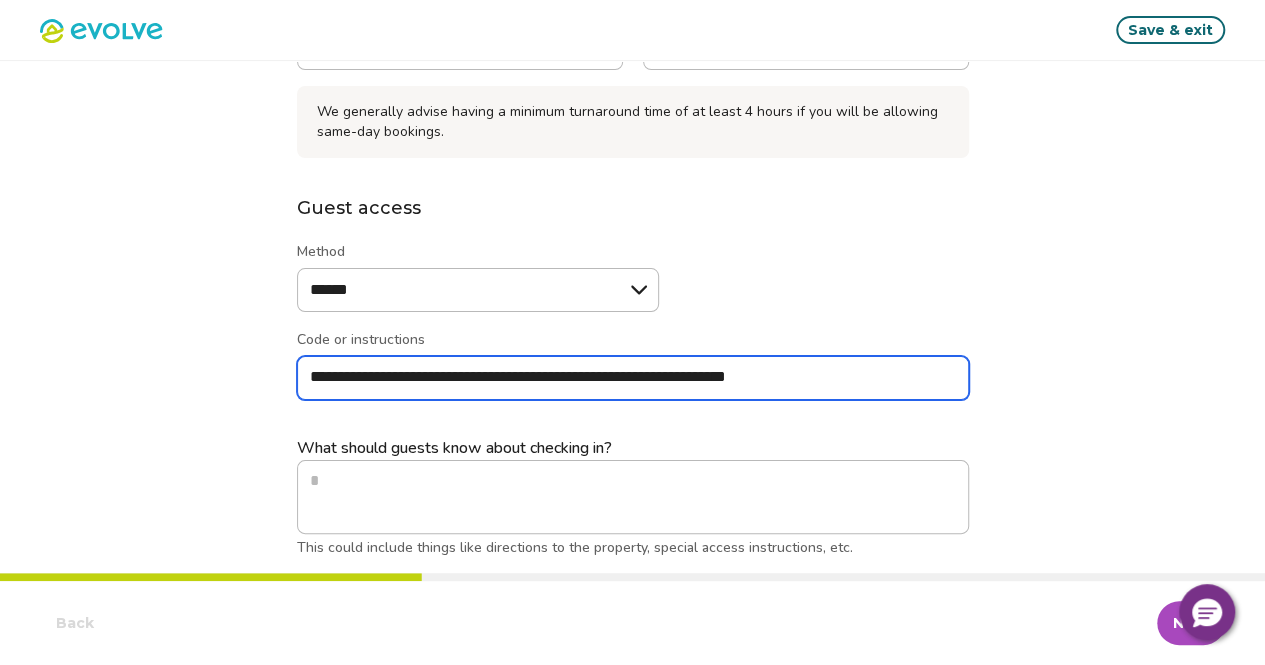 type on "*" 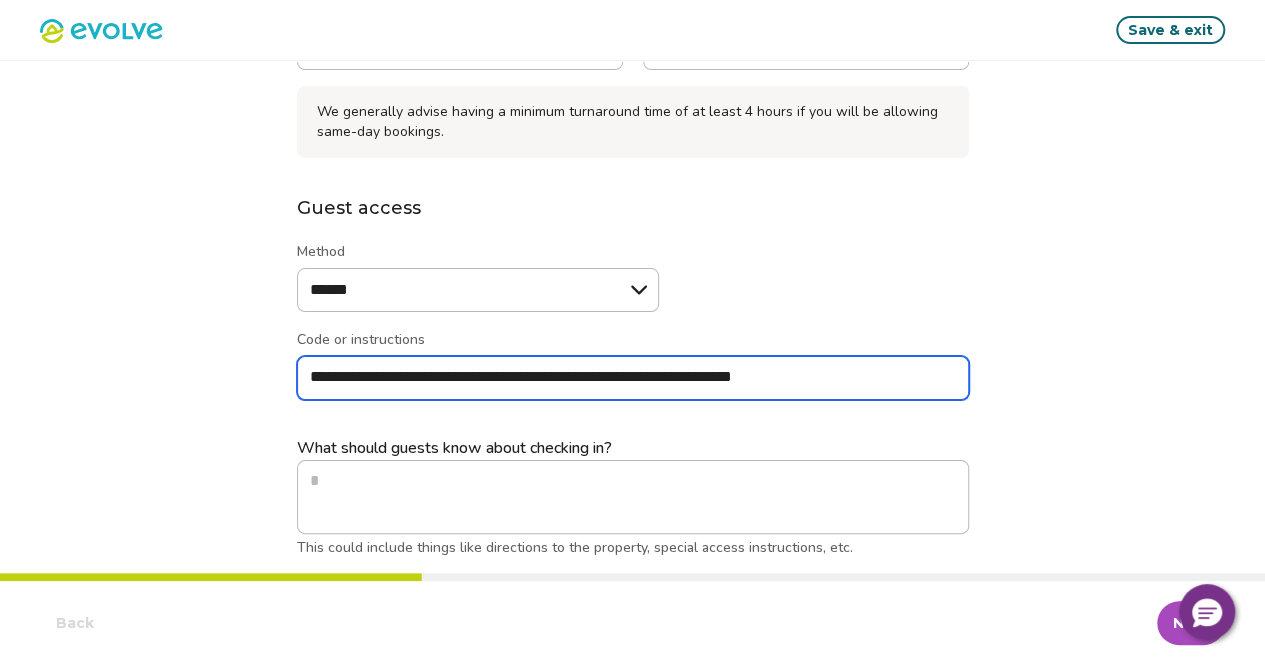 type on "*" 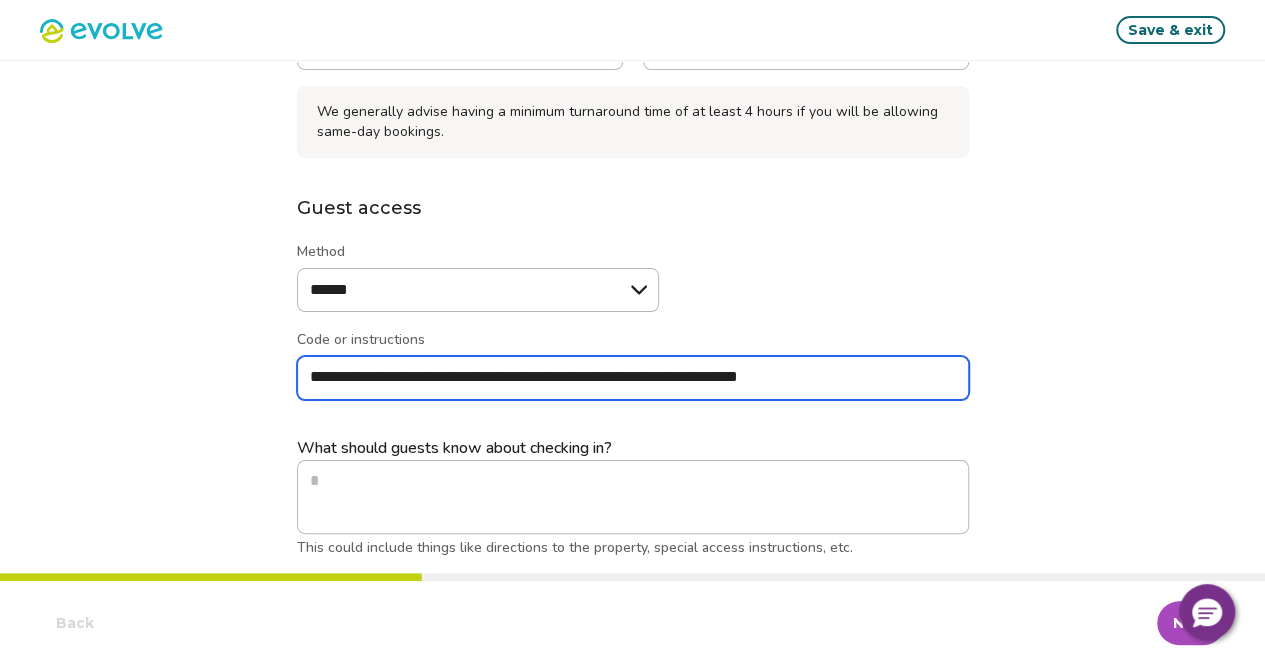 type on "*" 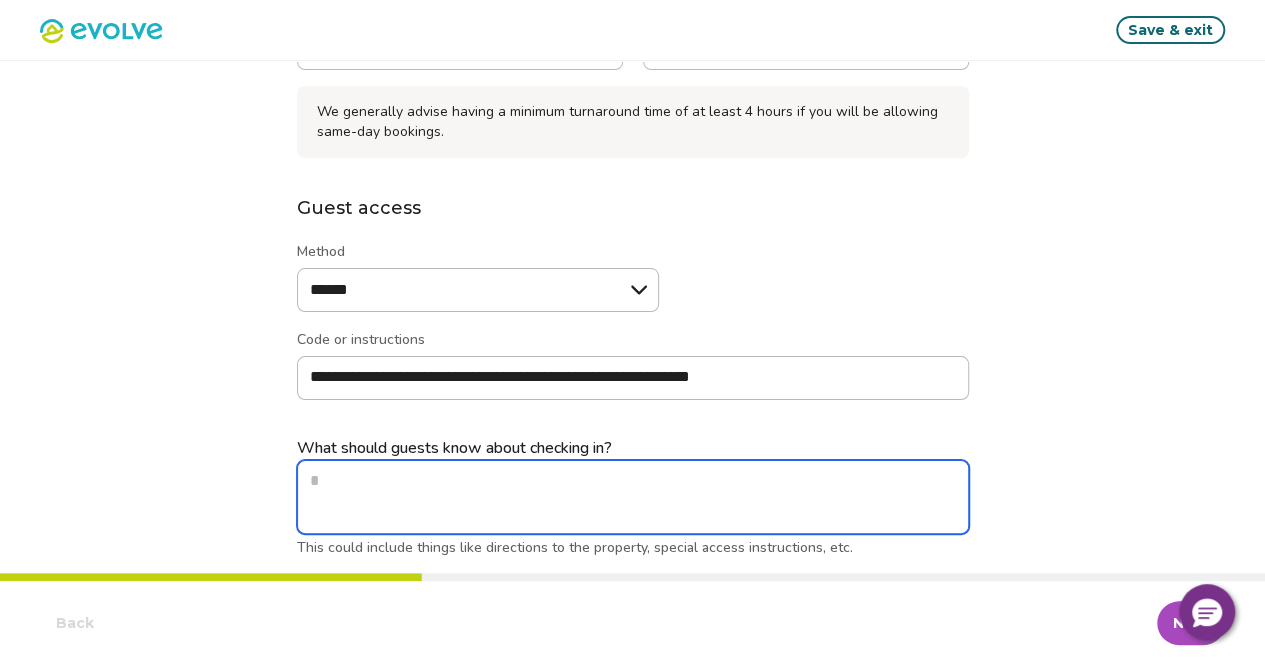 click on "What should guests know about checking in? This could include things like directions to the property, special access instructions, etc." at bounding box center (633, 497) 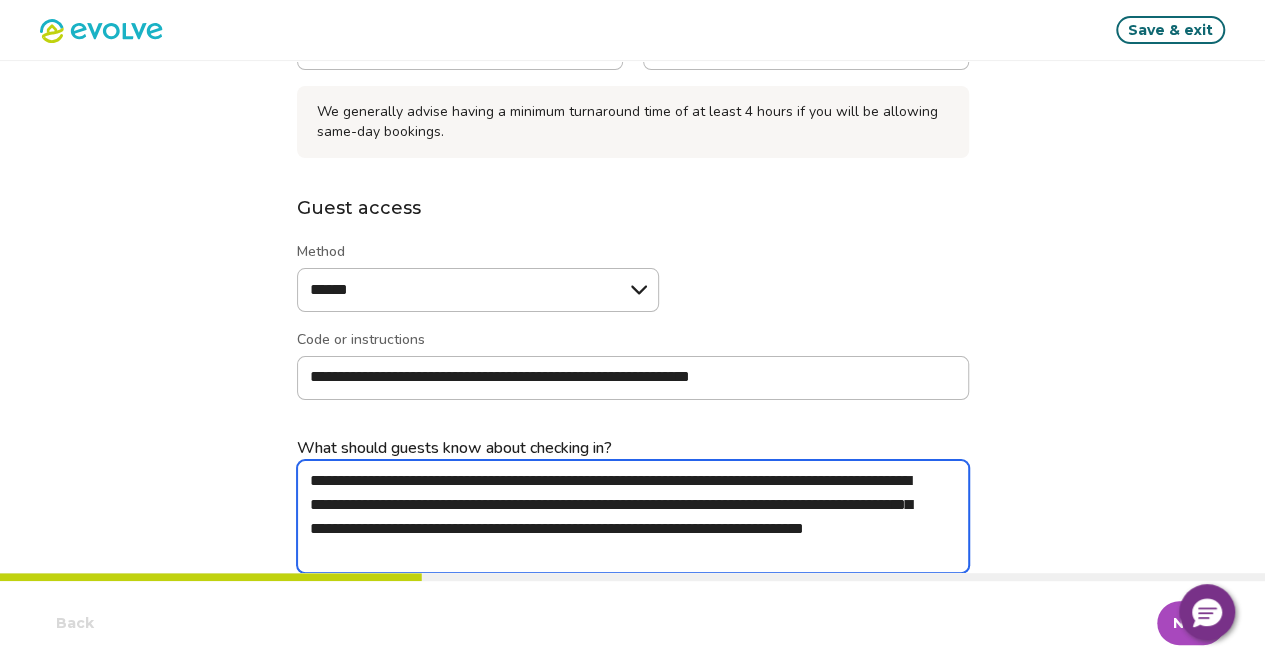 scroll, scrollTop: 343, scrollLeft: 0, axis: vertical 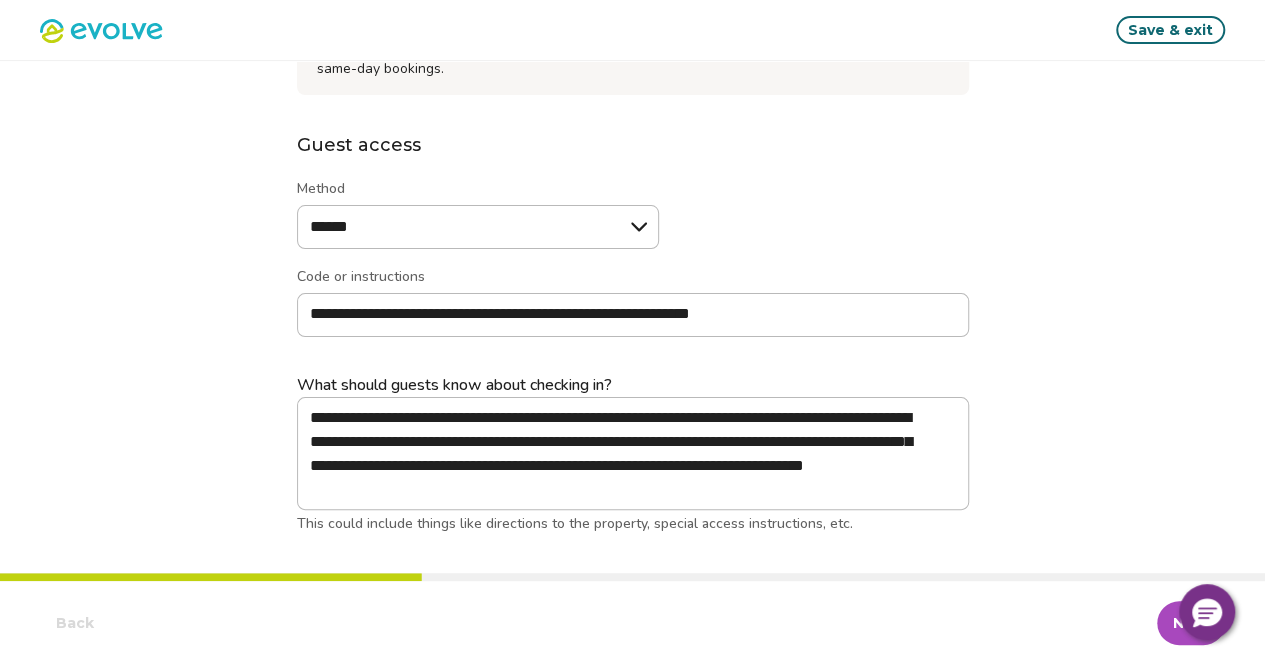 click on "Next" at bounding box center (1191, 623) 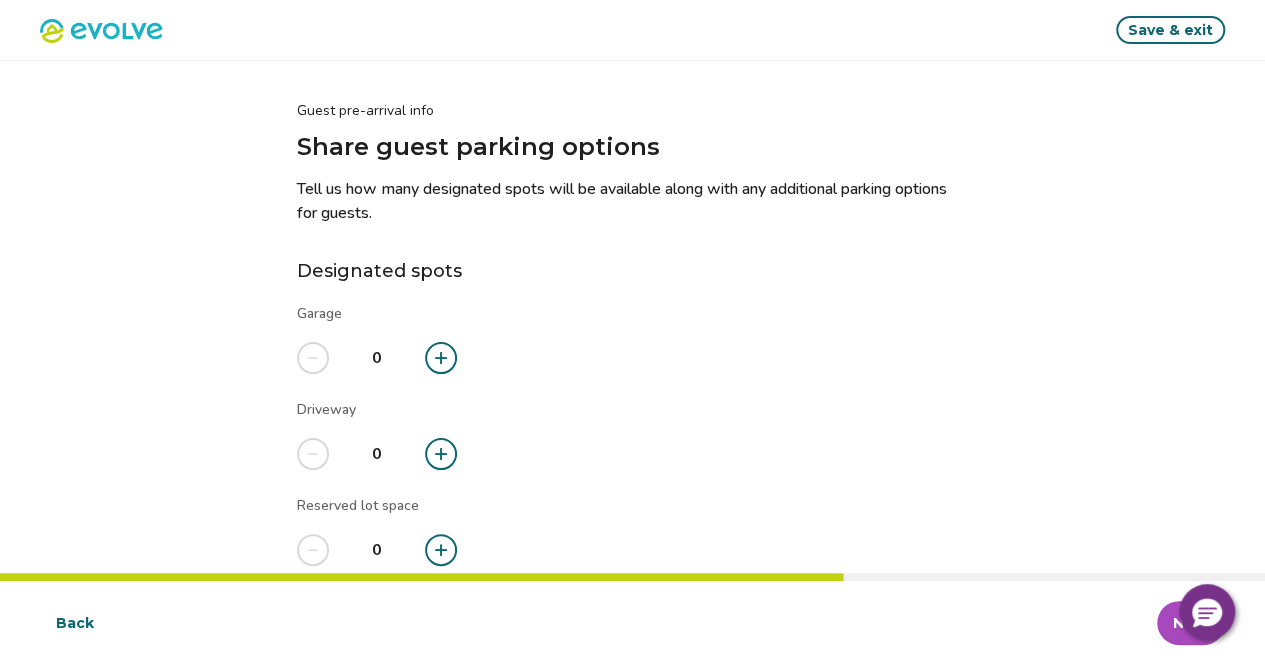 click 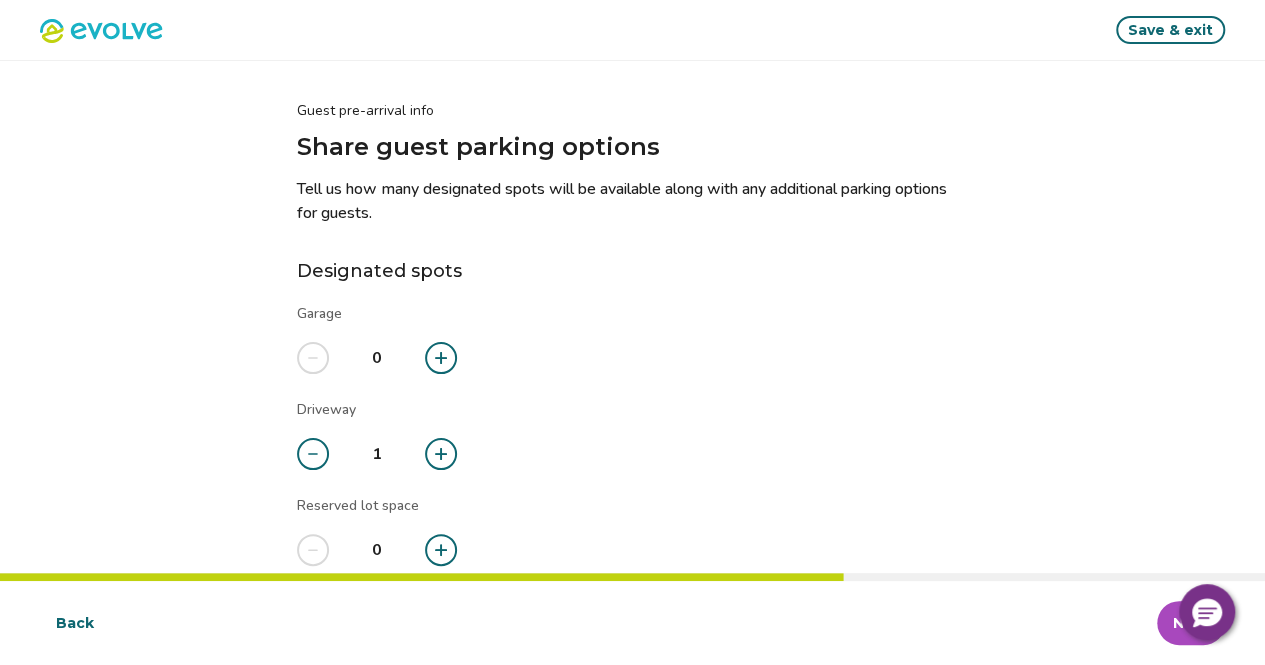 click at bounding box center [441, 550] 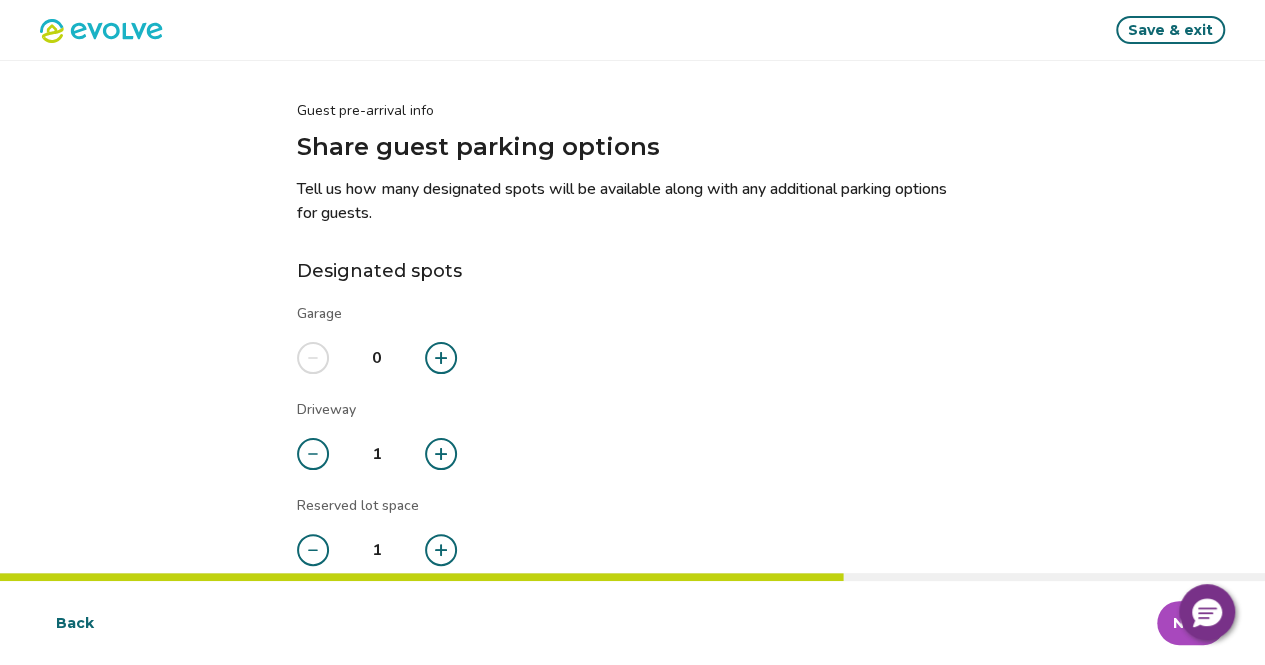 click at bounding box center [441, 550] 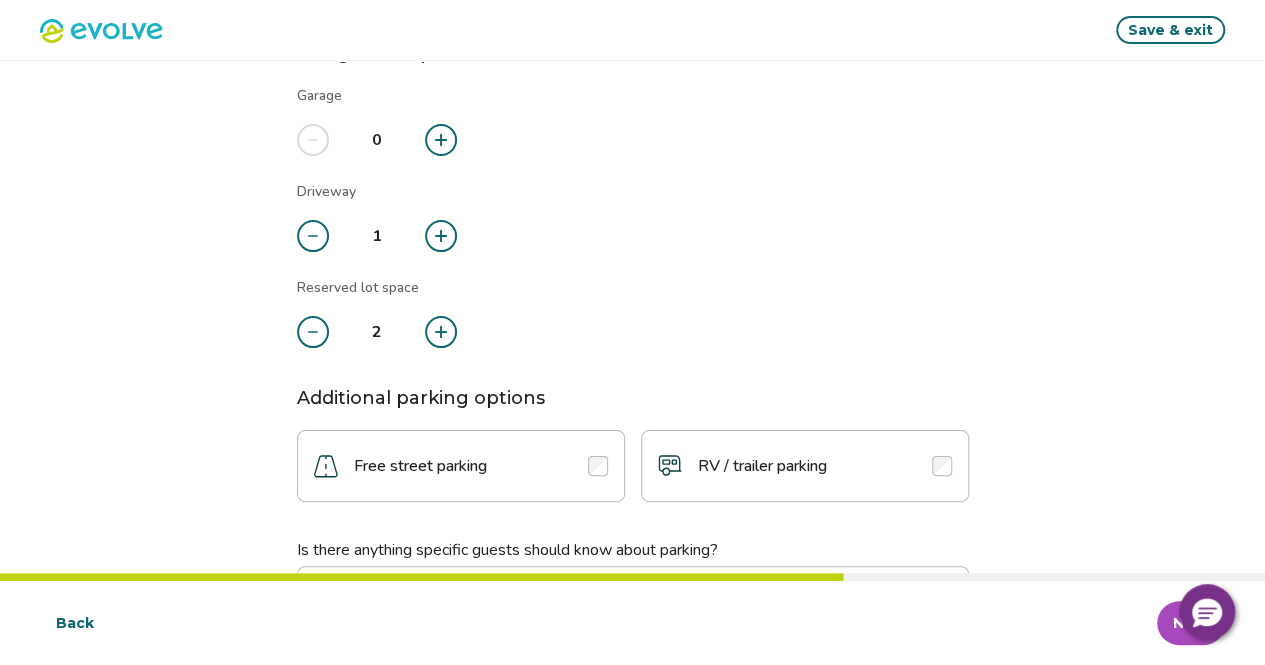 scroll, scrollTop: 348, scrollLeft: 0, axis: vertical 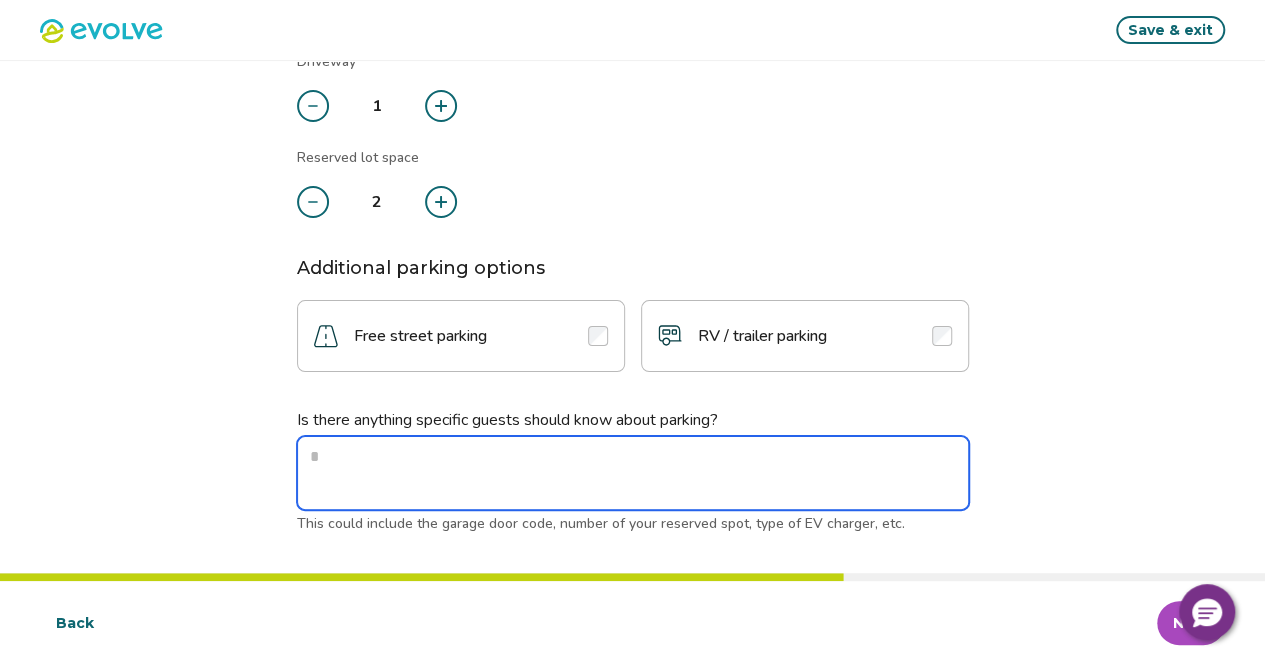 click at bounding box center [633, 473] 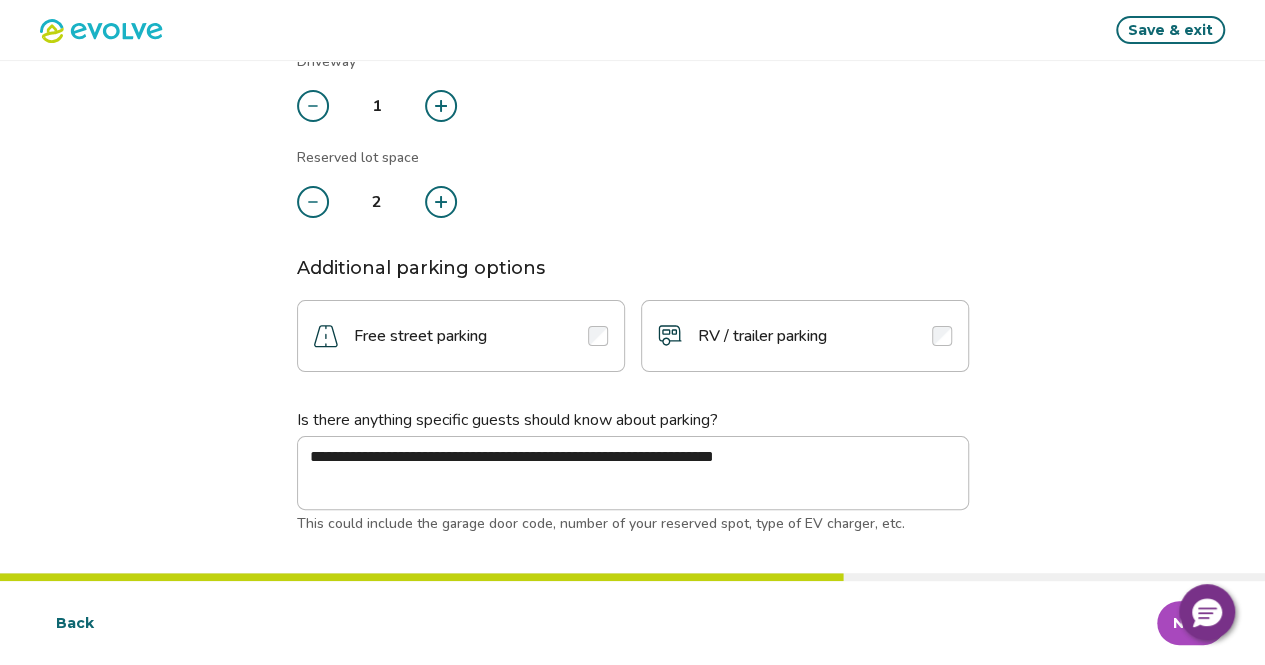 click on "Next" at bounding box center (1191, 623) 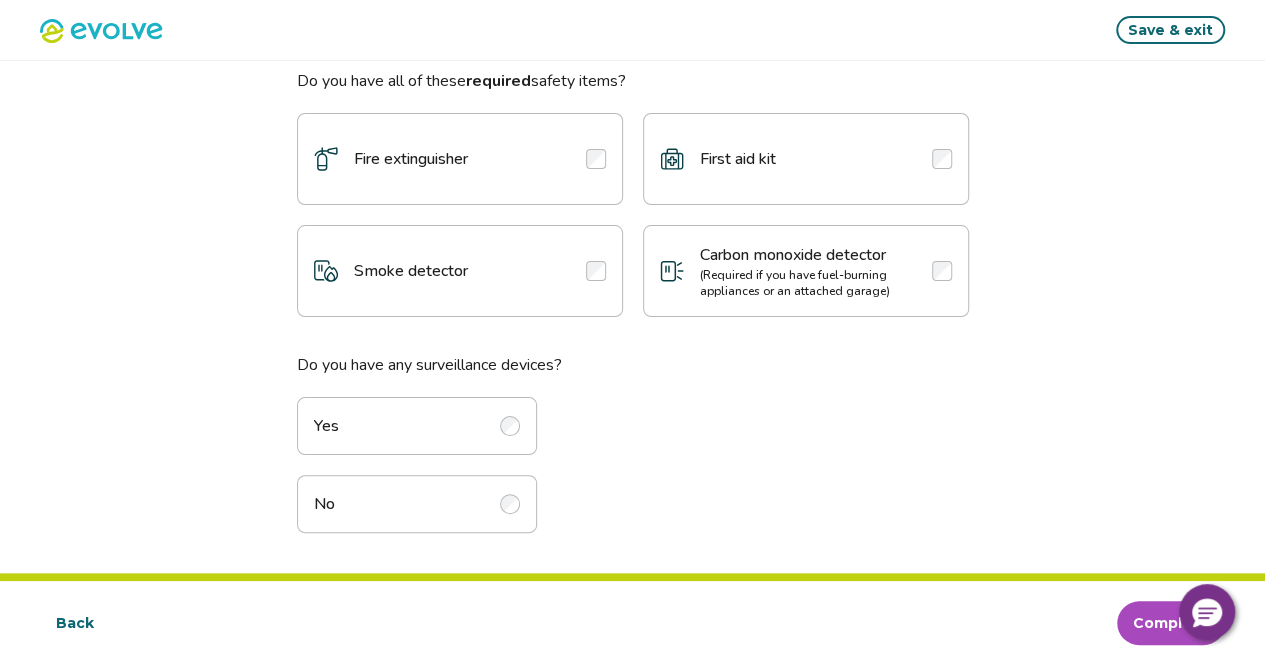scroll, scrollTop: 0, scrollLeft: 0, axis: both 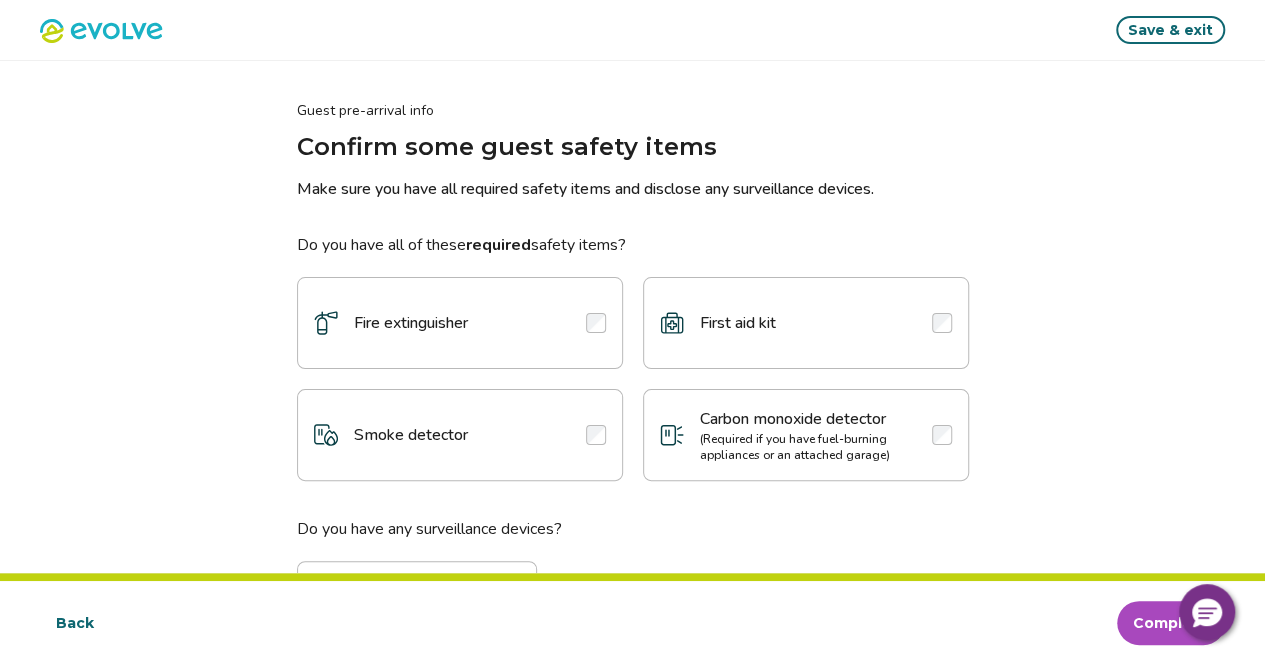 click at bounding box center [596, 323] 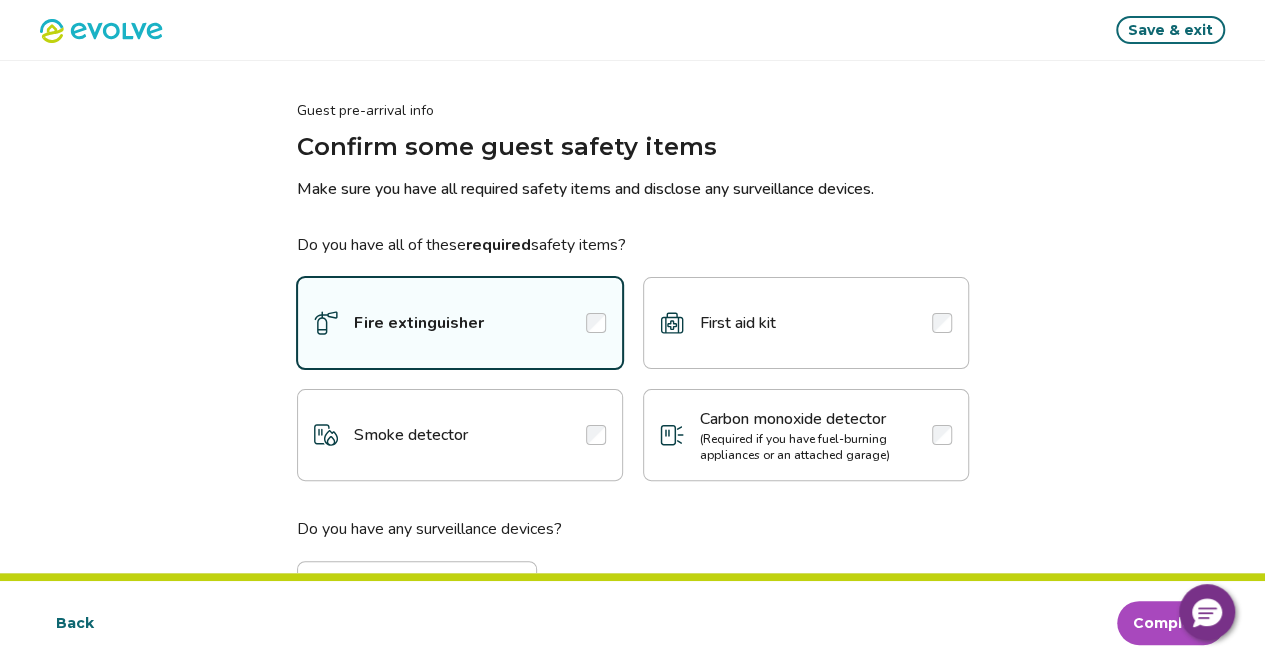 click at bounding box center [596, 435] 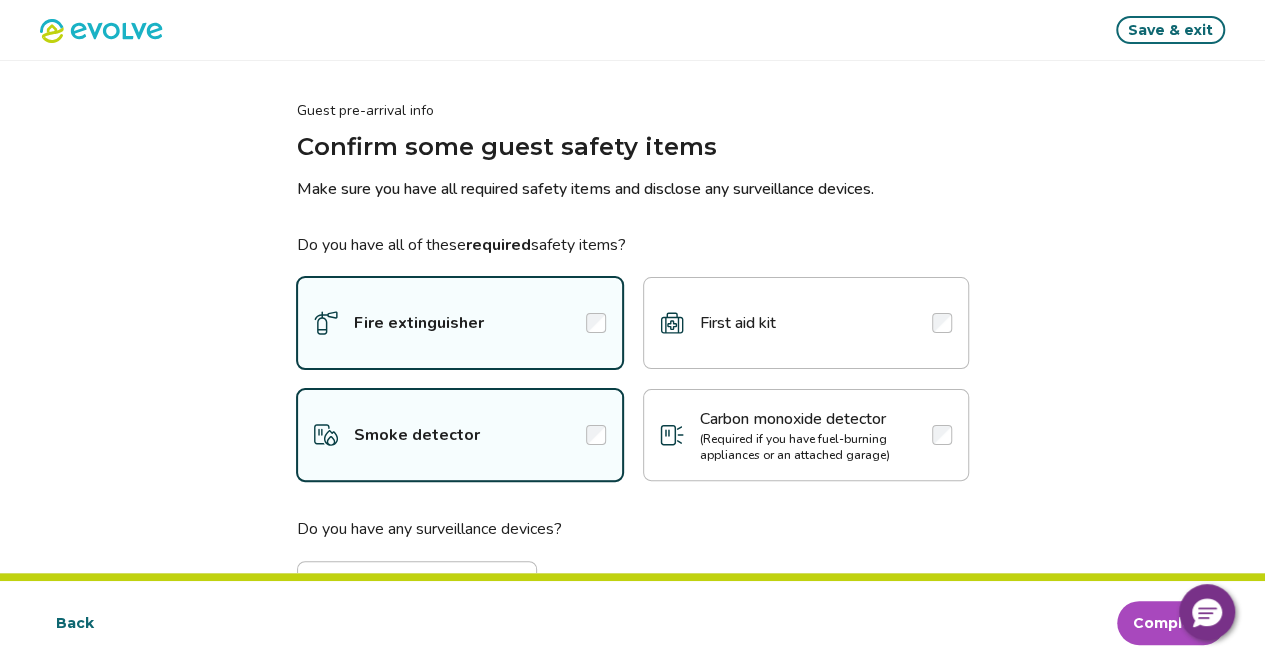 click at bounding box center [942, 323] 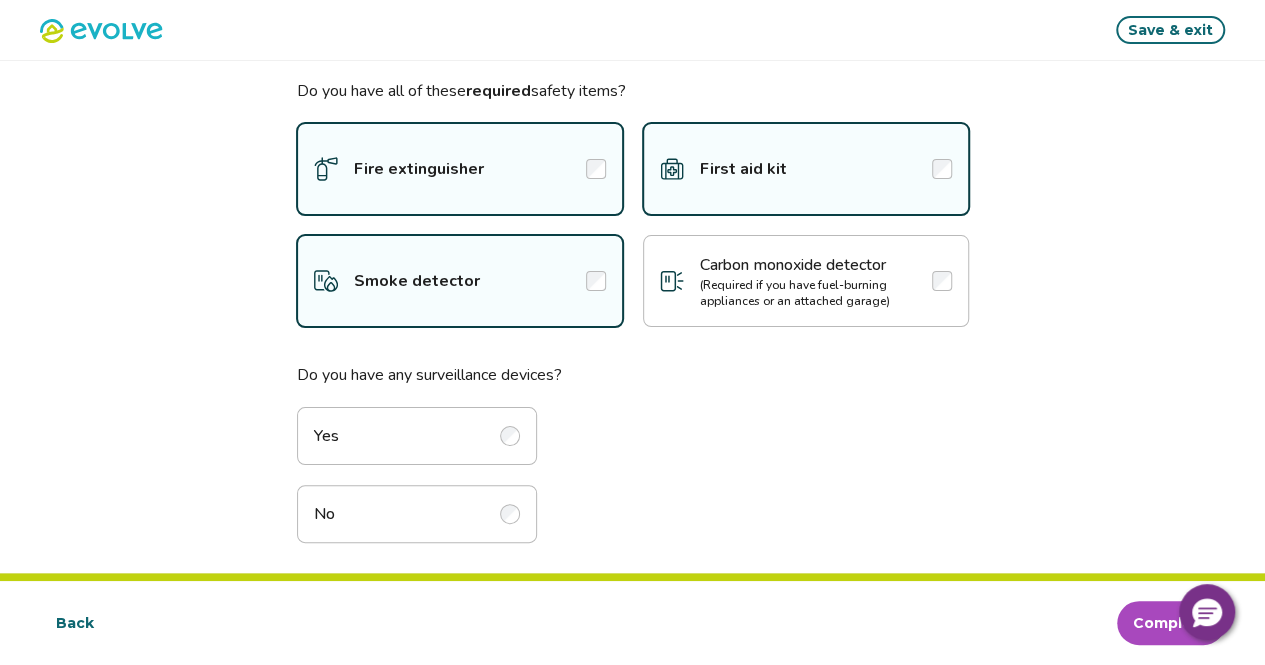 scroll, scrollTop: 162, scrollLeft: 0, axis: vertical 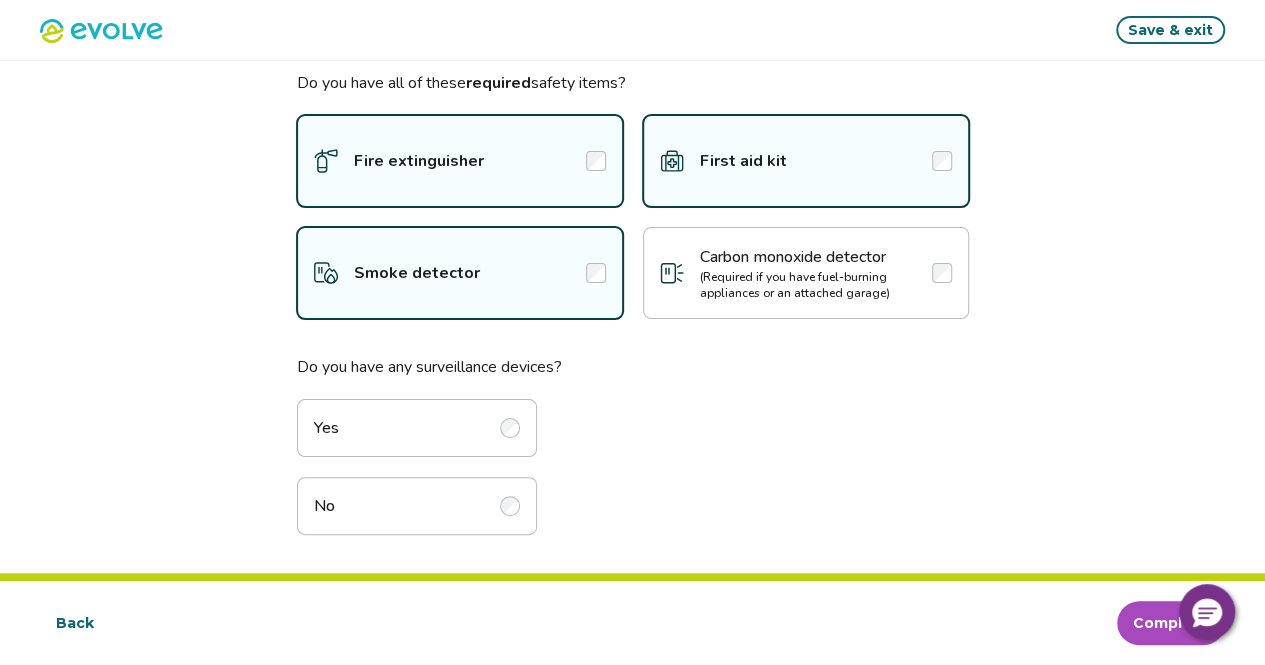 click at bounding box center (510, 506) 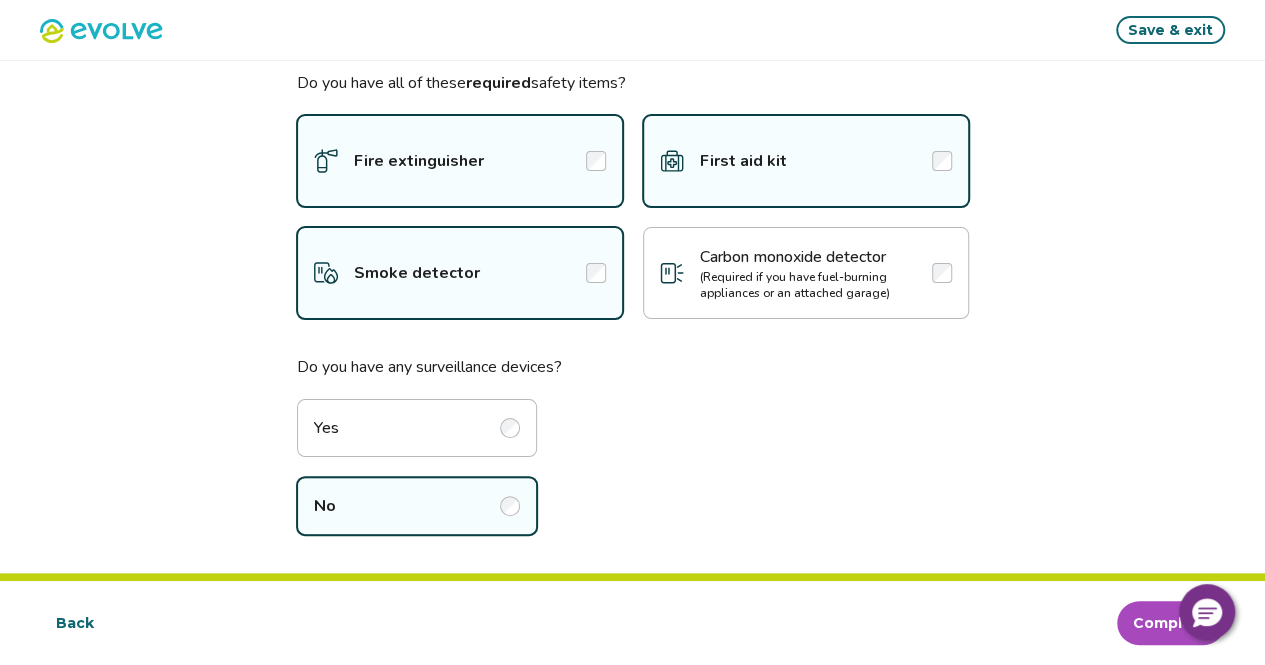 click on "Complete" at bounding box center [1171, 623] 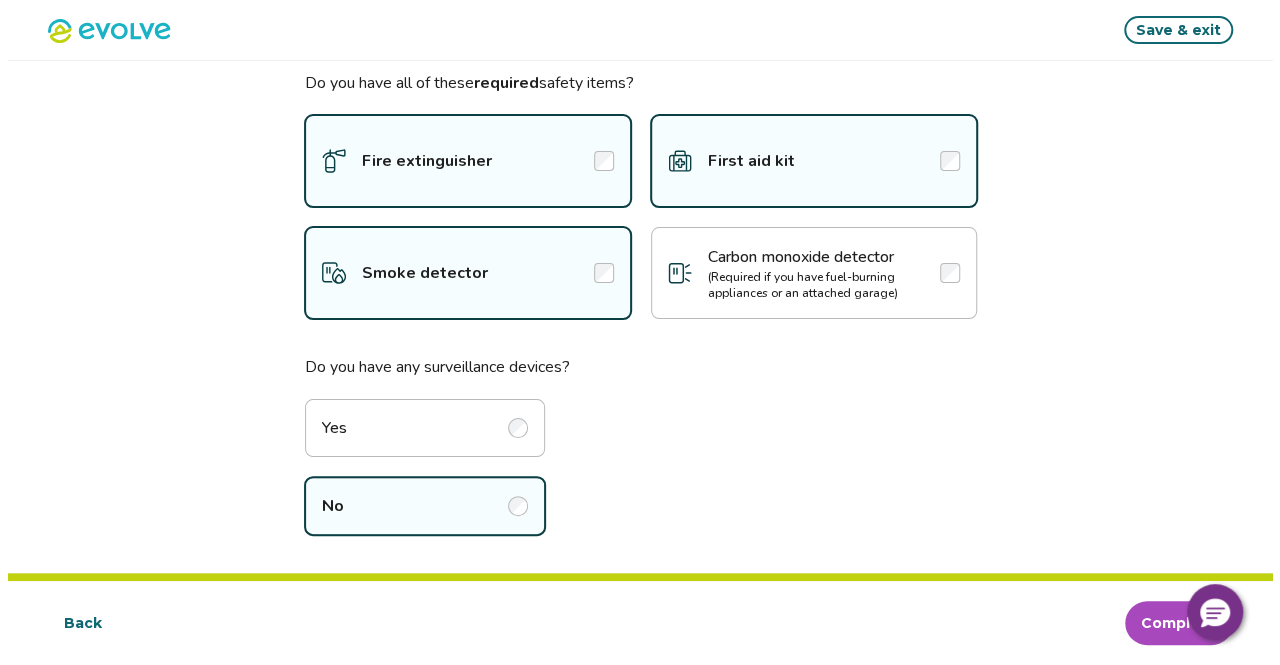 scroll, scrollTop: 0, scrollLeft: 0, axis: both 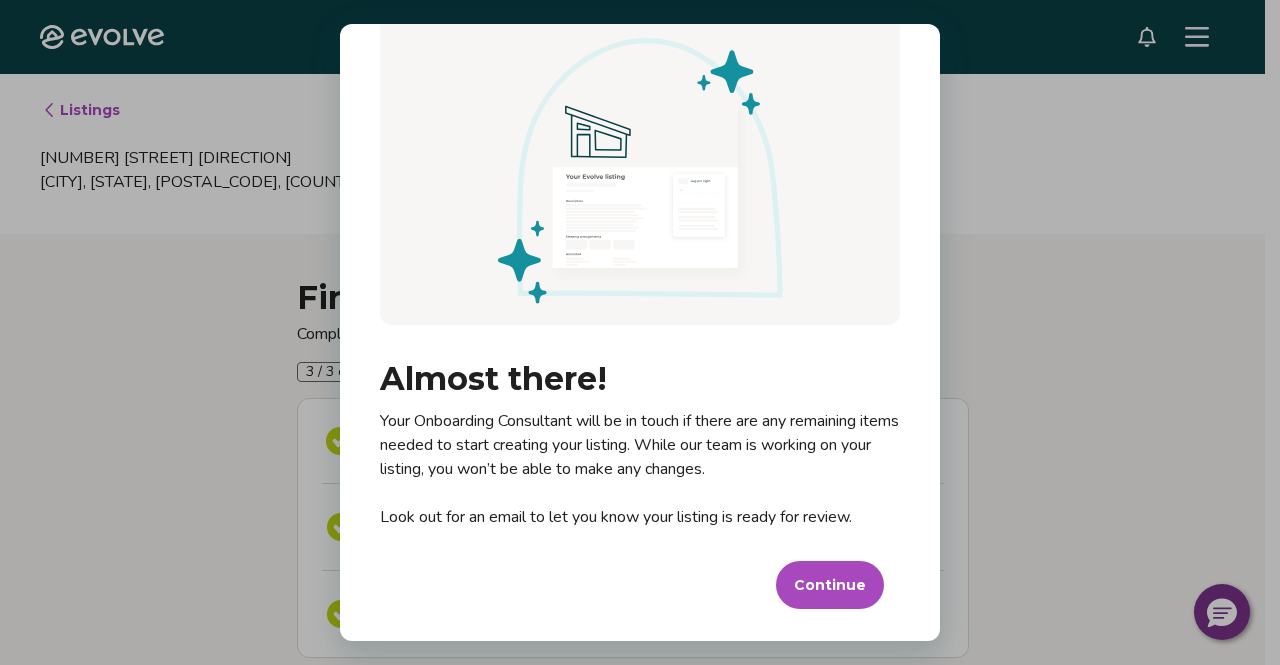 click on "Continue" at bounding box center [830, 585] 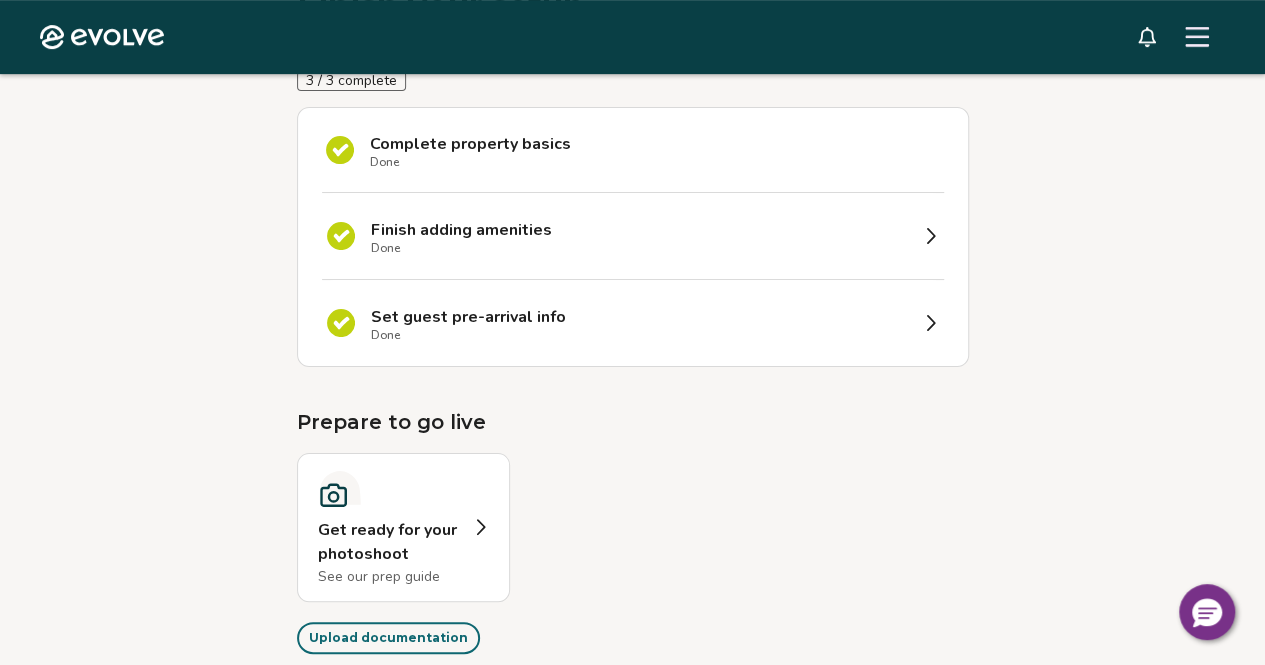 scroll, scrollTop: 396, scrollLeft: 0, axis: vertical 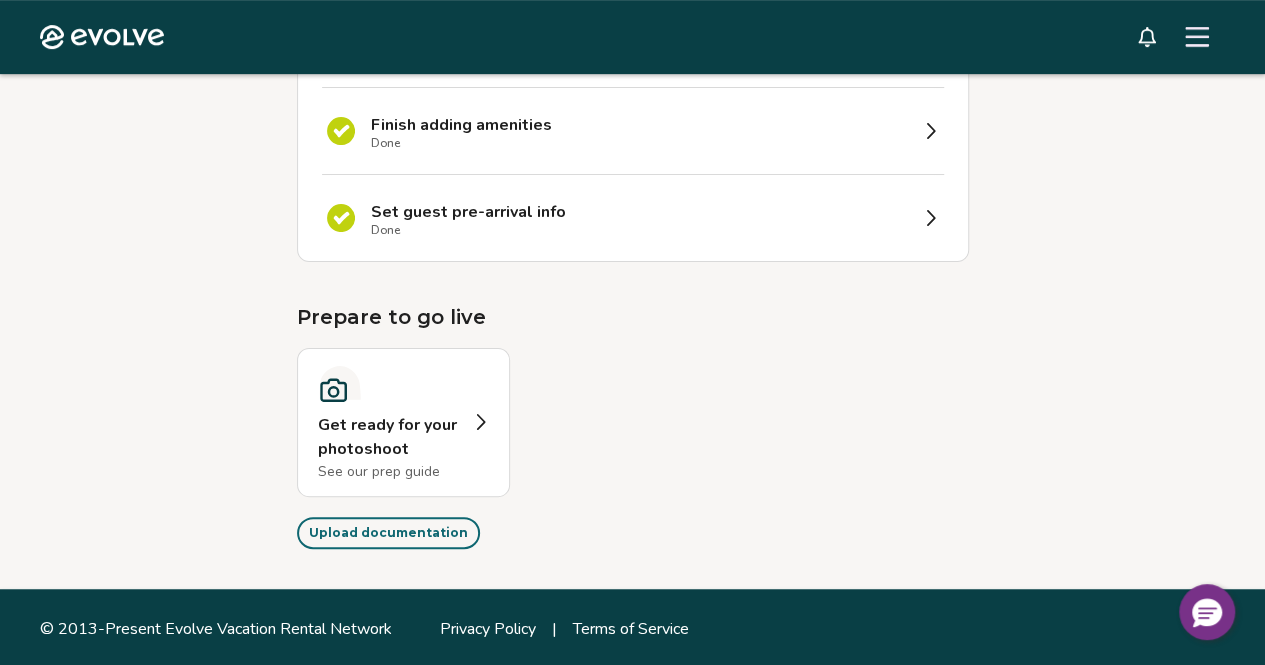 click on "Get ready for your photoshoot" at bounding box center (389, 437) 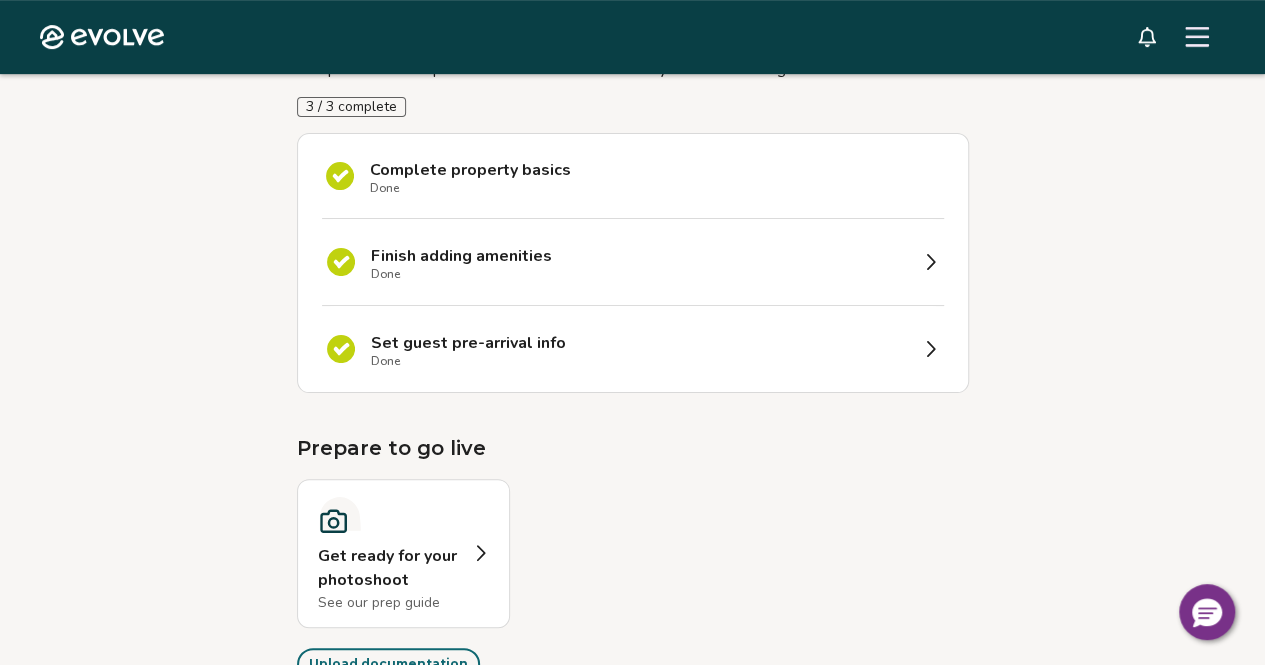 scroll, scrollTop: 264, scrollLeft: 0, axis: vertical 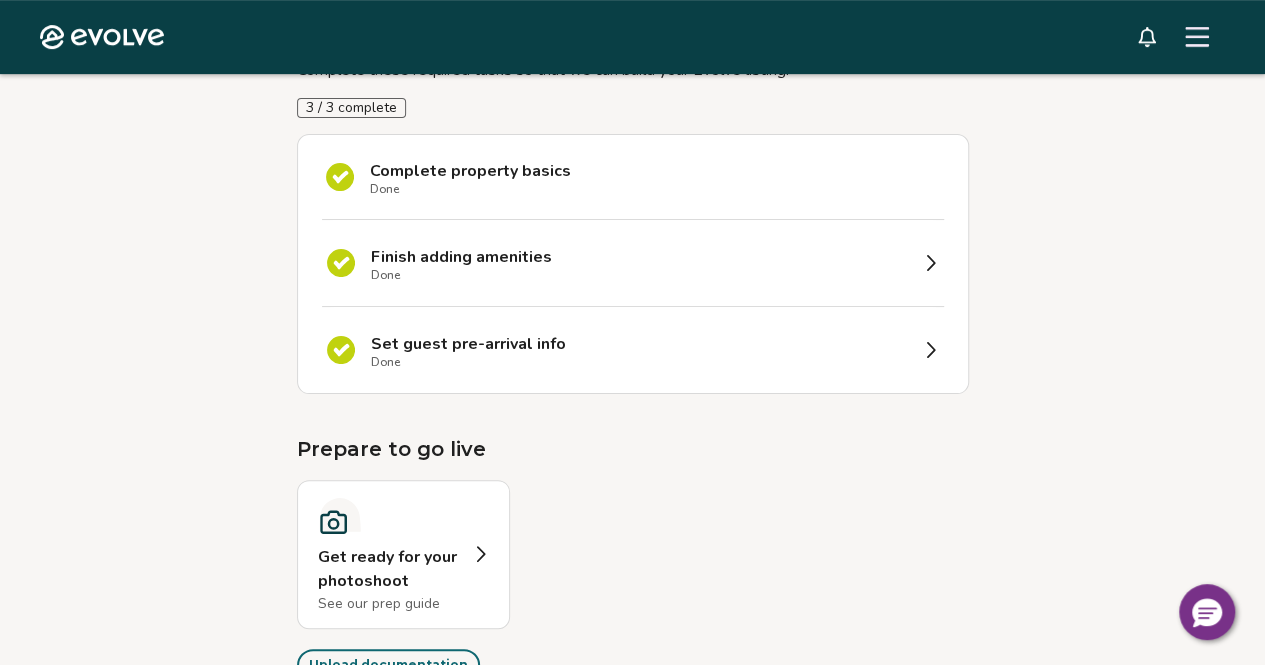 click on "Set guest pre-arrival info Done" at bounding box center [639, 350] 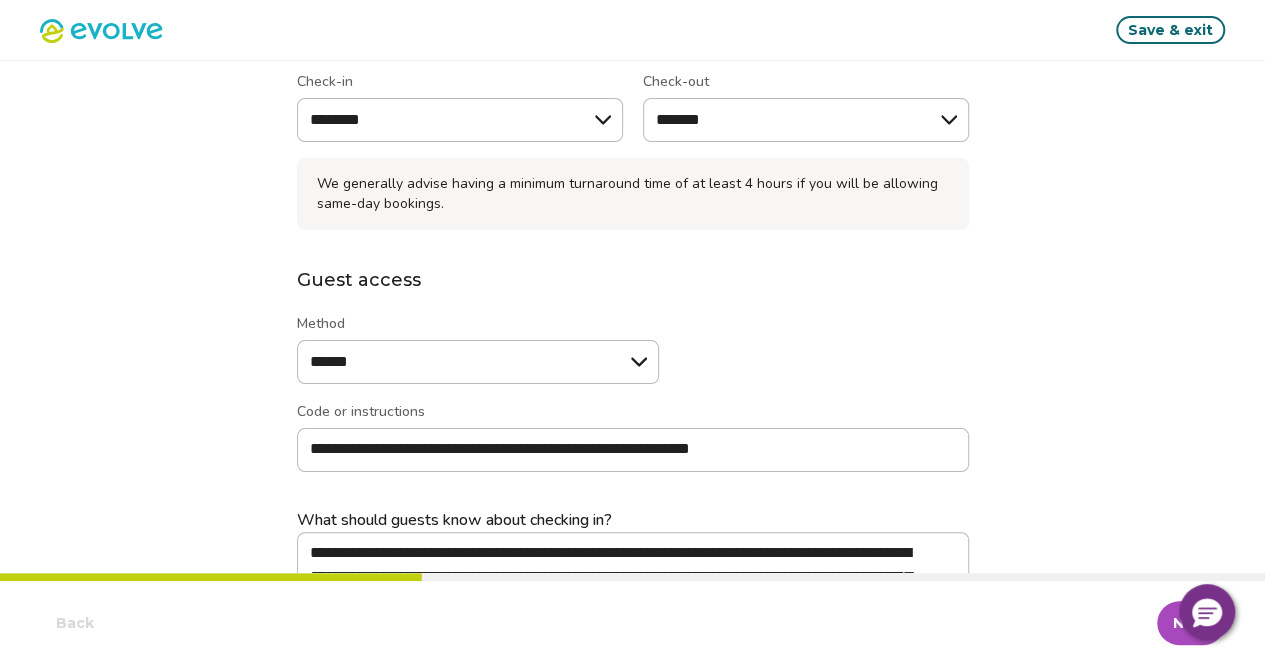 scroll, scrollTop: 304, scrollLeft: 0, axis: vertical 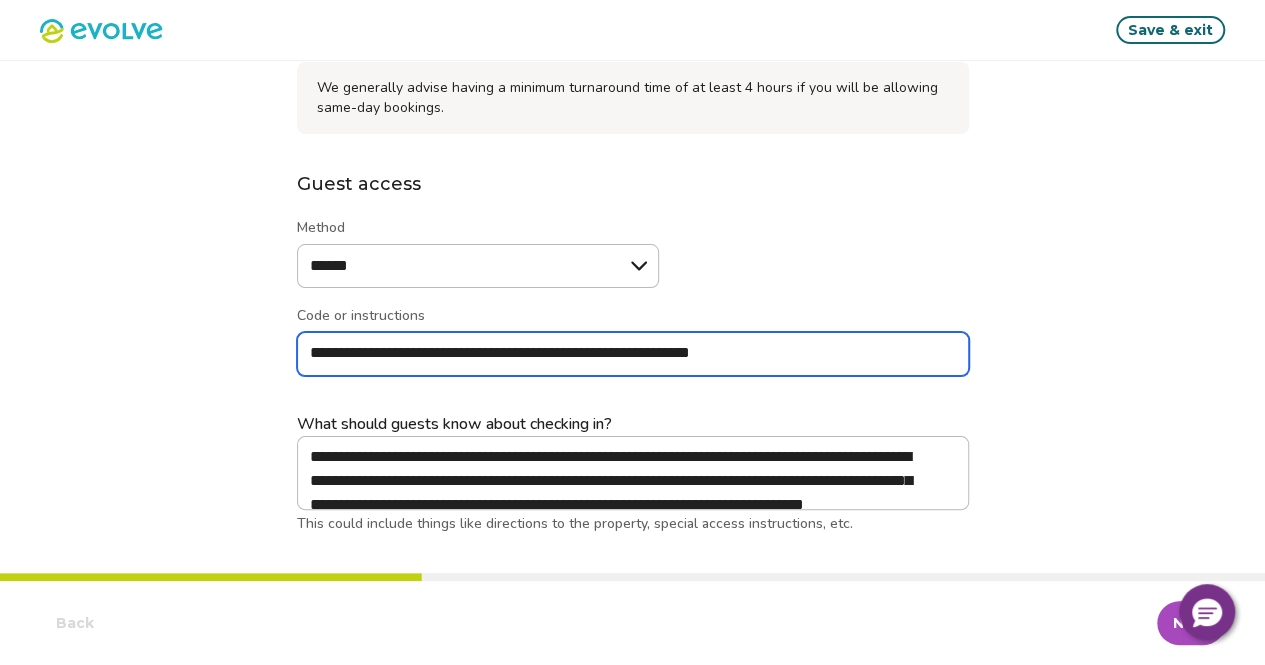 click on "**********" at bounding box center (633, 354) 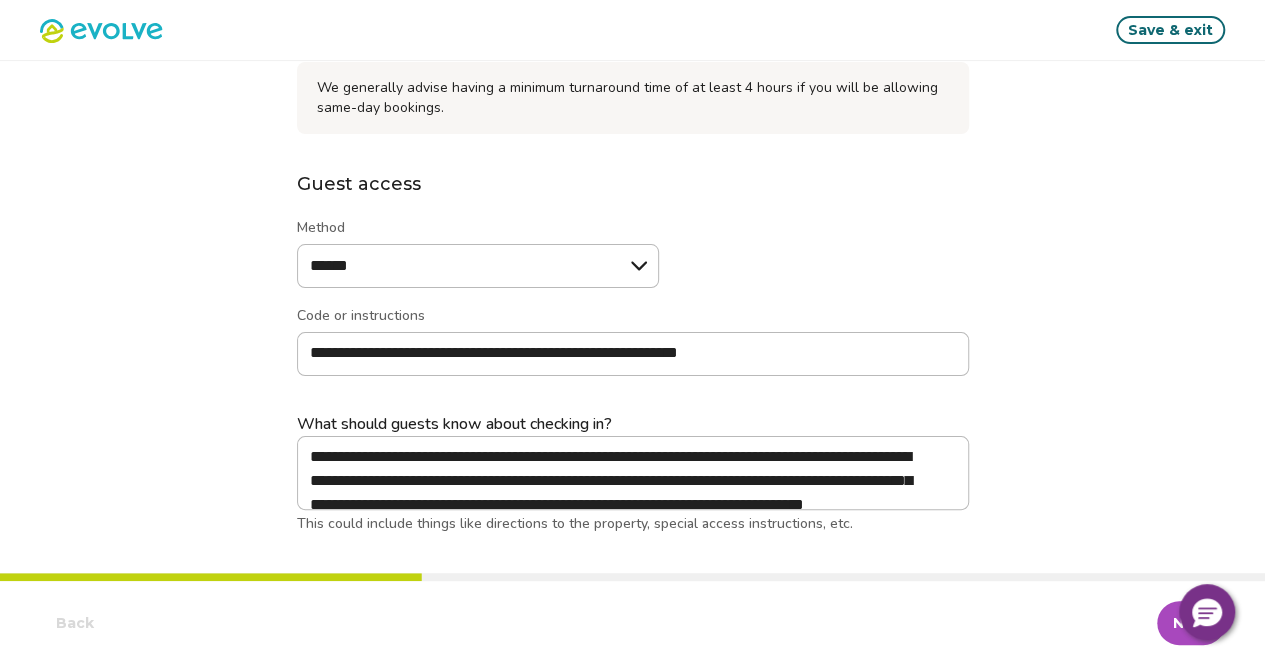 click on "Save & exit" at bounding box center (1170, 30) 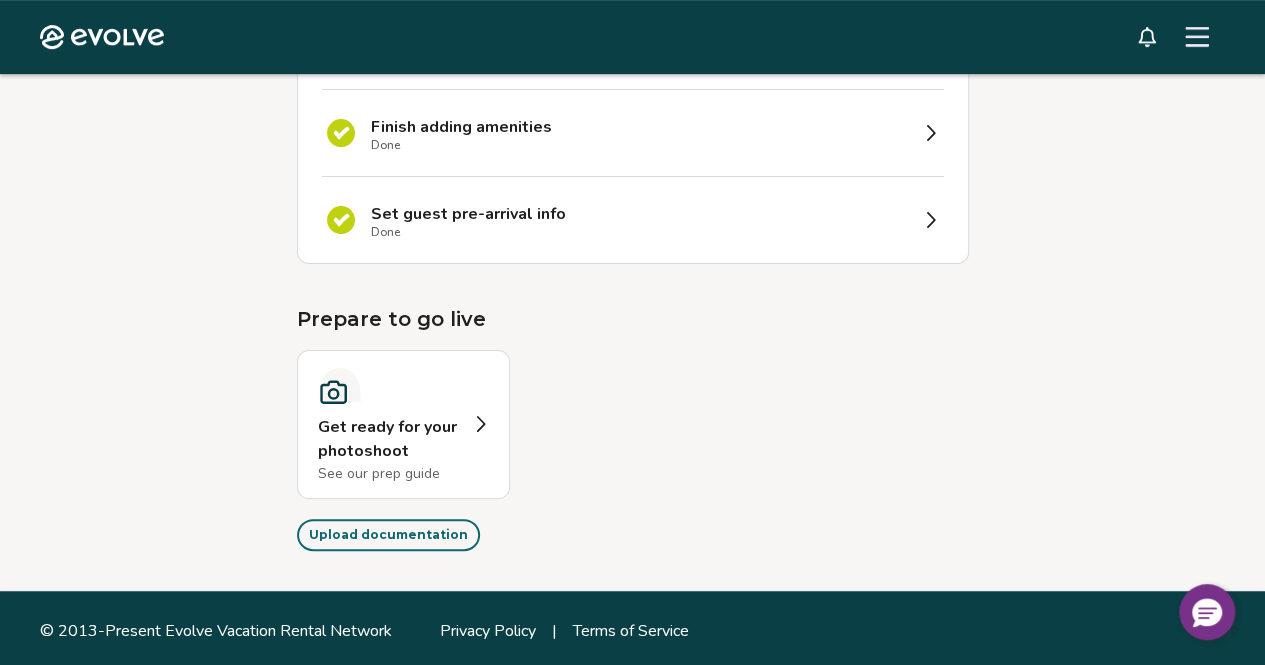 scroll, scrollTop: 396, scrollLeft: 0, axis: vertical 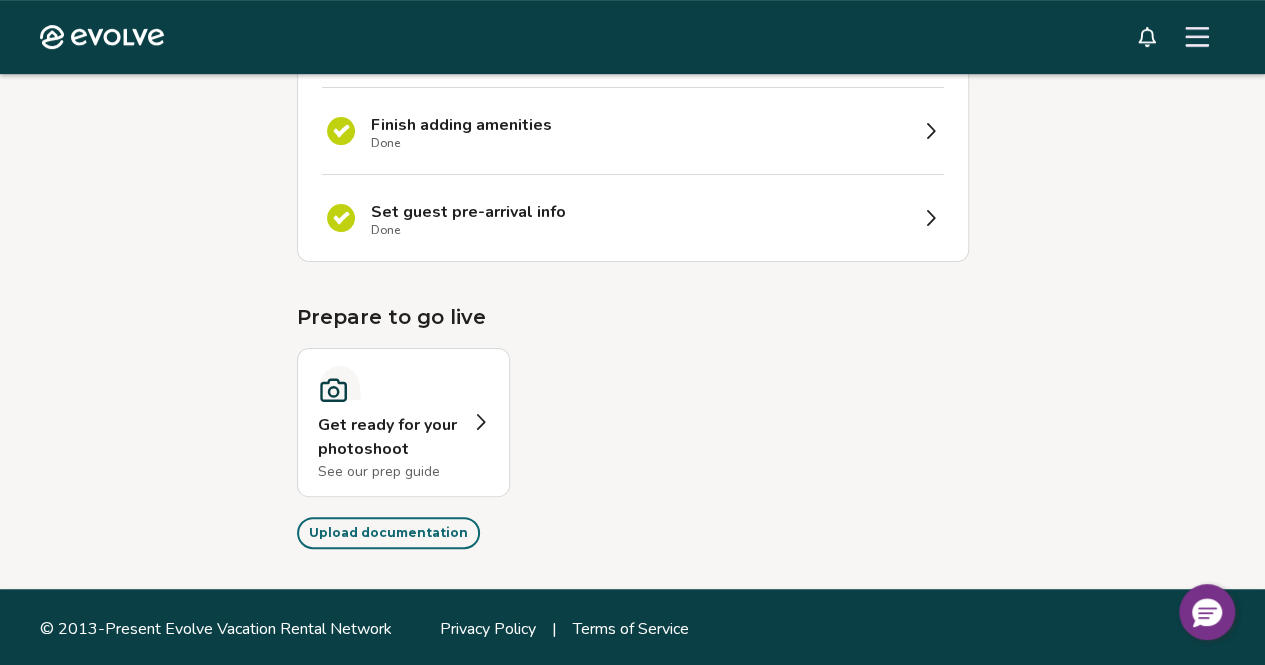click on "Get ready for your photoshoot" at bounding box center (389, 437) 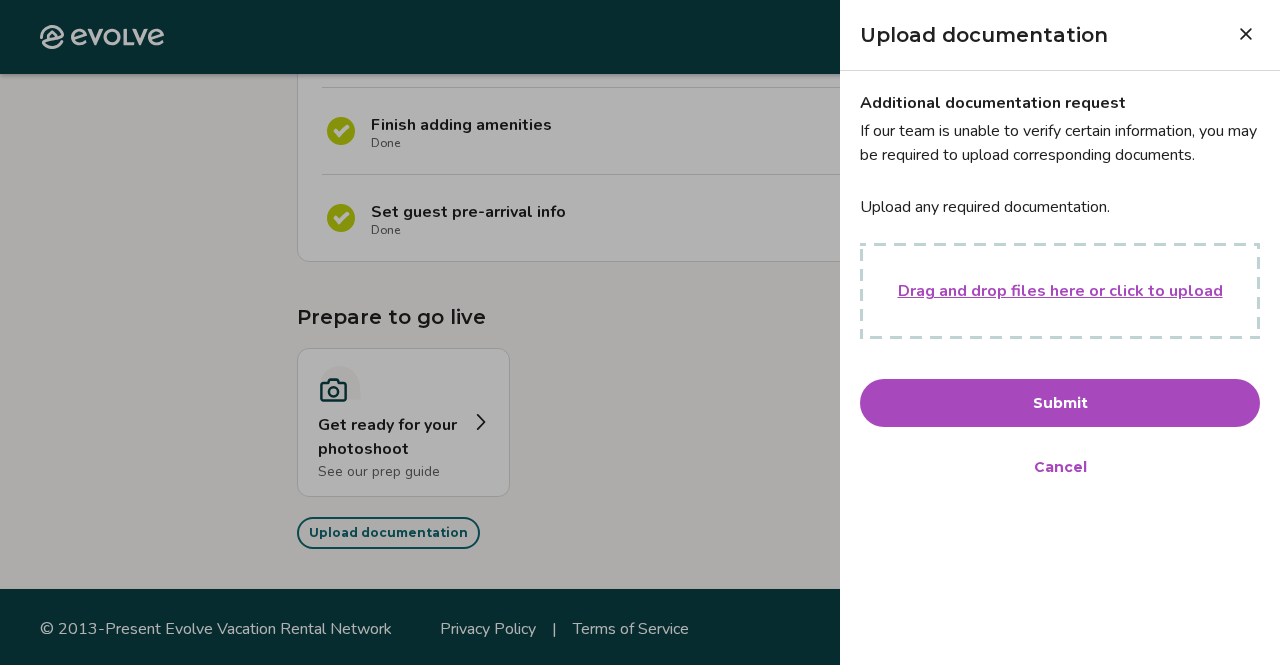 click on "Cancel" at bounding box center (1060, 467) 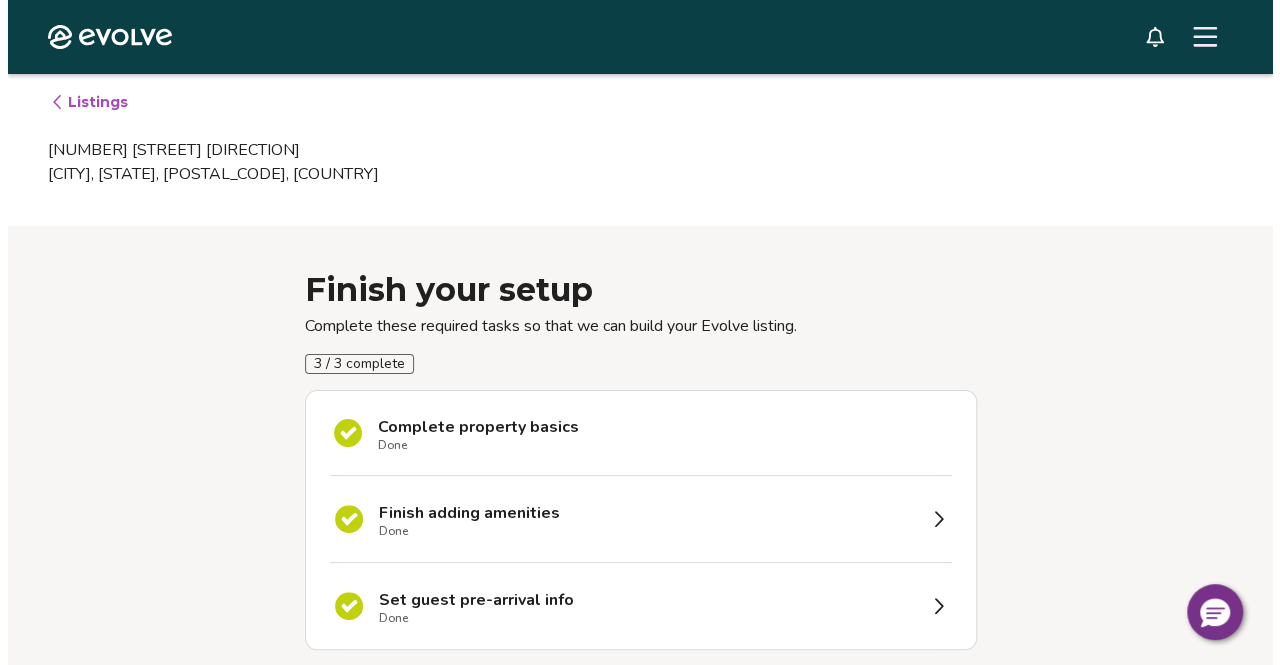 scroll, scrollTop: 0, scrollLeft: 0, axis: both 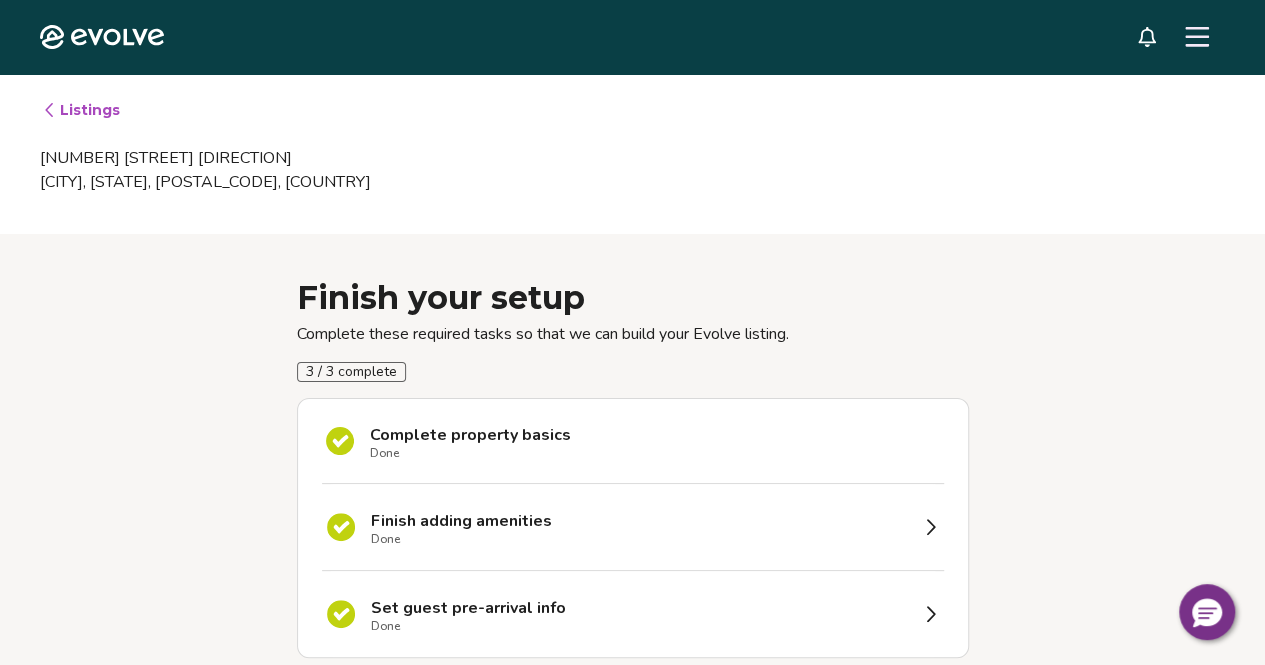 click 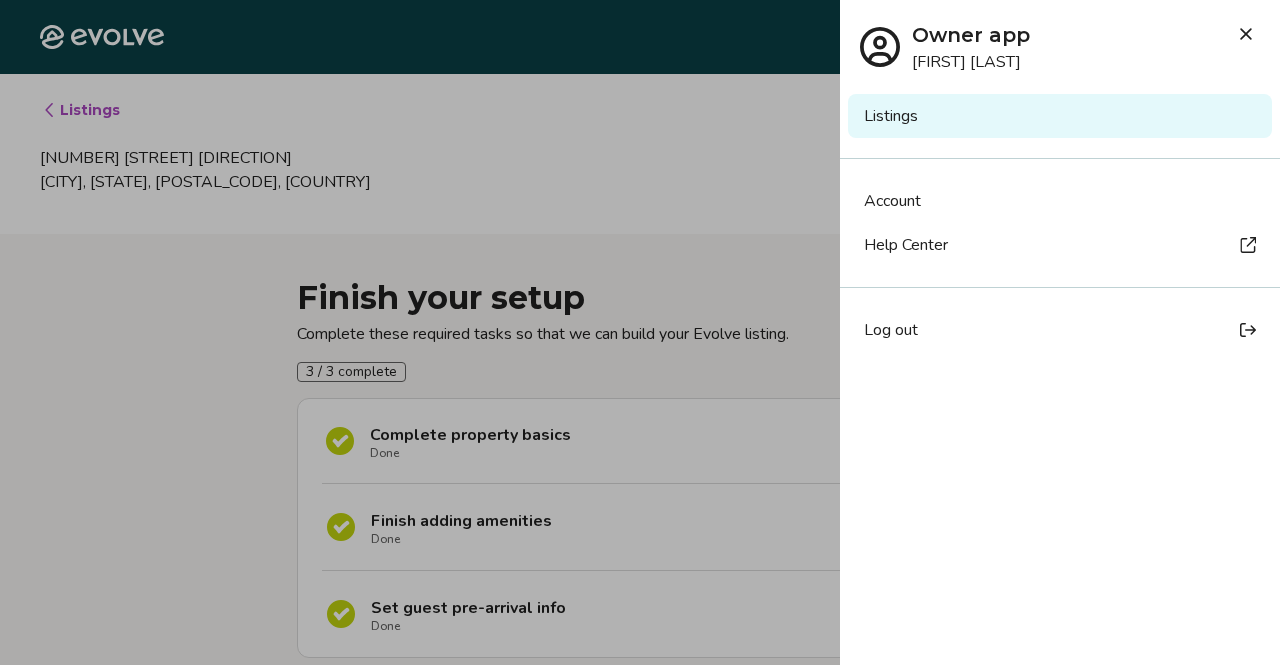 click on "Listings" at bounding box center [1060, 116] 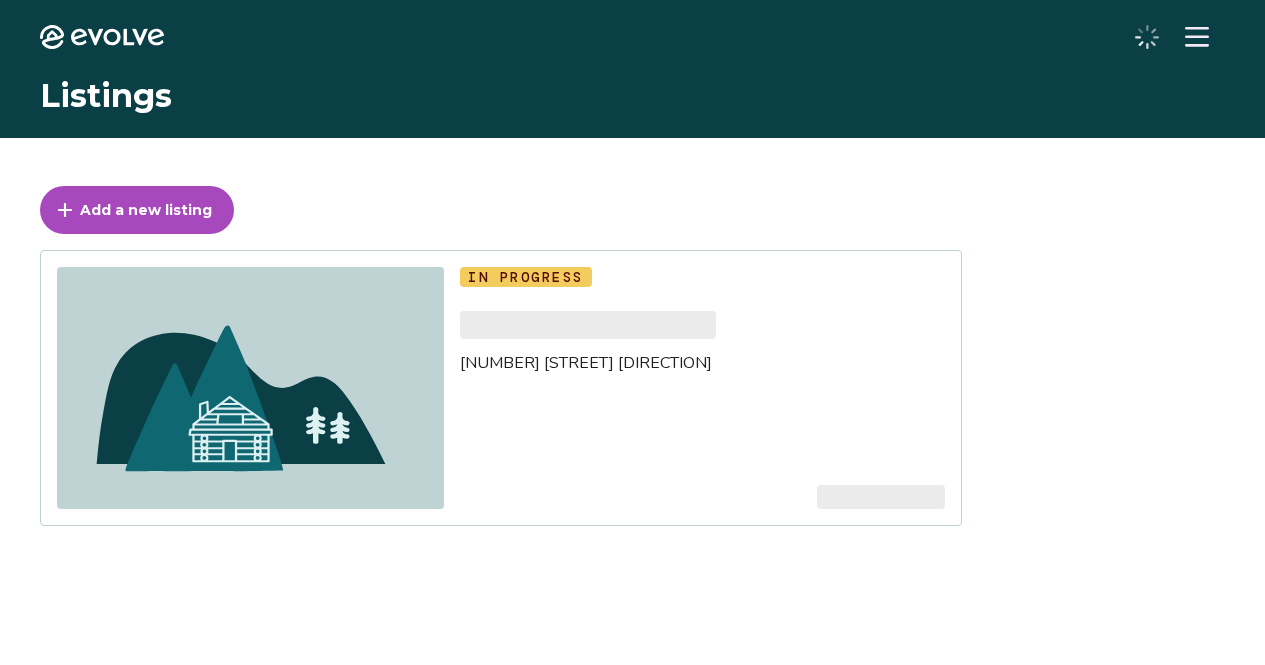 scroll, scrollTop: 0, scrollLeft: 0, axis: both 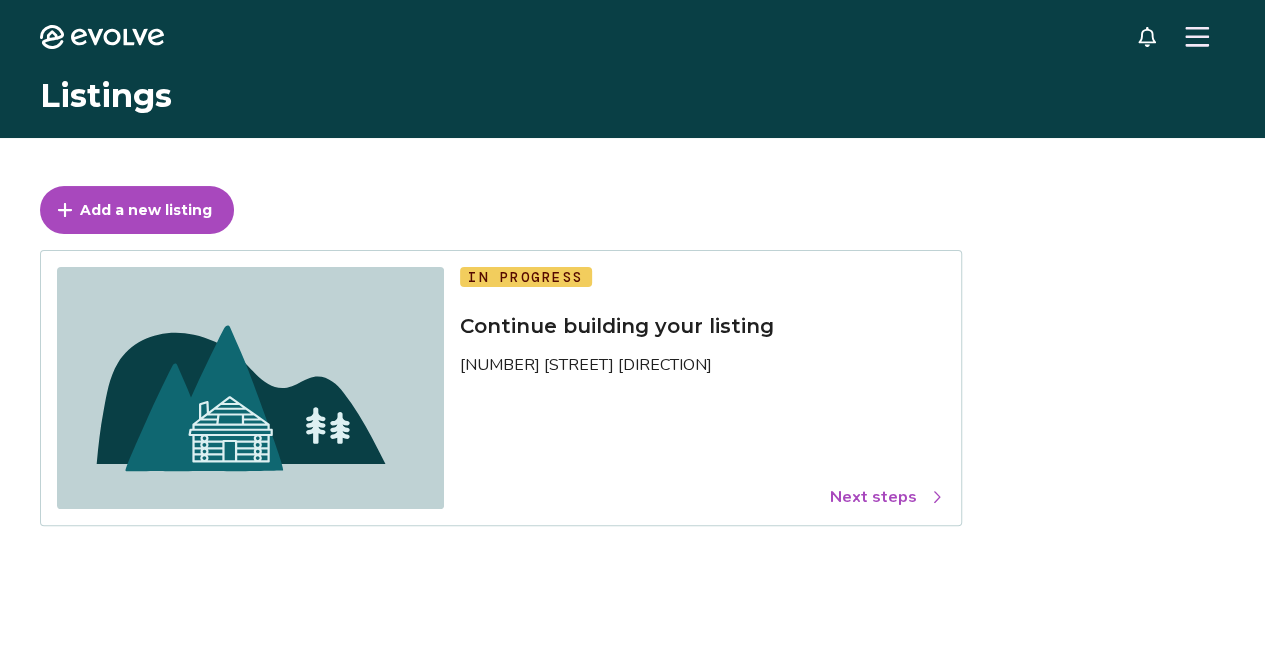 click on "Next steps" at bounding box center (887, 497) 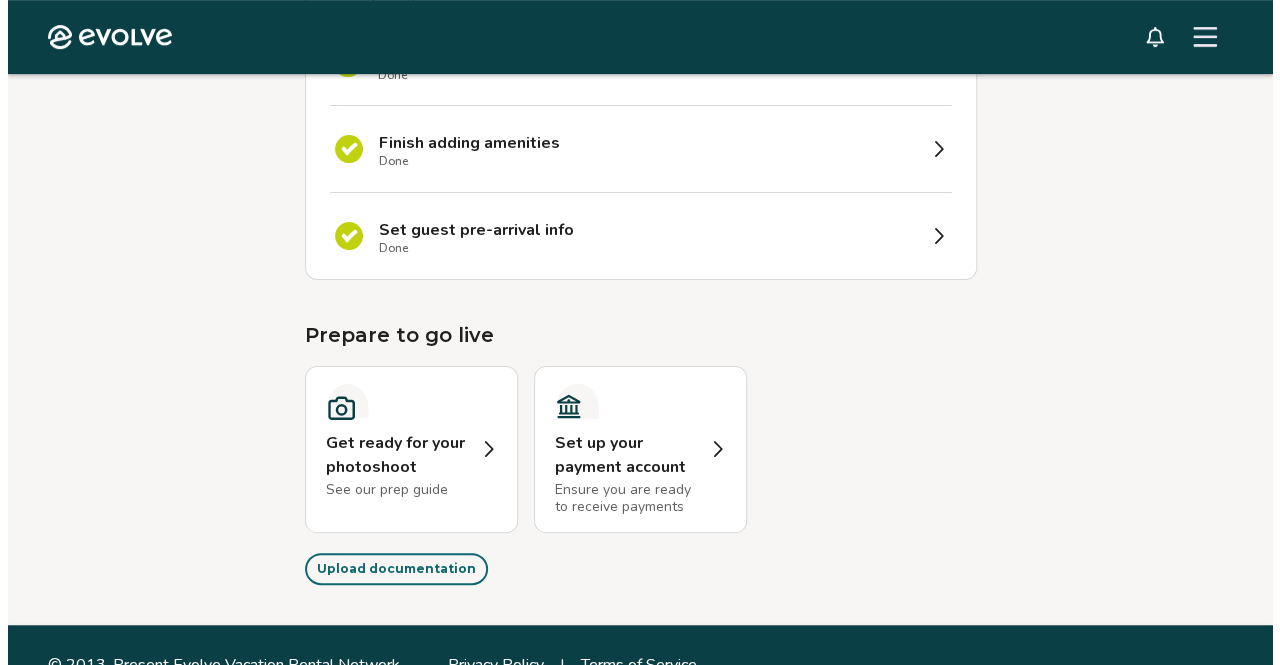 scroll, scrollTop: 413, scrollLeft: 0, axis: vertical 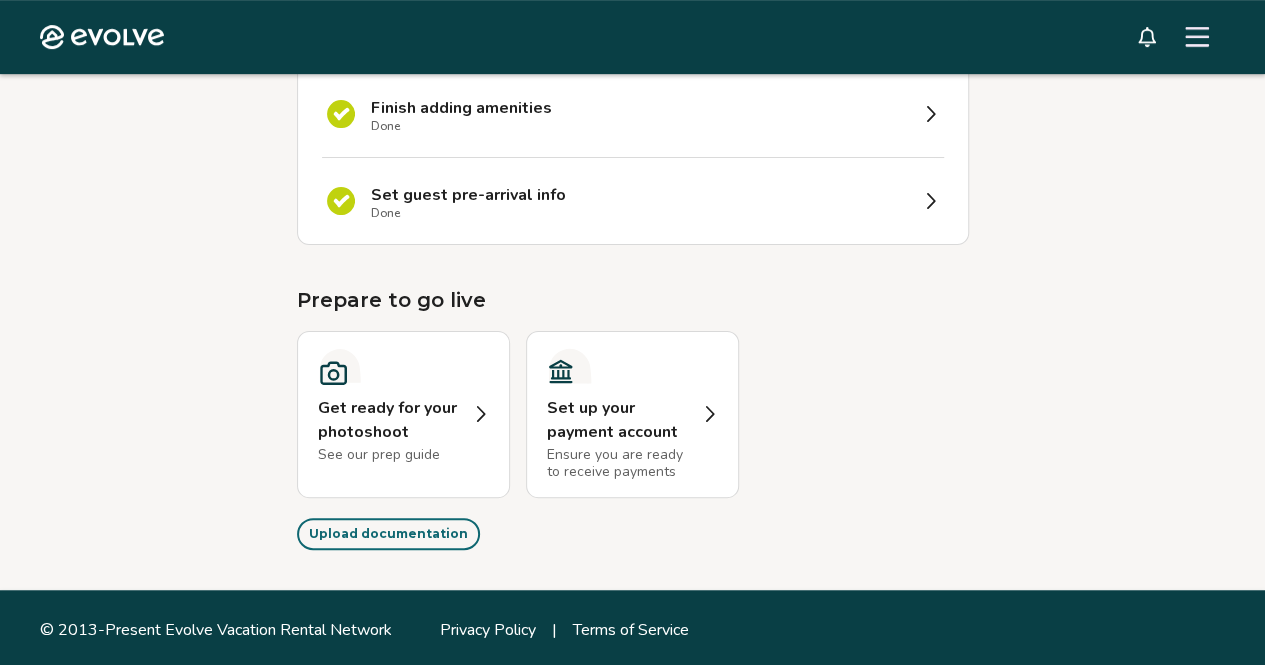 click 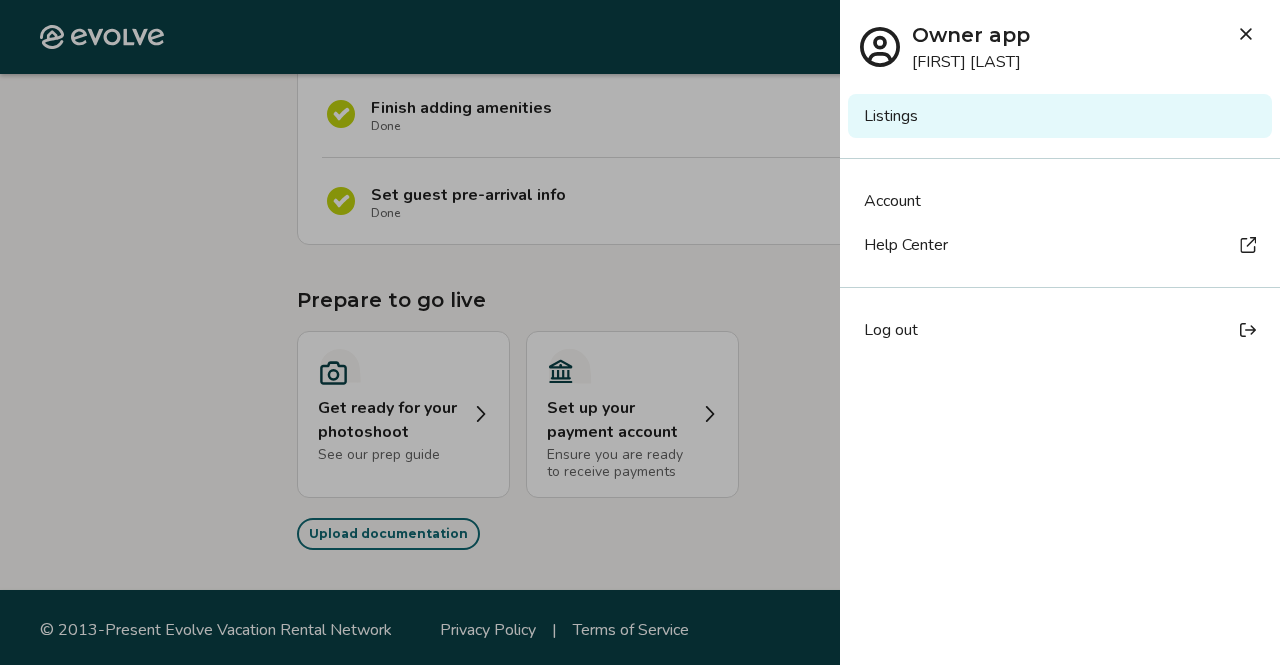 click on "Log out" at bounding box center (891, 330) 